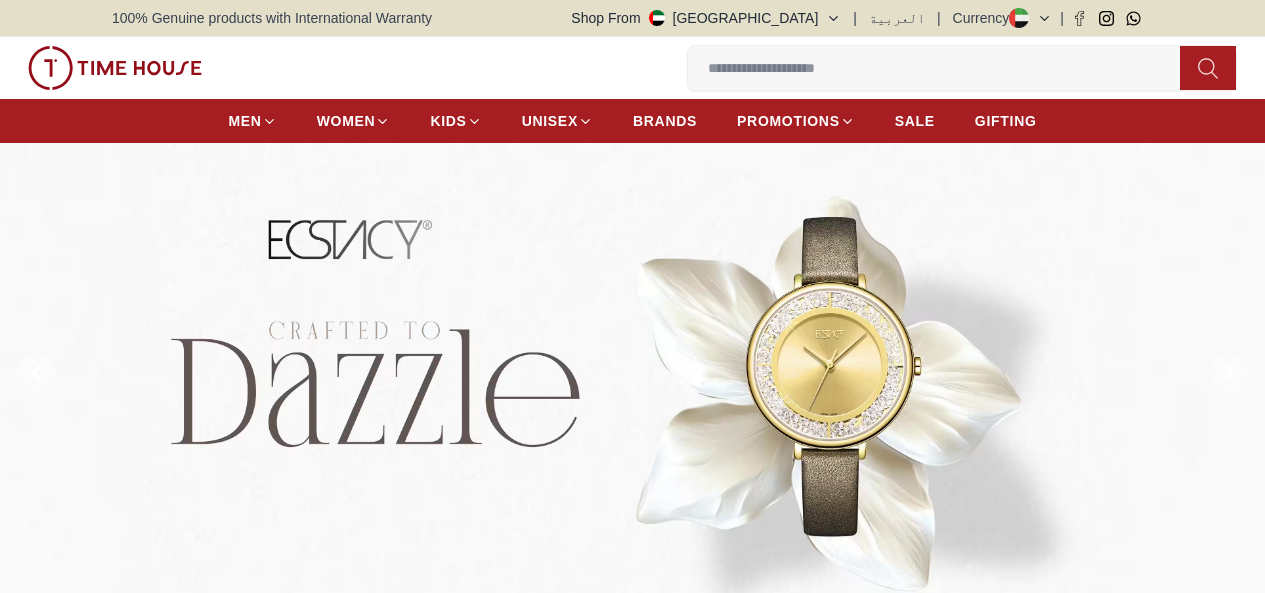 scroll, scrollTop: 0, scrollLeft: 0, axis: both 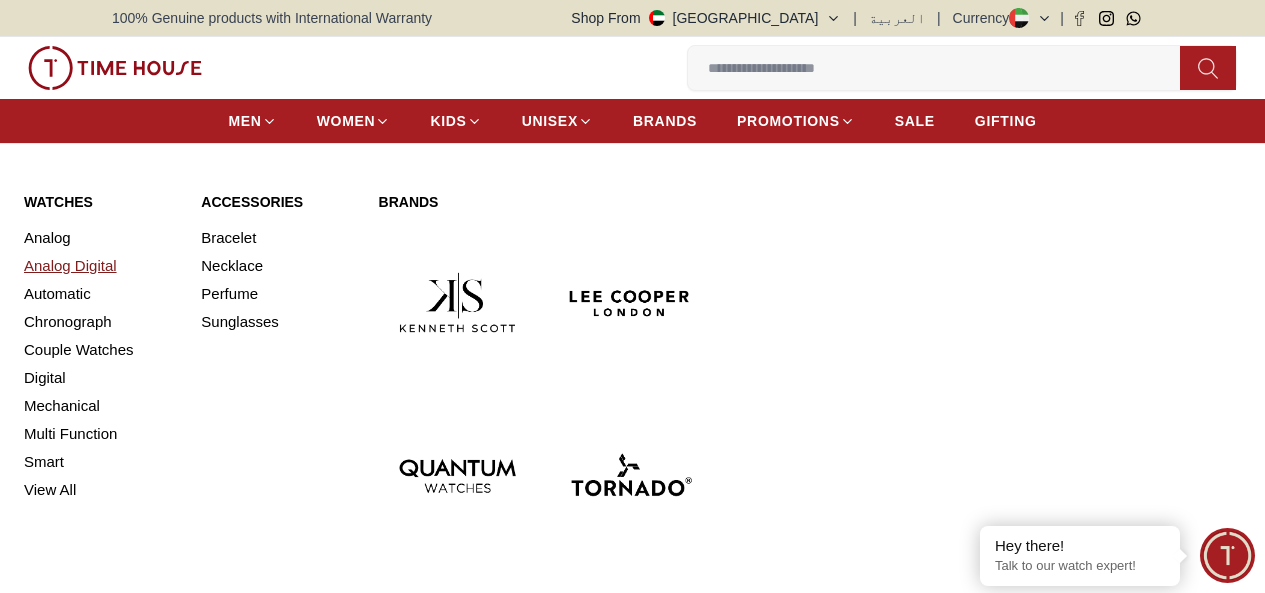 click on "Analog Digital" at bounding box center (100, 266) 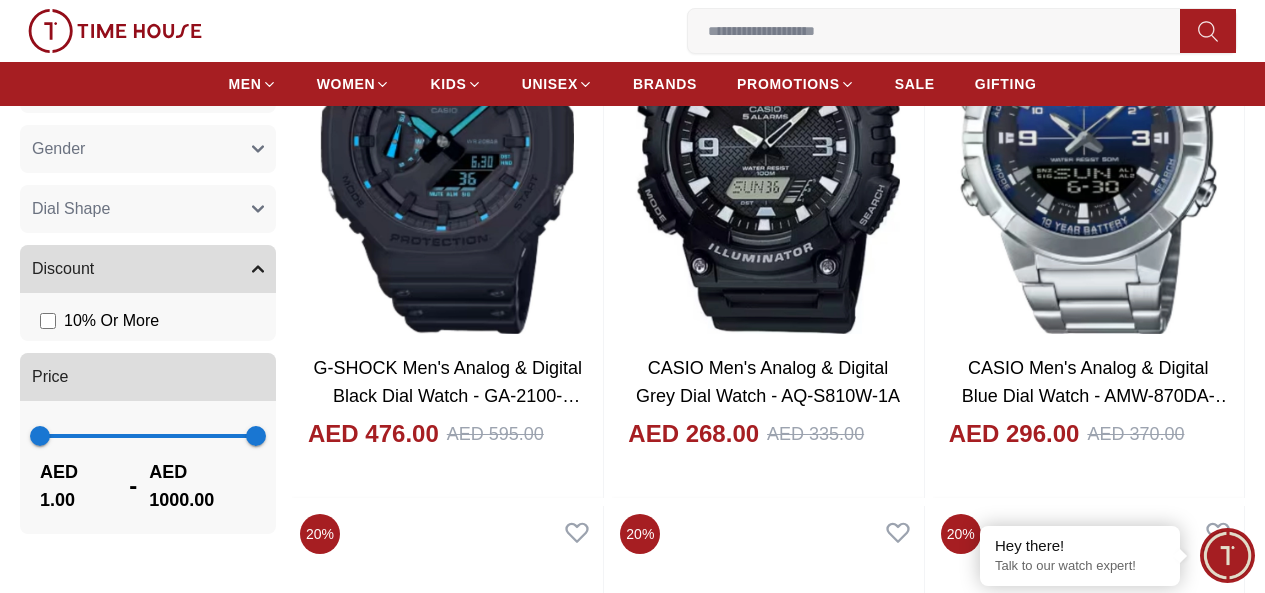 scroll, scrollTop: 900, scrollLeft: 0, axis: vertical 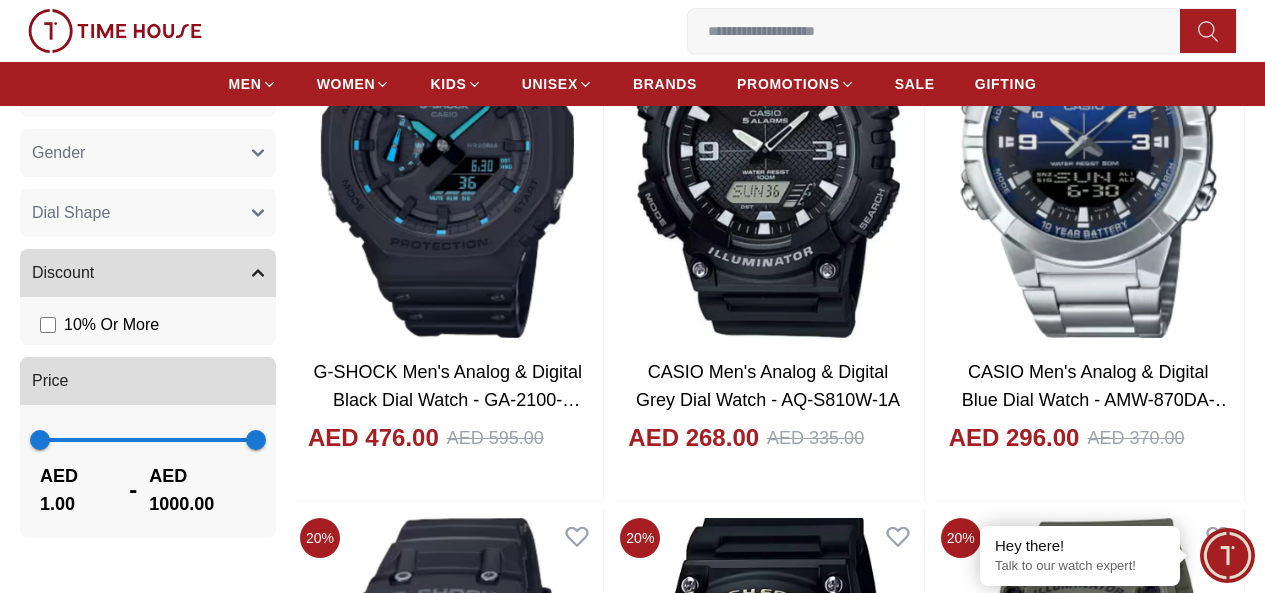 click at bounding box center (148, 440) 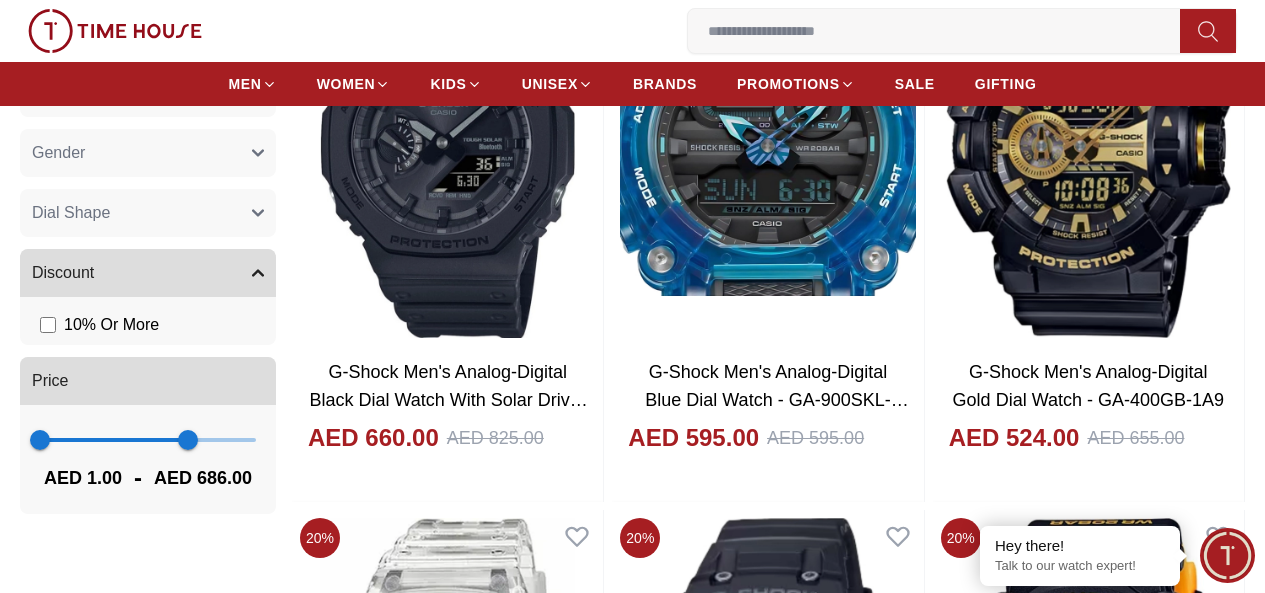 click on "1 686" at bounding box center [148, 440] 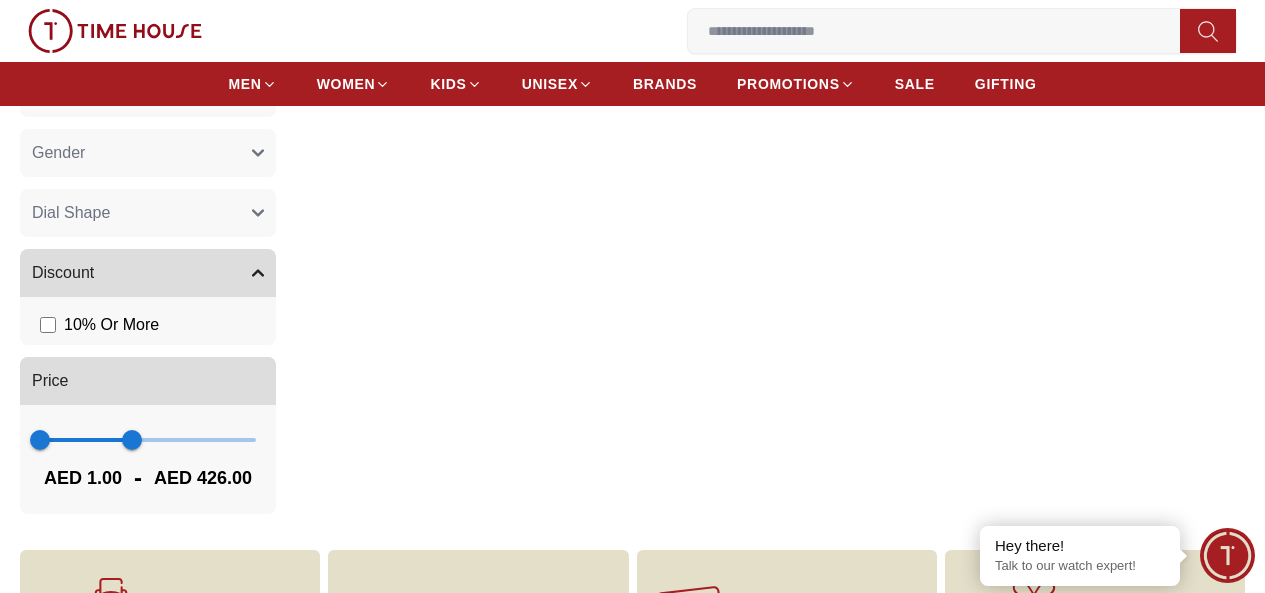 click at bounding box center (86, 440) 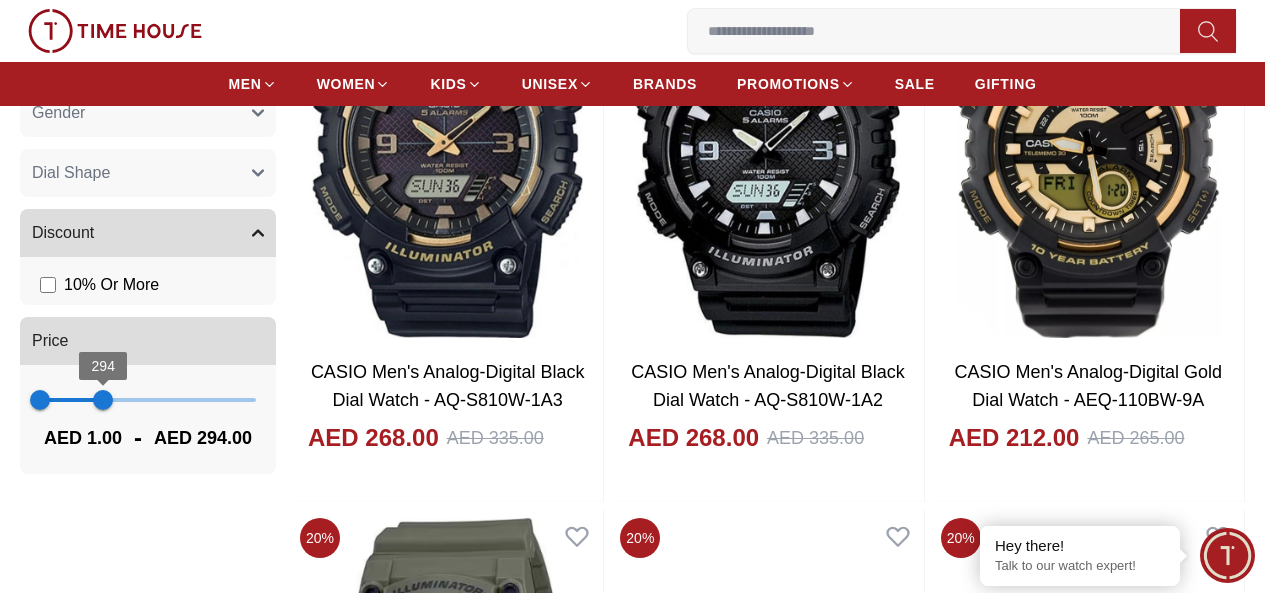 scroll, scrollTop: 860, scrollLeft: 0, axis: vertical 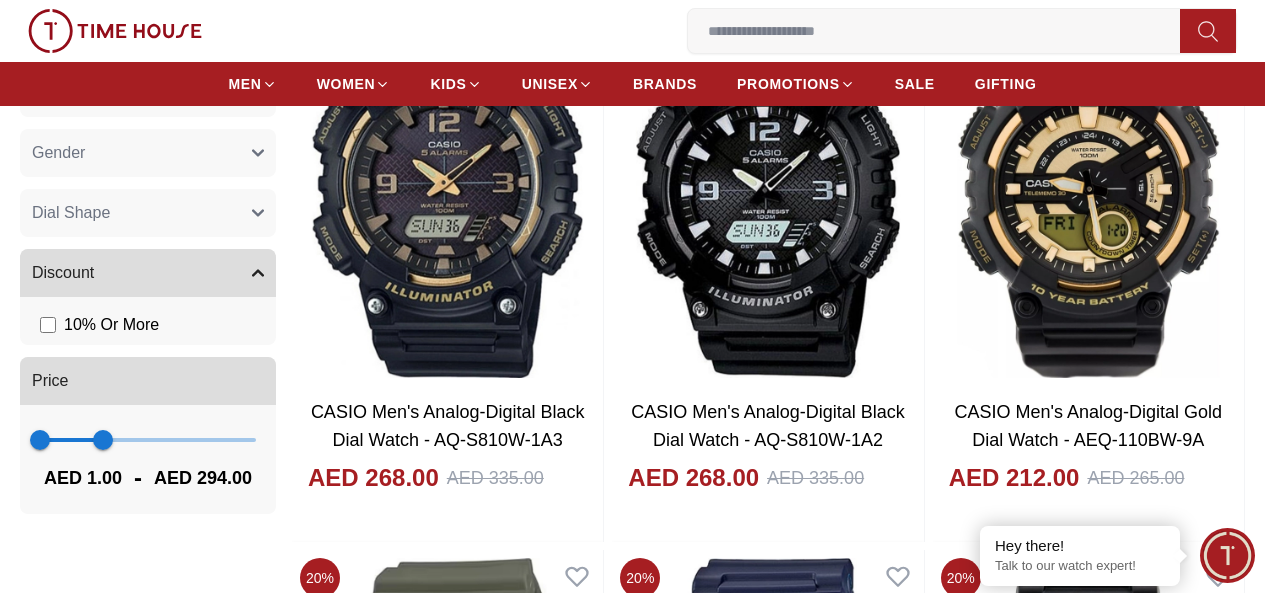 click at bounding box center [71, 440] 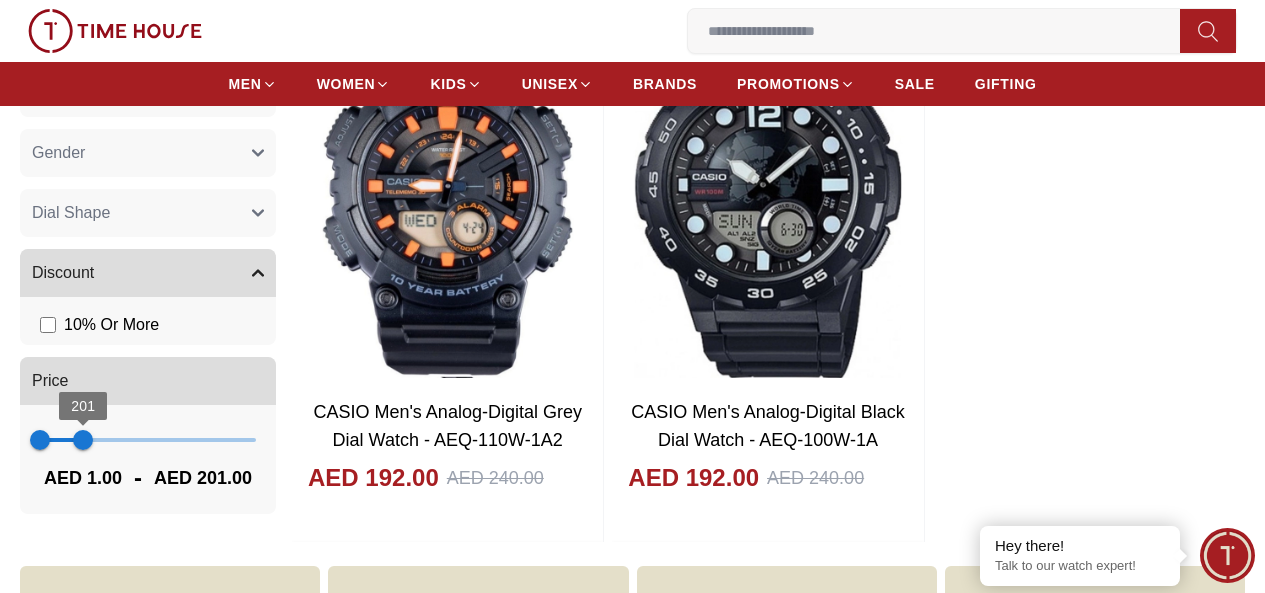 click on "201" at bounding box center [83, 440] 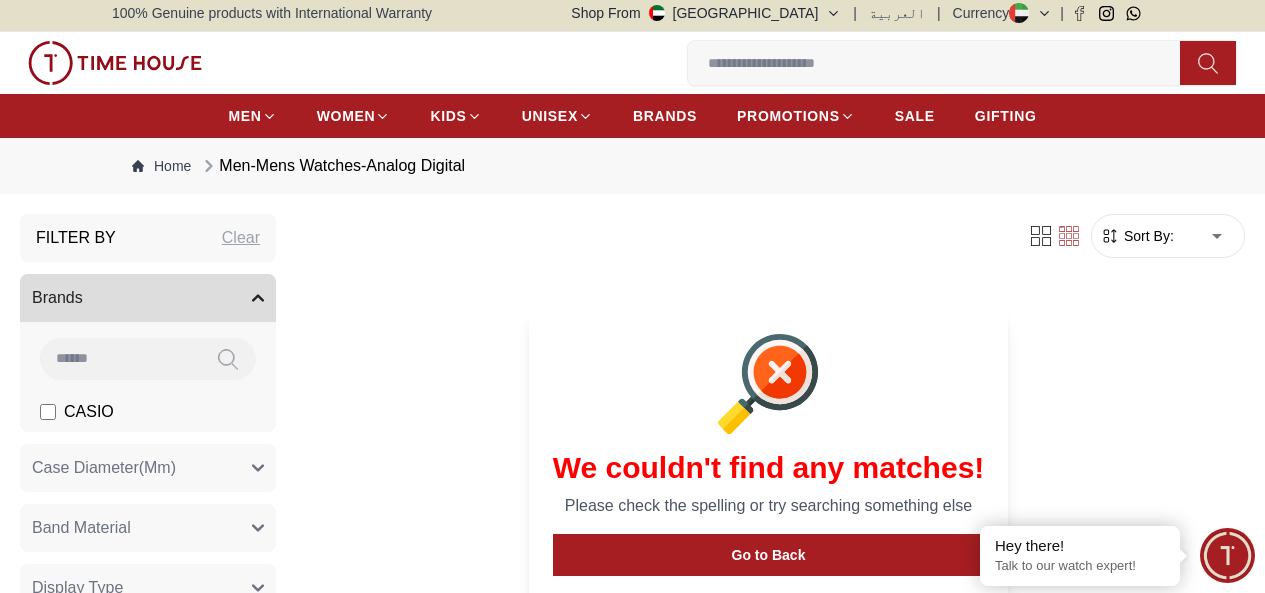 scroll, scrollTop: 0, scrollLeft: 0, axis: both 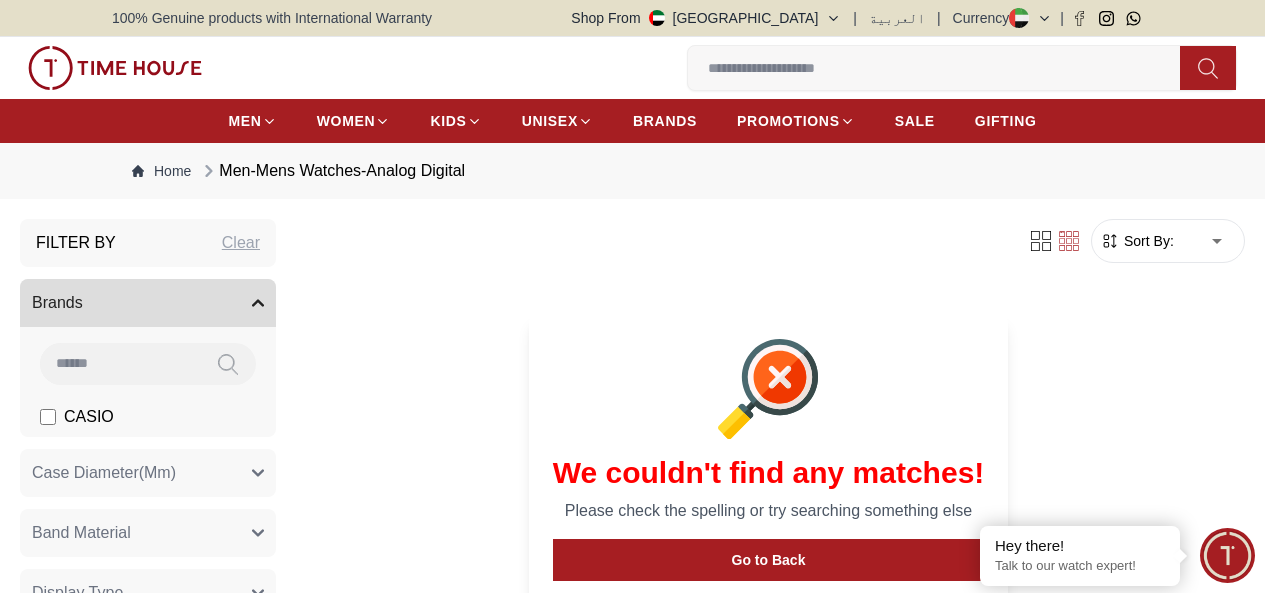 click on "Clear" at bounding box center [241, 243] 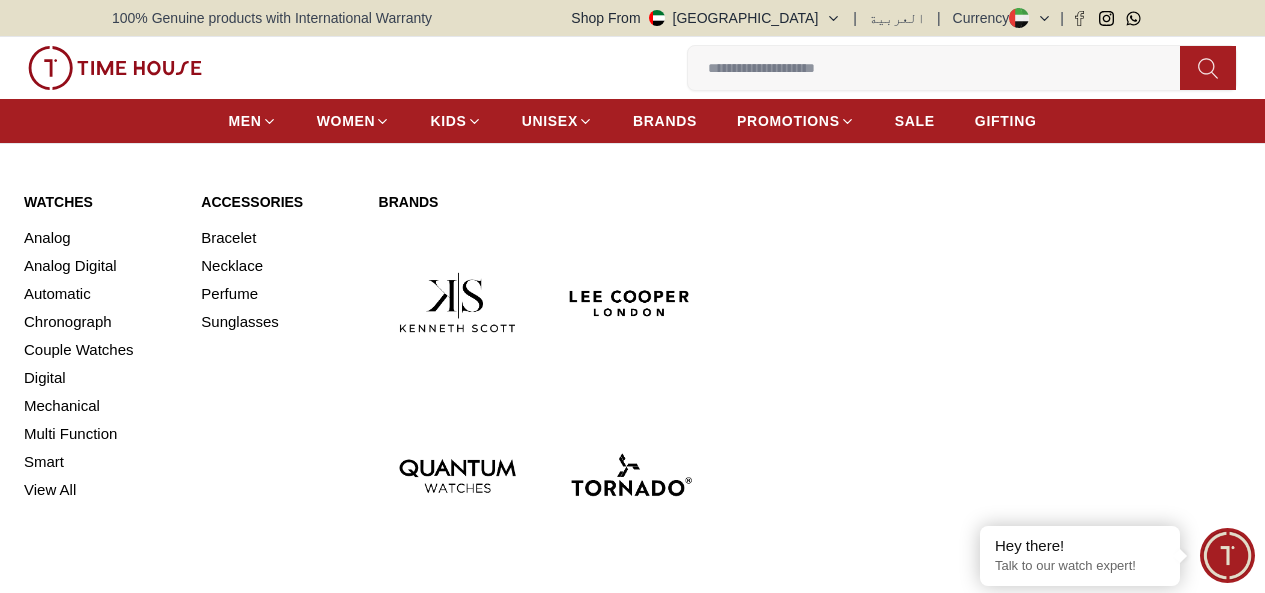 click on "Watches" at bounding box center [100, 202] 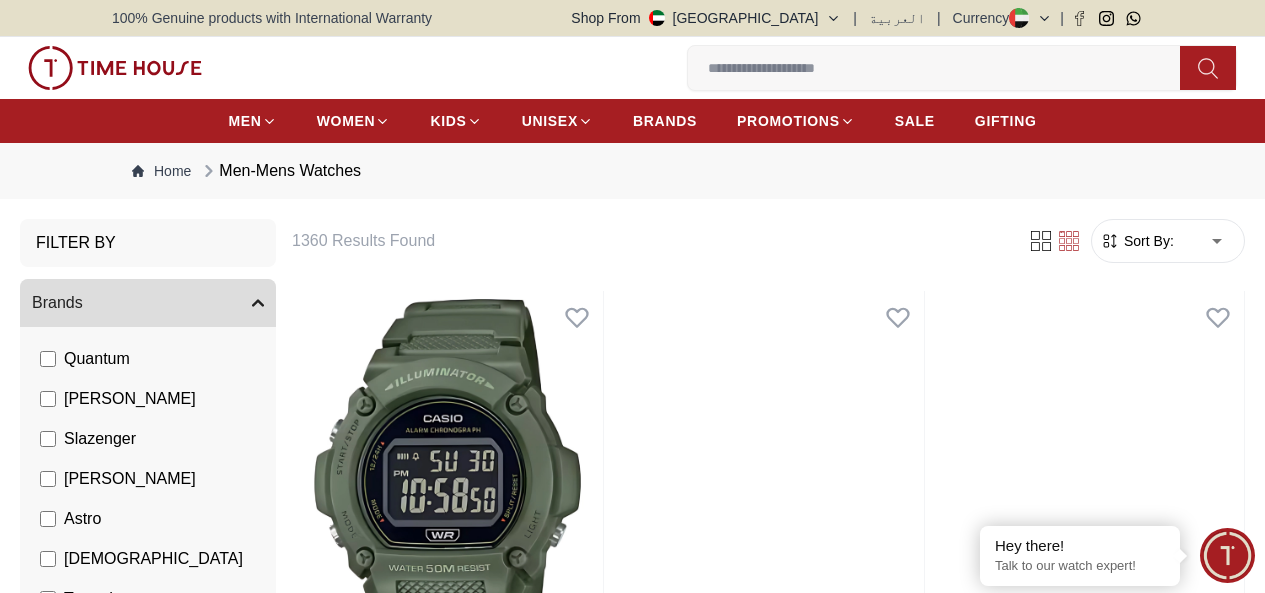 scroll, scrollTop: 66, scrollLeft: 0, axis: vertical 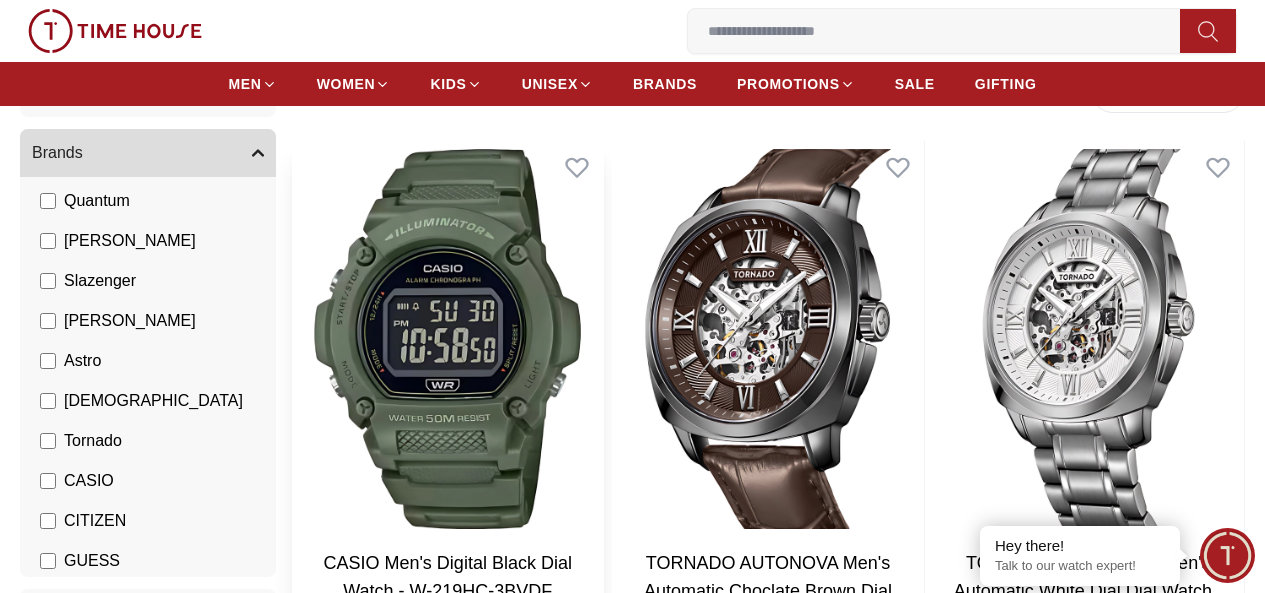 click at bounding box center [447, 339] 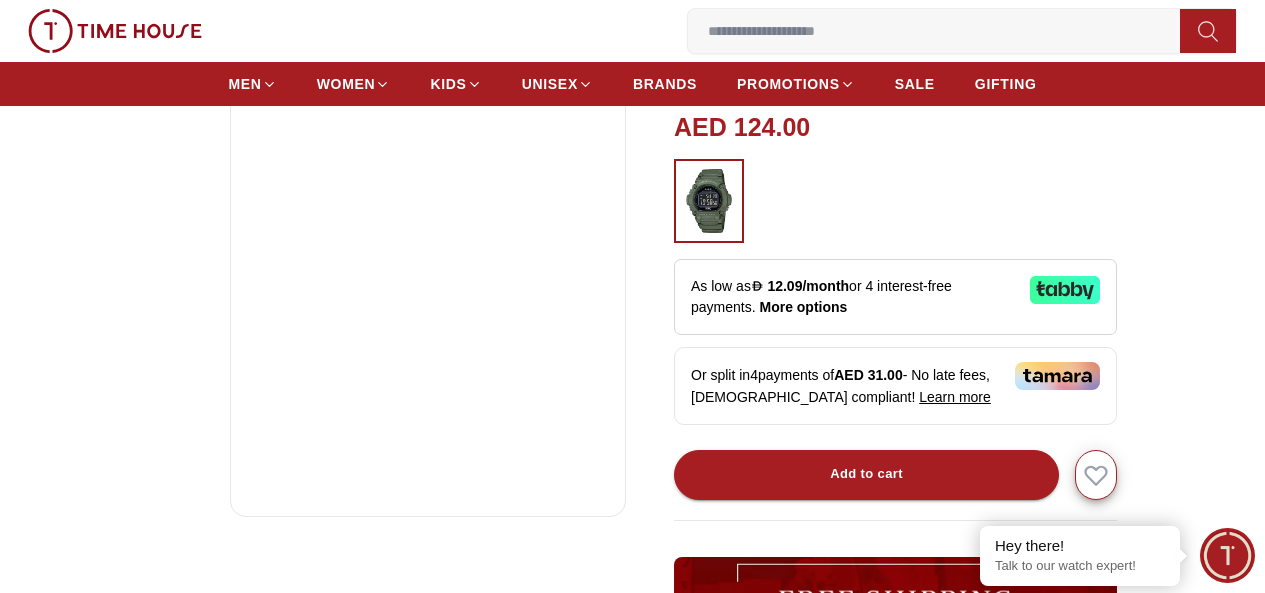 scroll, scrollTop: 216, scrollLeft: 0, axis: vertical 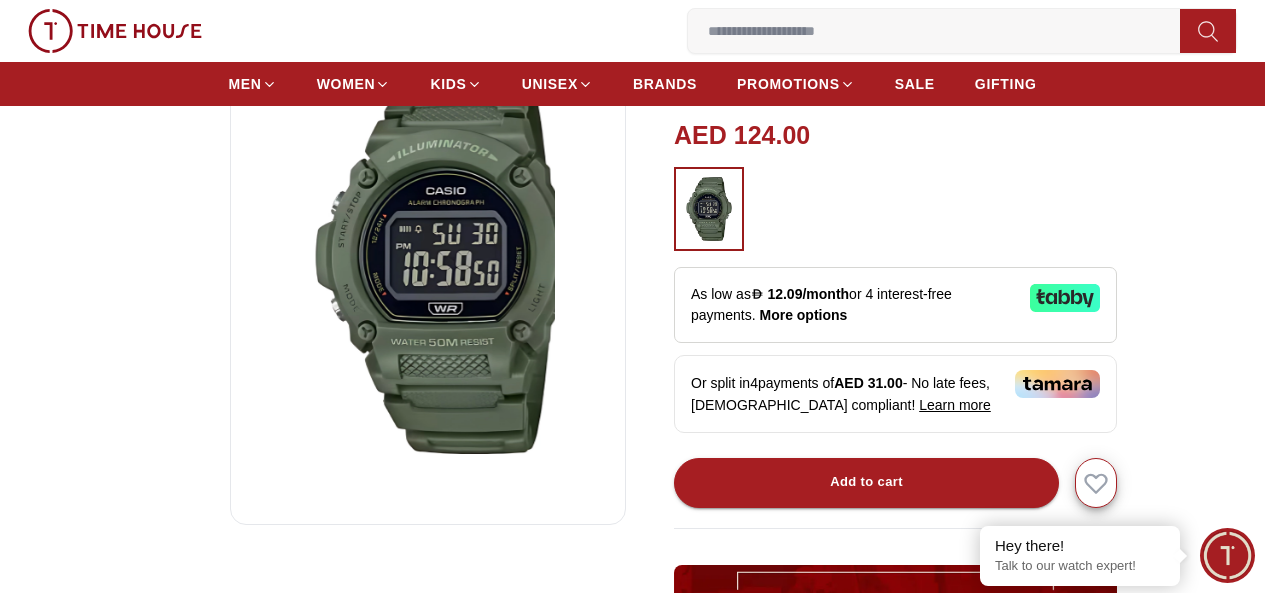 click on "Or split in  4  payments of  AED 31.00  - No late fees, Sharia compliant!    Learn more" at bounding box center (895, 394) 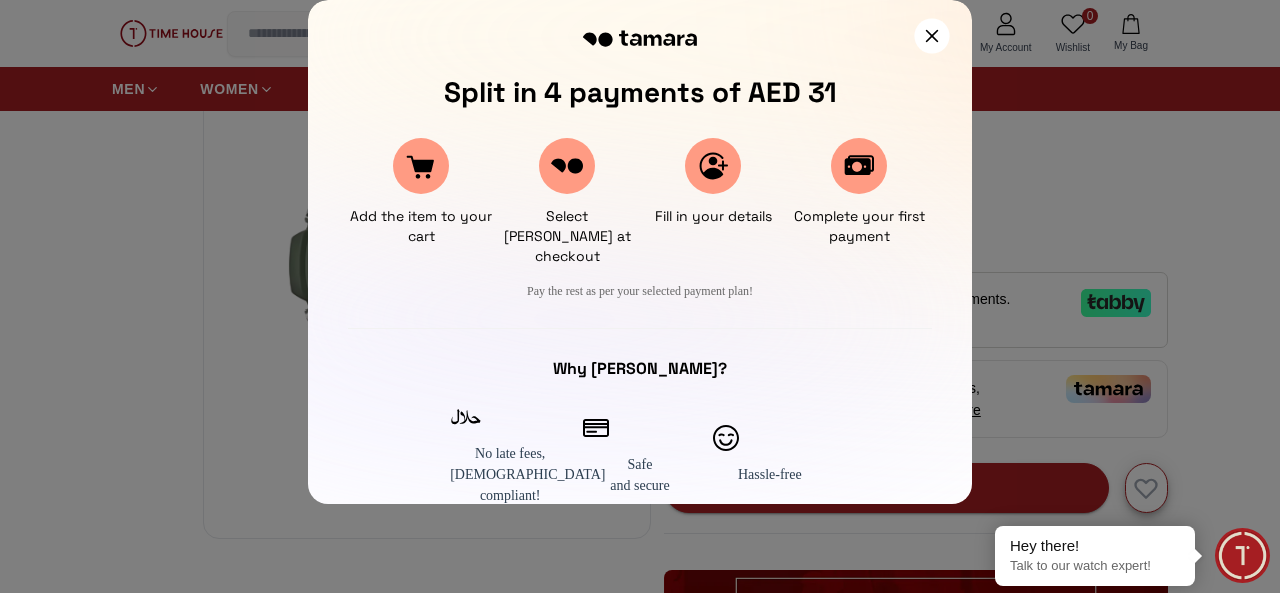click 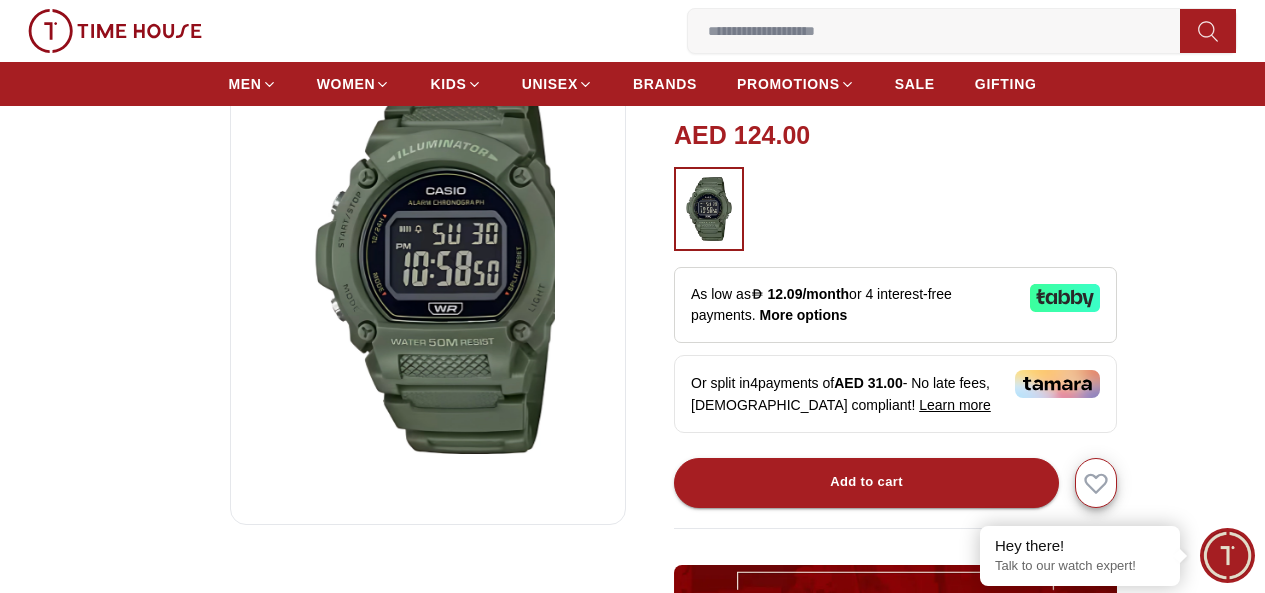 scroll, scrollTop: 316, scrollLeft: 0, axis: vertical 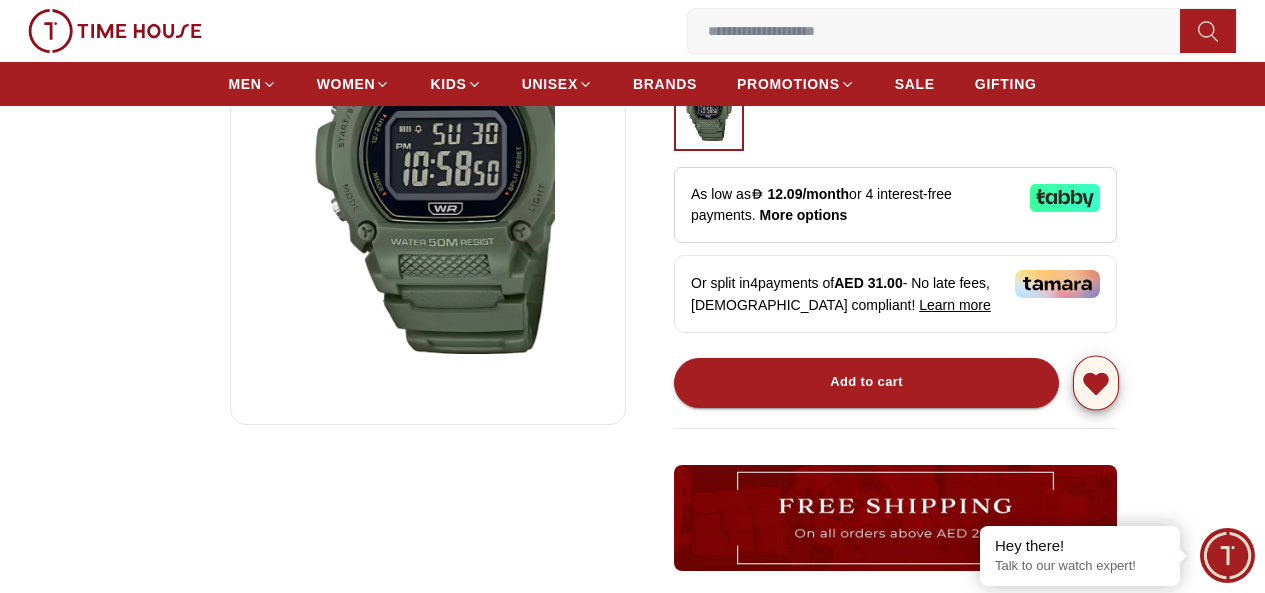 click 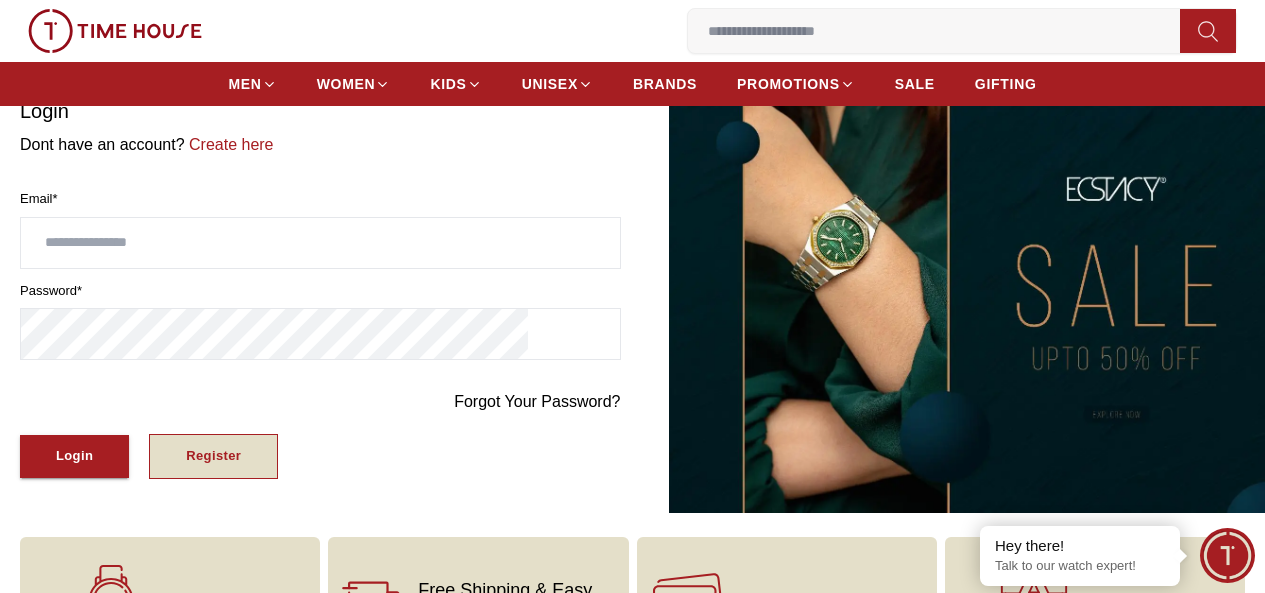 scroll, scrollTop: 0, scrollLeft: 0, axis: both 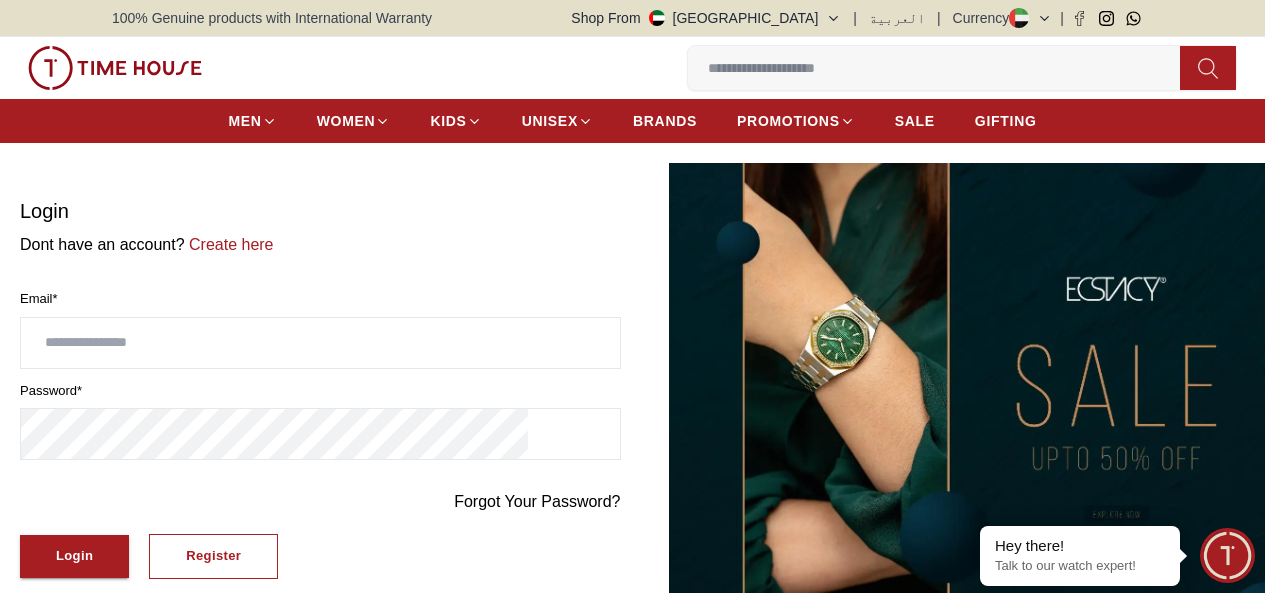 click at bounding box center [320, 343] 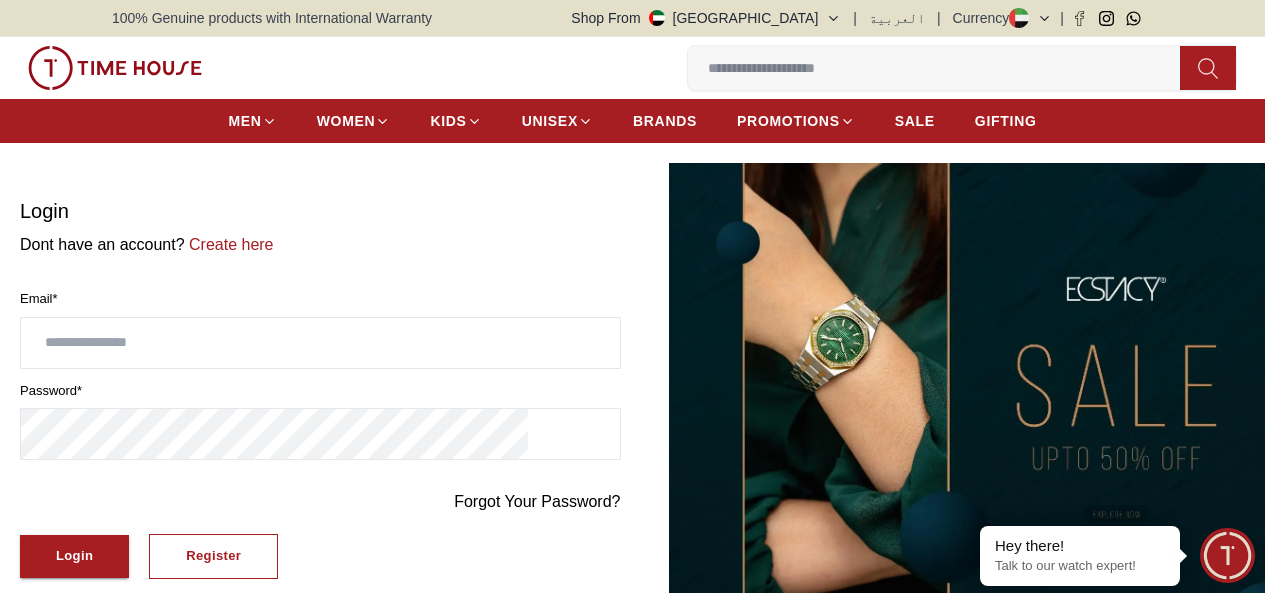 click at bounding box center (320, 343) 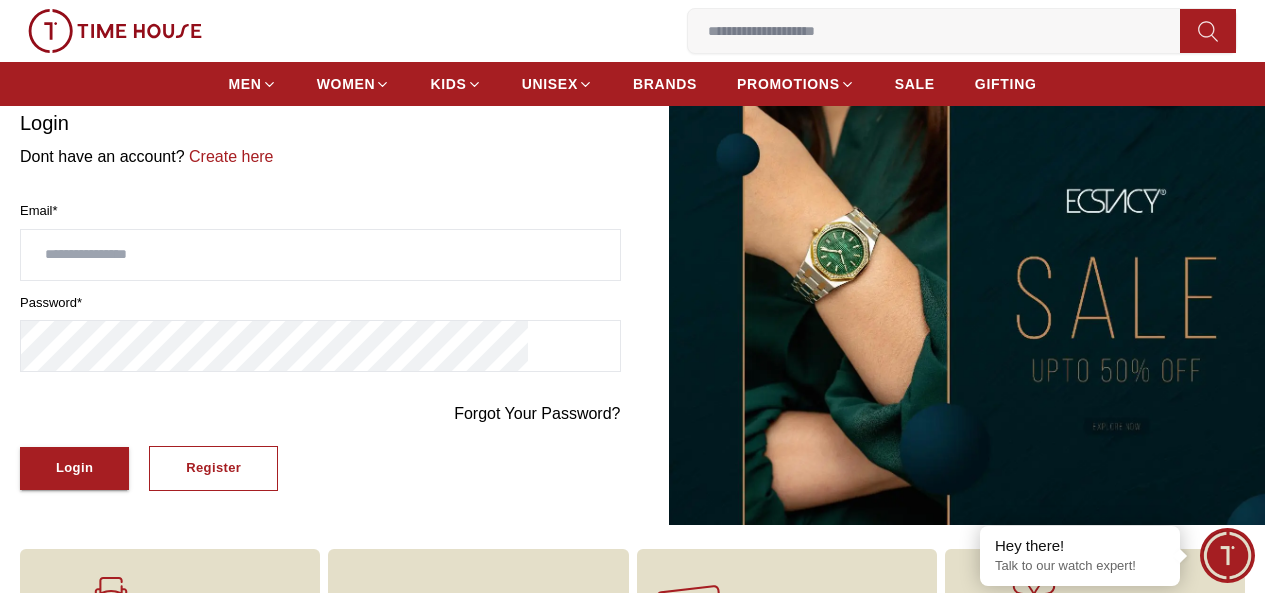 scroll, scrollTop: 100, scrollLeft: 0, axis: vertical 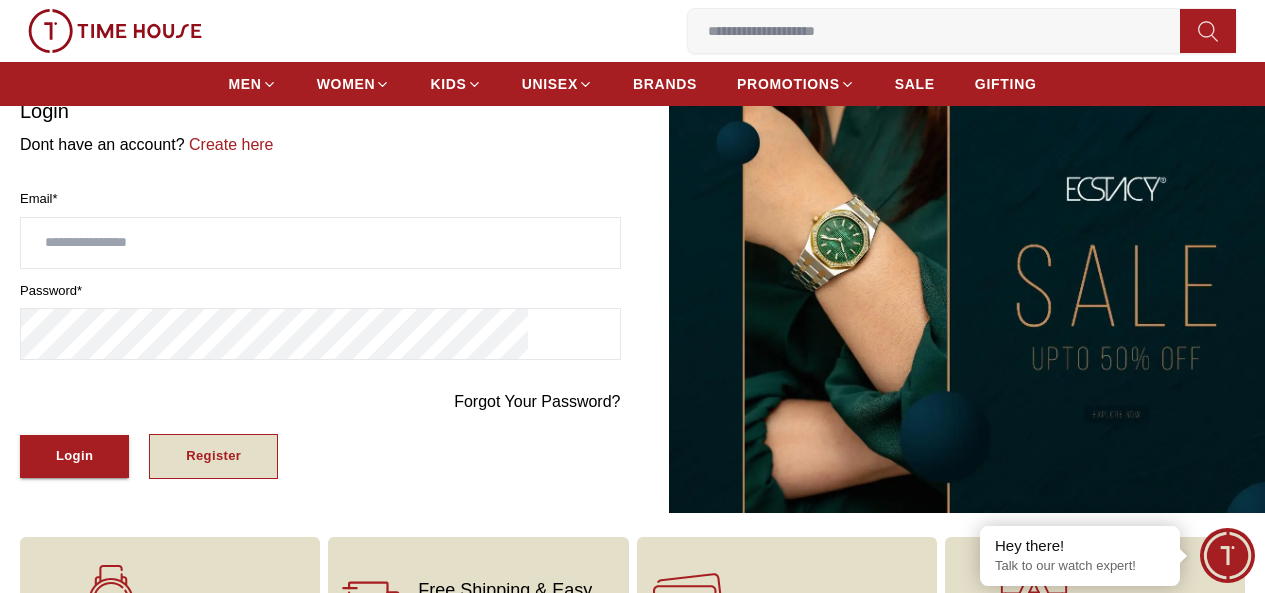 click on "Register" at bounding box center (213, 456) 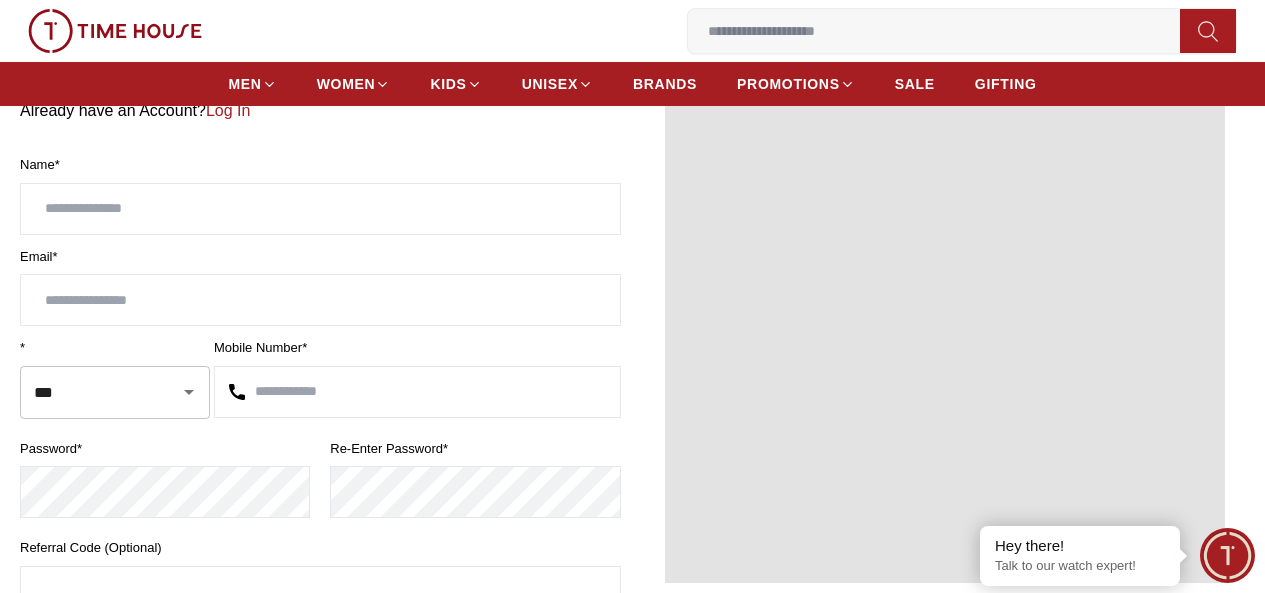 scroll, scrollTop: 0, scrollLeft: 0, axis: both 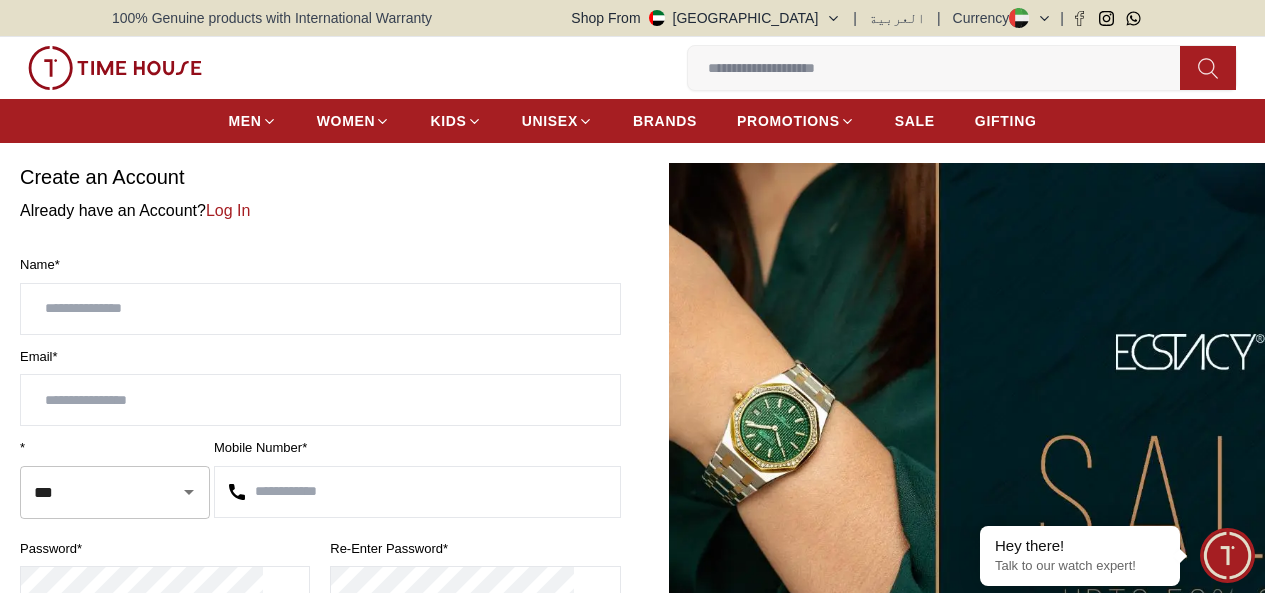 click at bounding box center [320, 309] 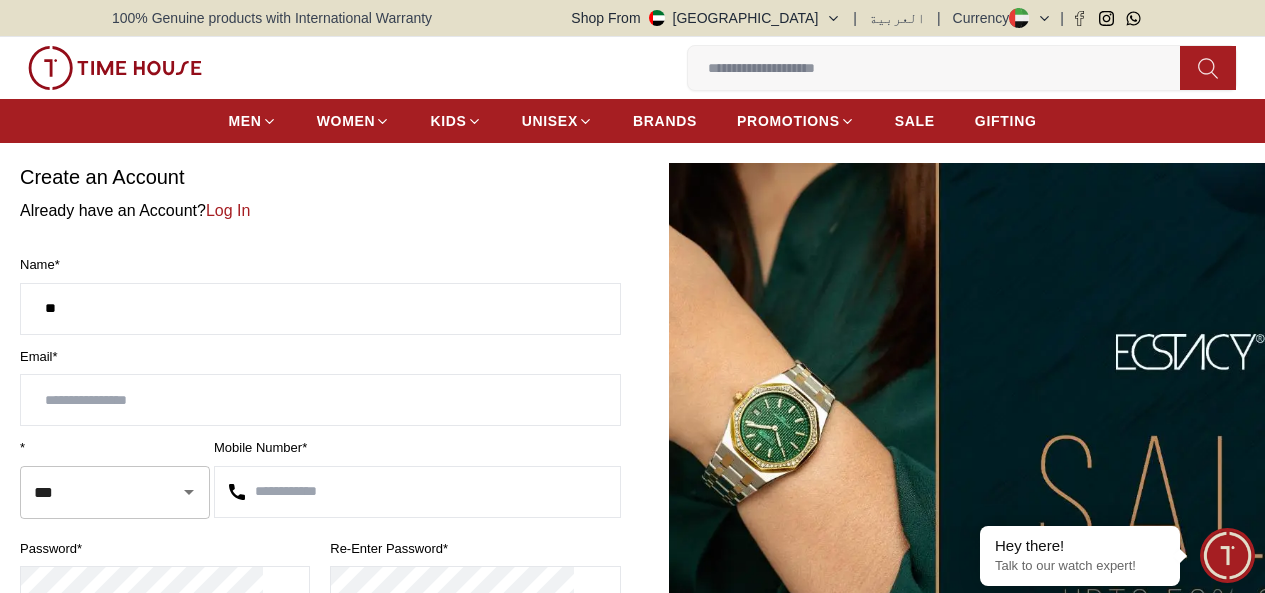 type on "*" 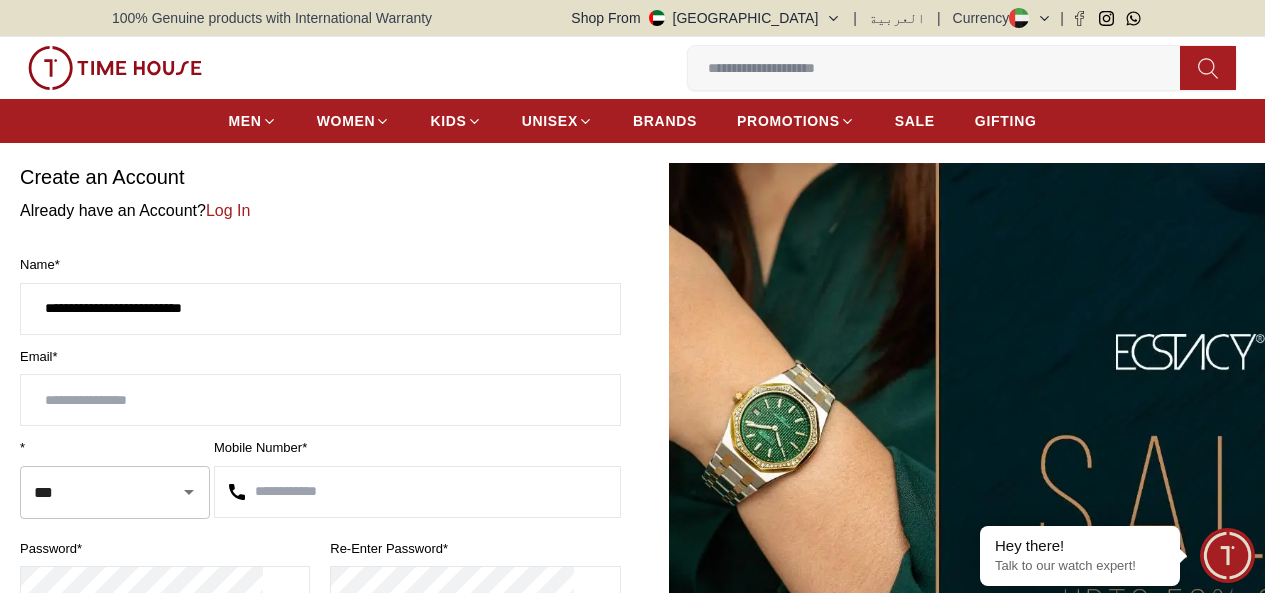 click at bounding box center [320, 400] 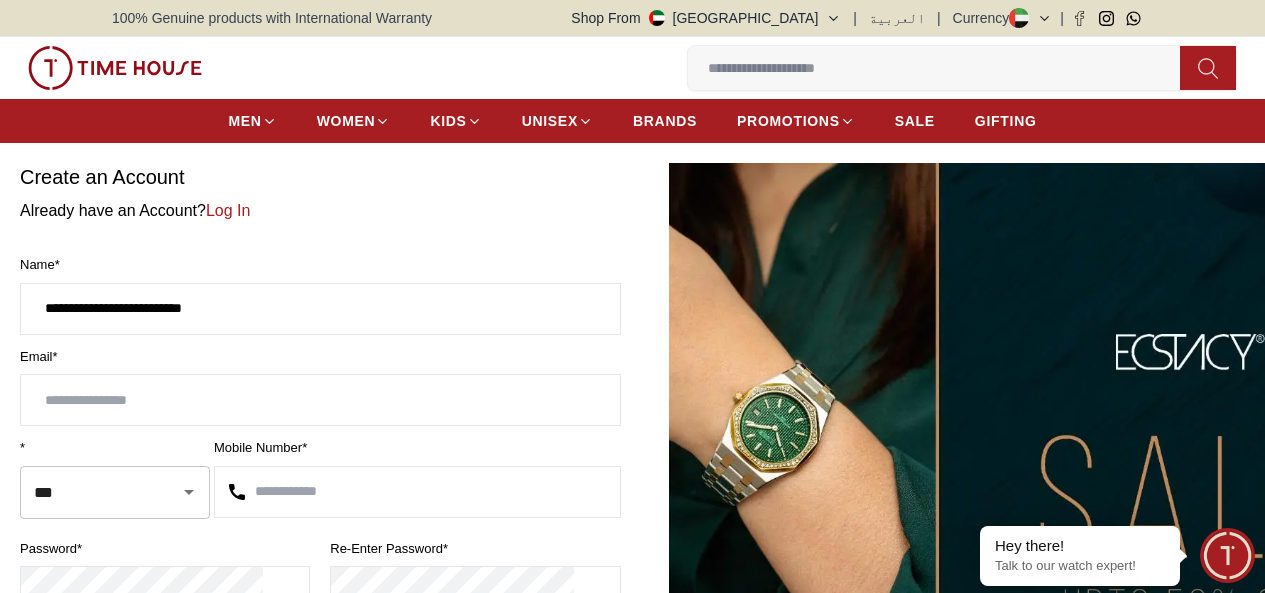 drag, startPoint x: 377, startPoint y: 324, endPoint x: 53, endPoint y: 297, distance: 325.12305 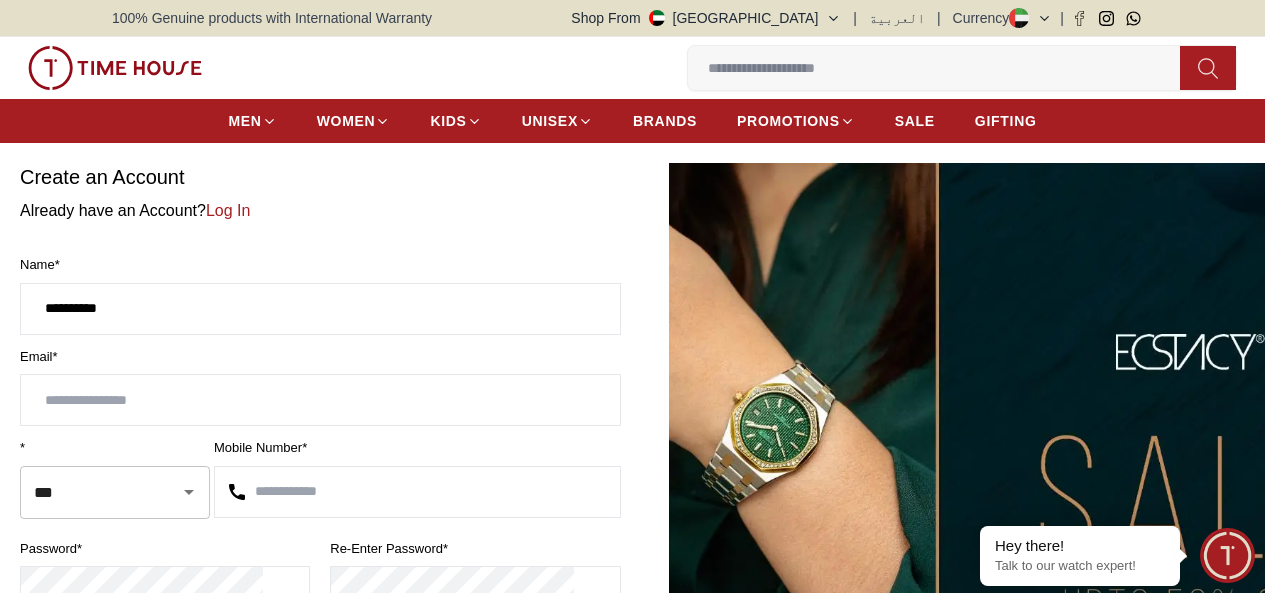 type on "**********" 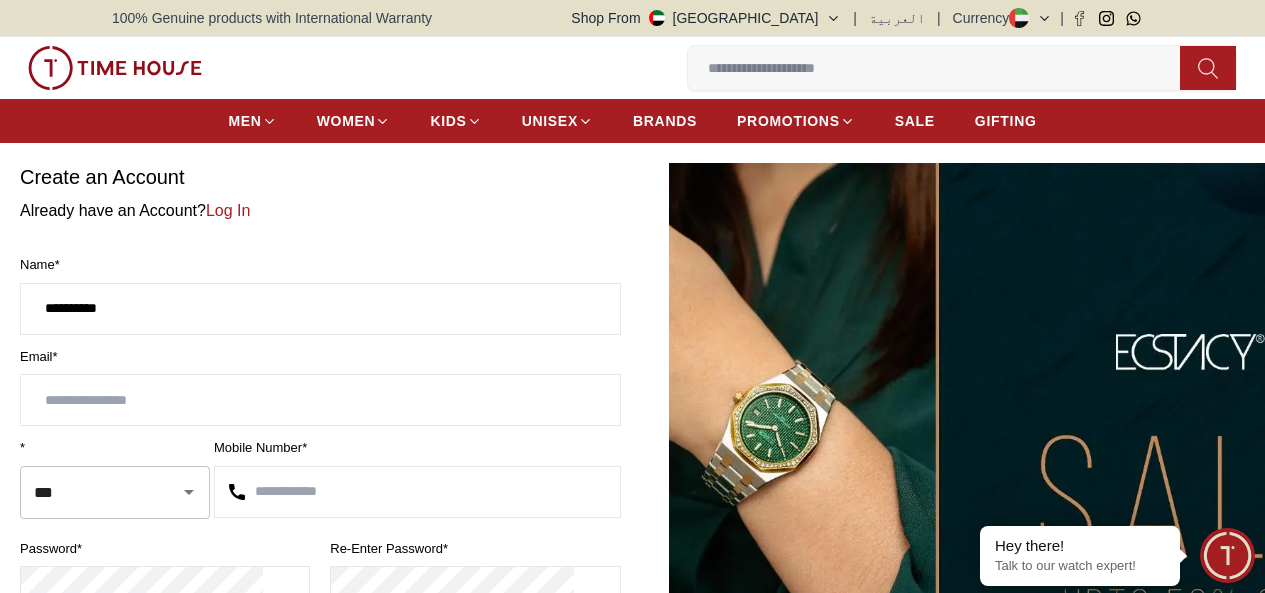 click at bounding box center [320, 400] 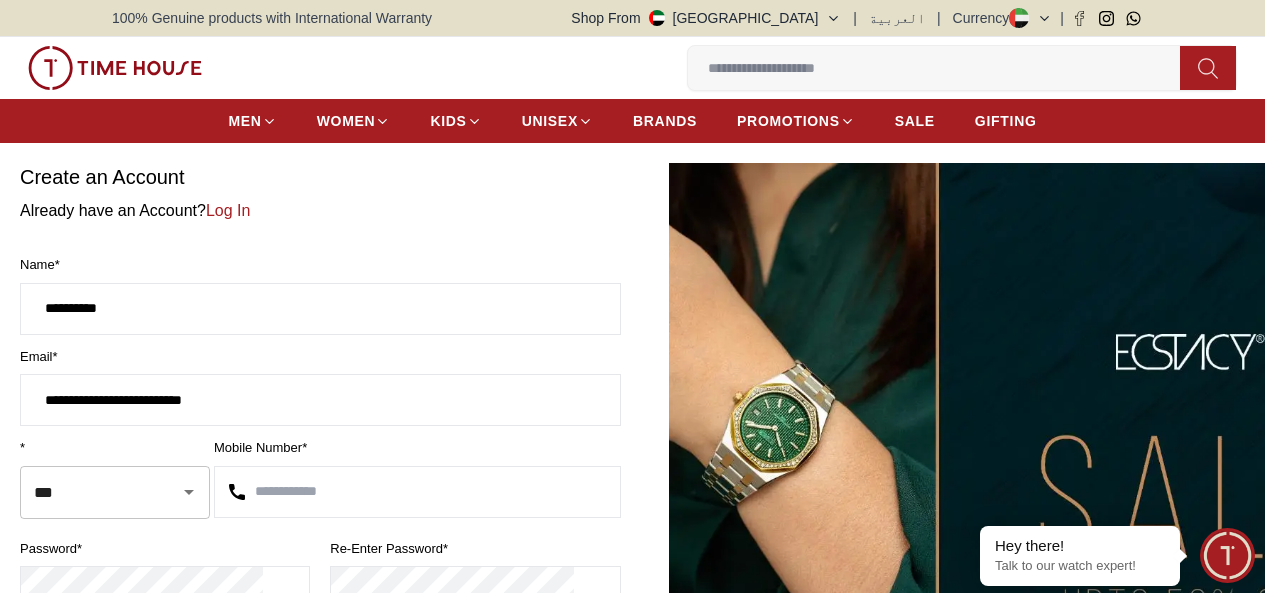 type on "**********" 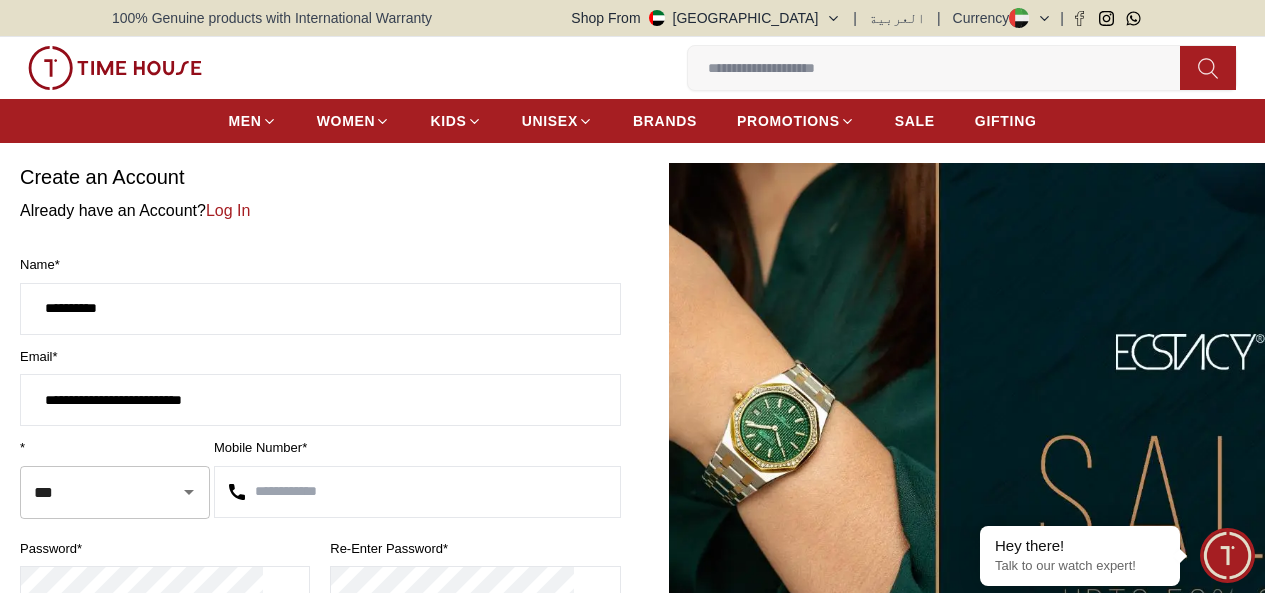 click at bounding box center (417, 492) 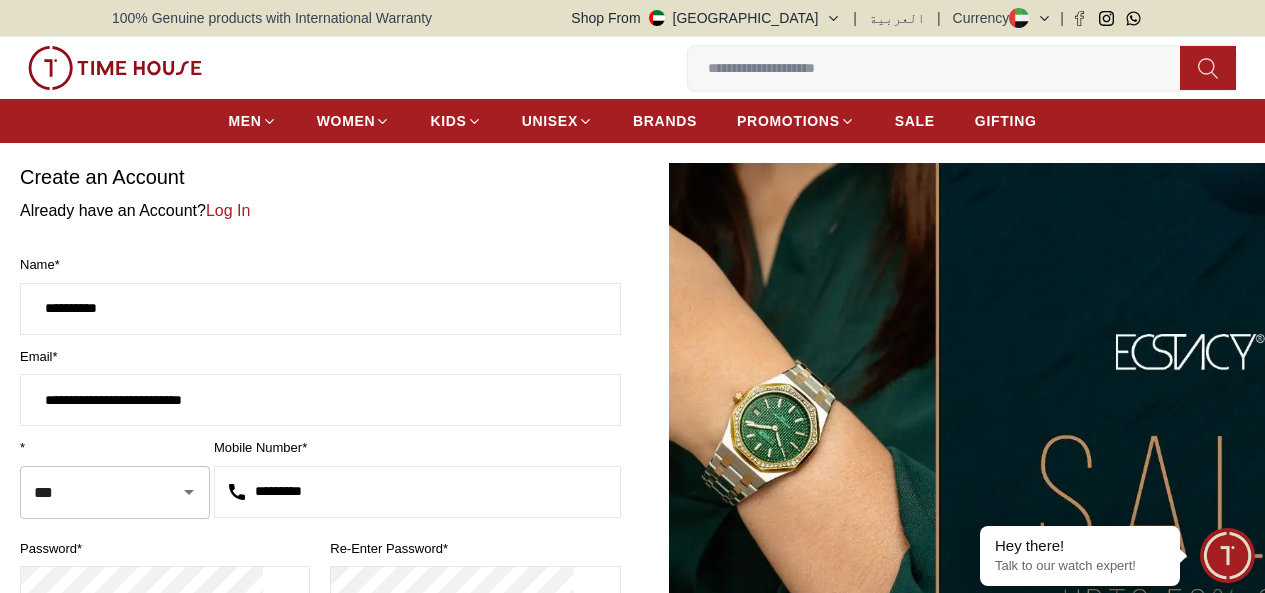 scroll, scrollTop: 100, scrollLeft: 0, axis: vertical 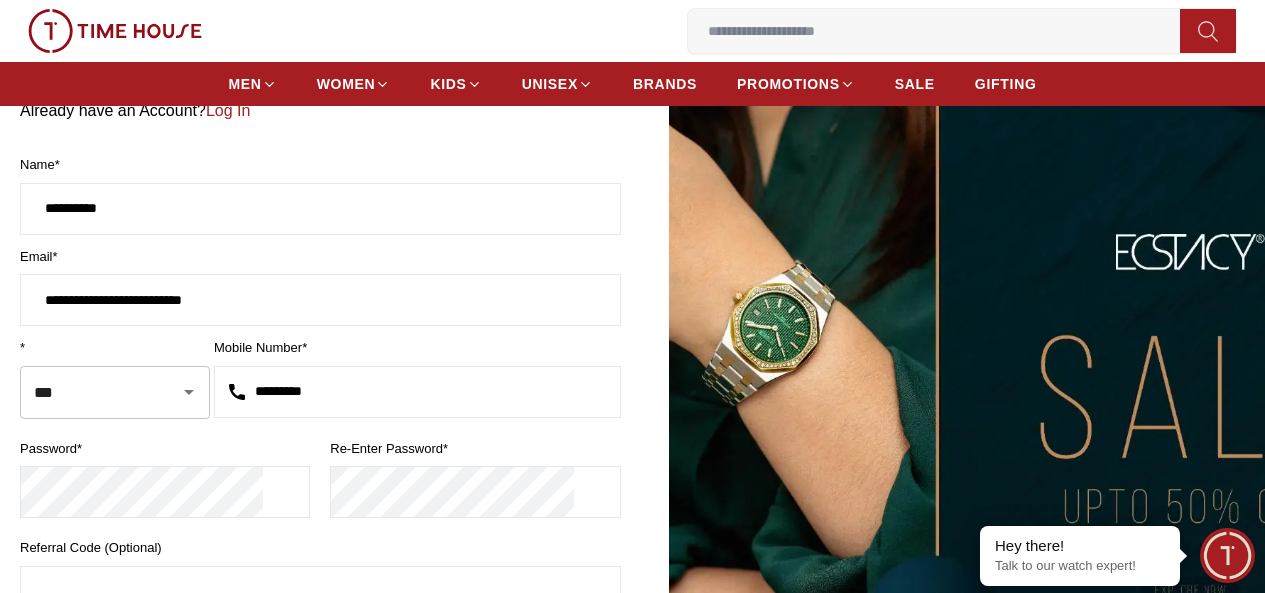 type on "*********" 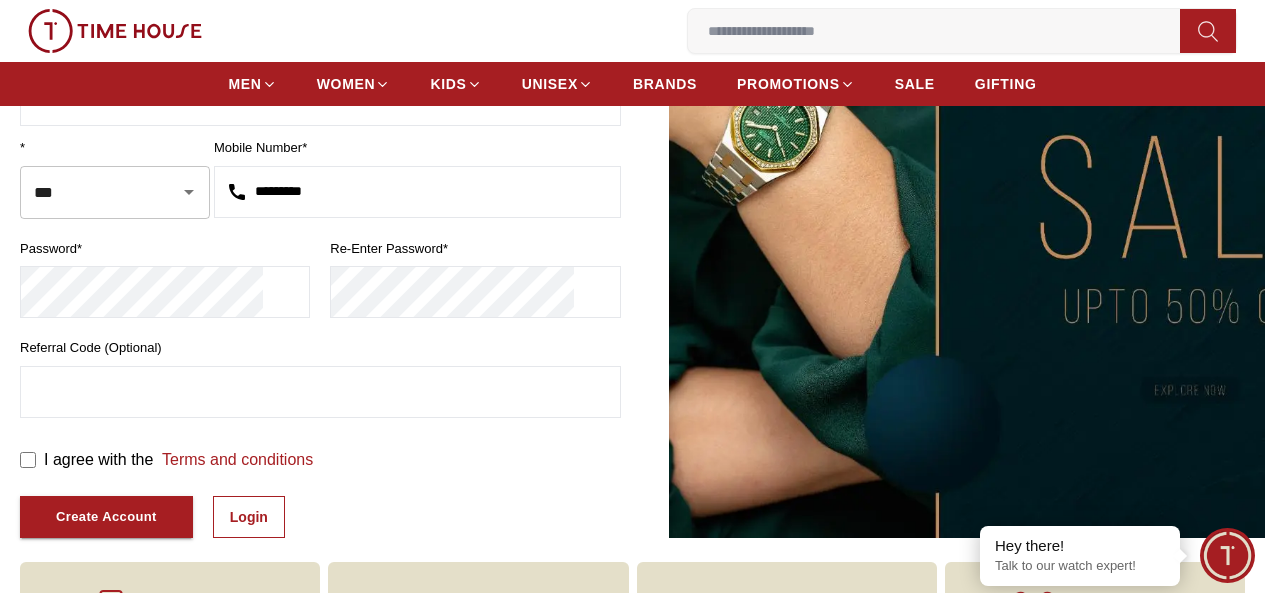 scroll, scrollTop: 200, scrollLeft: 0, axis: vertical 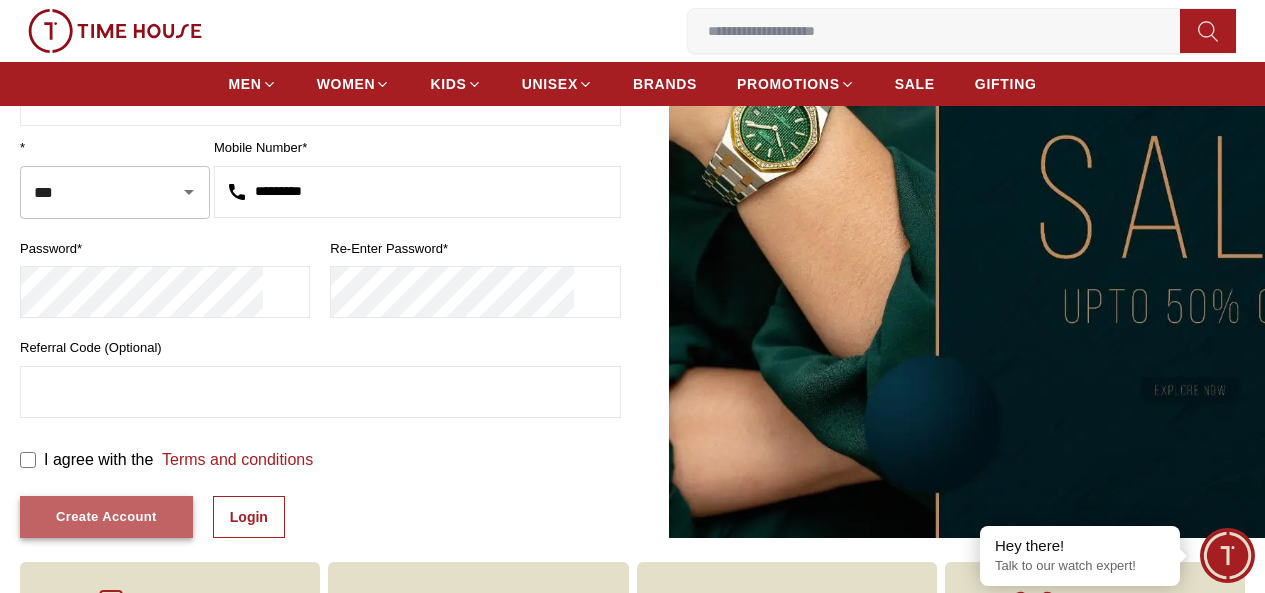 click on "Create Account" at bounding box center (106, 517) 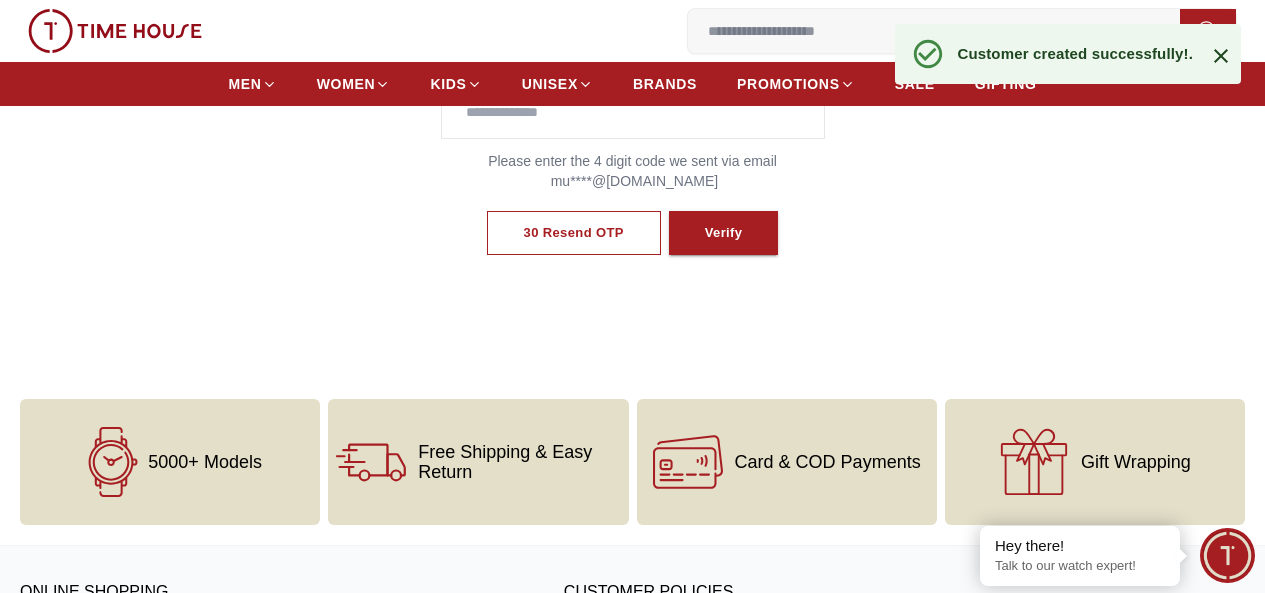 scroll, scrollTop: 135, scrollLeft: 0, axis: vertical 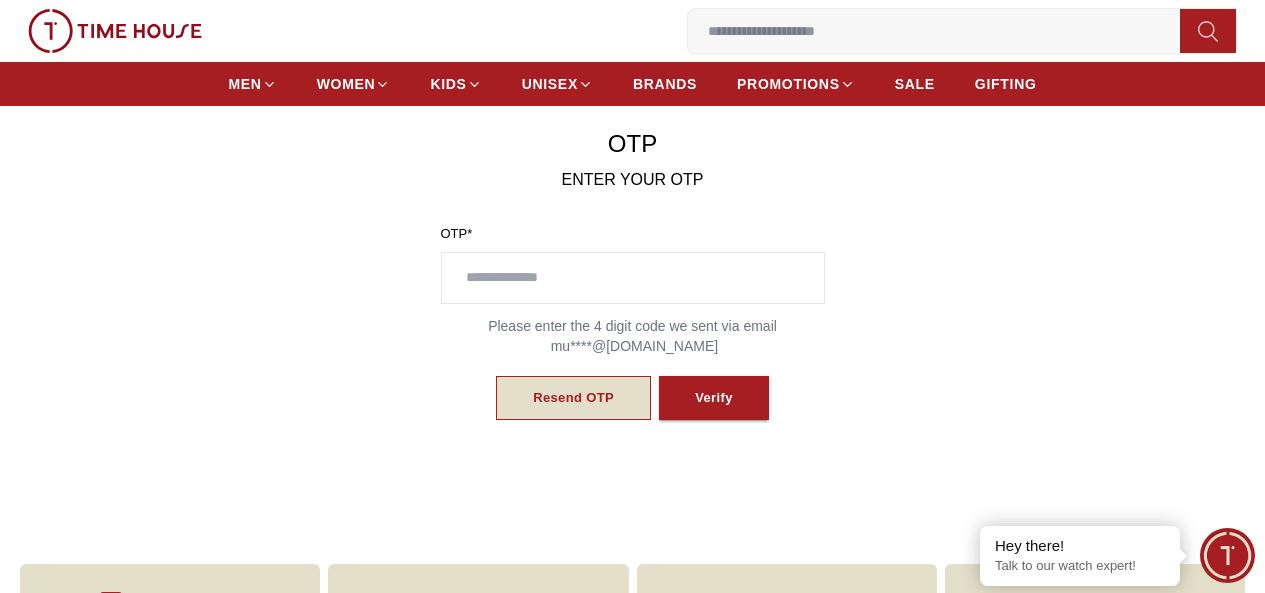click on "Resend OTP" at bounding box center [573, 398] 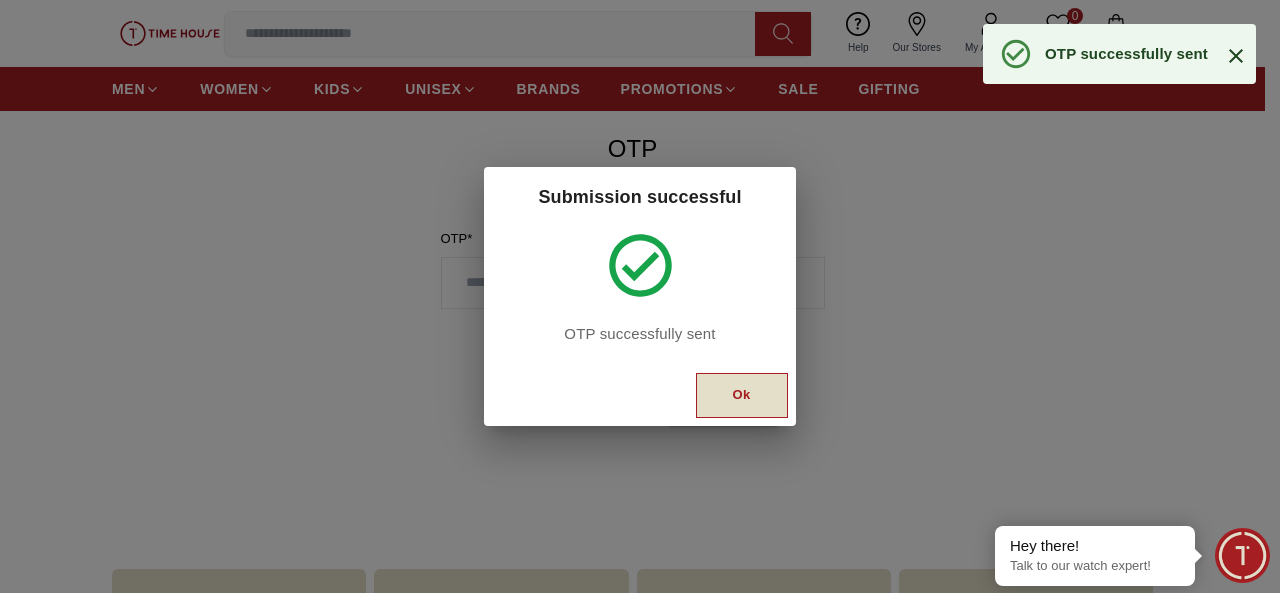 click on "Ok" at bounding box center (742, 395) 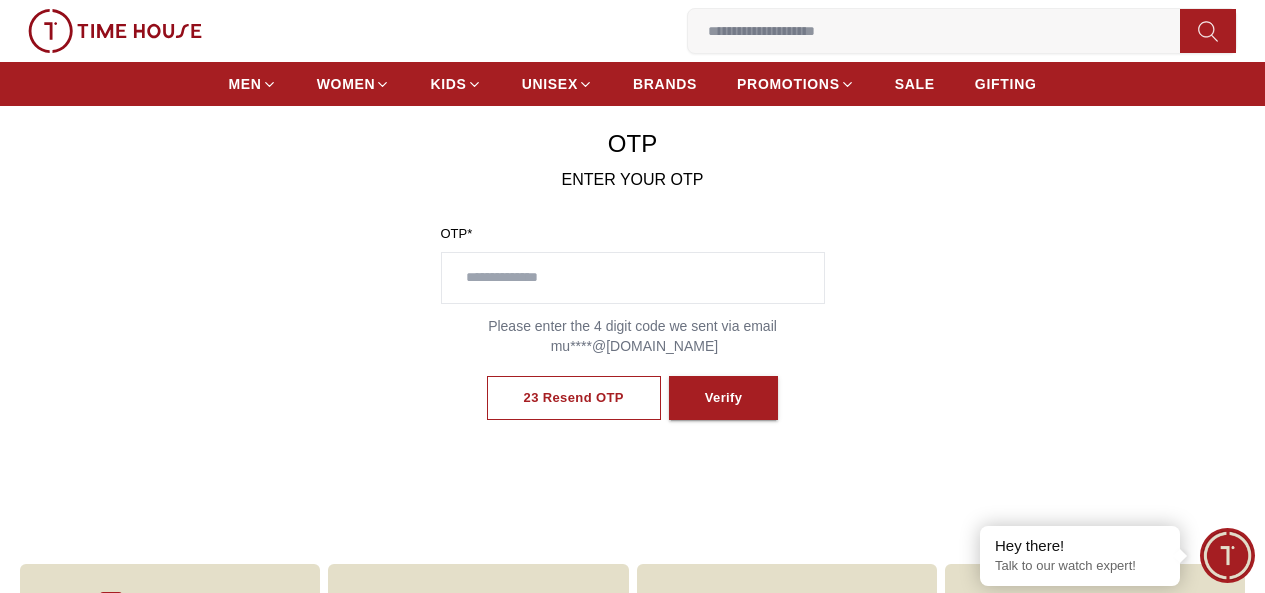 click at bounding box center (633, 278) 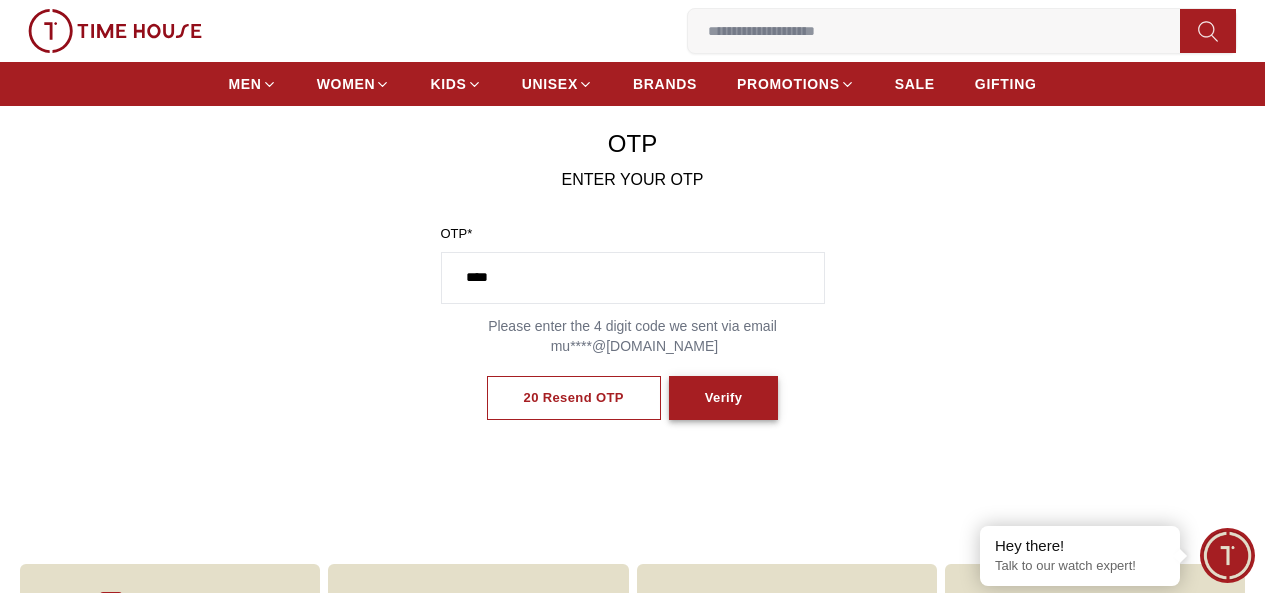 type on "****" 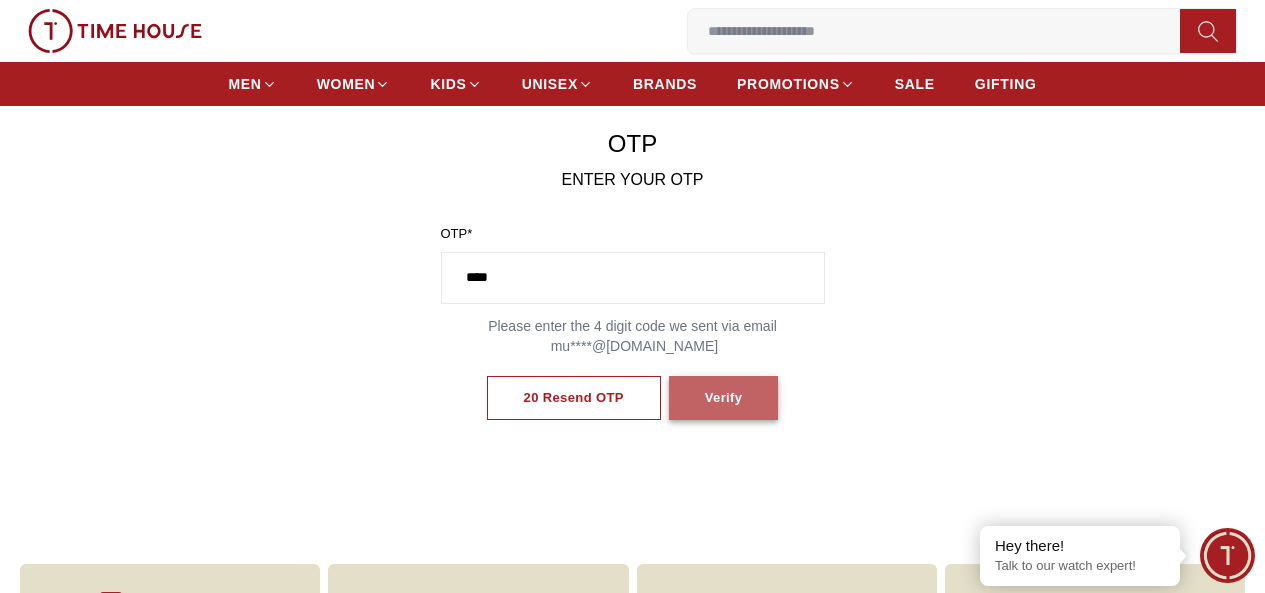 click on "Verify" at bounding box center [724, 398] 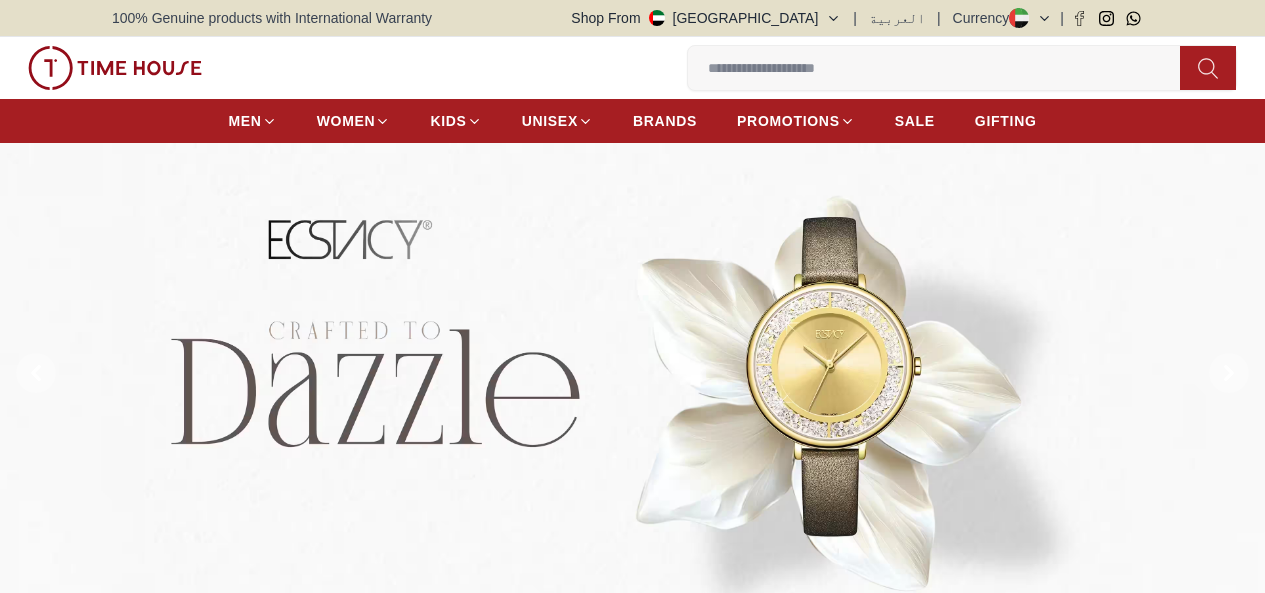 scroll, scrollTop: 0, scrollLeft: 0, axis: both 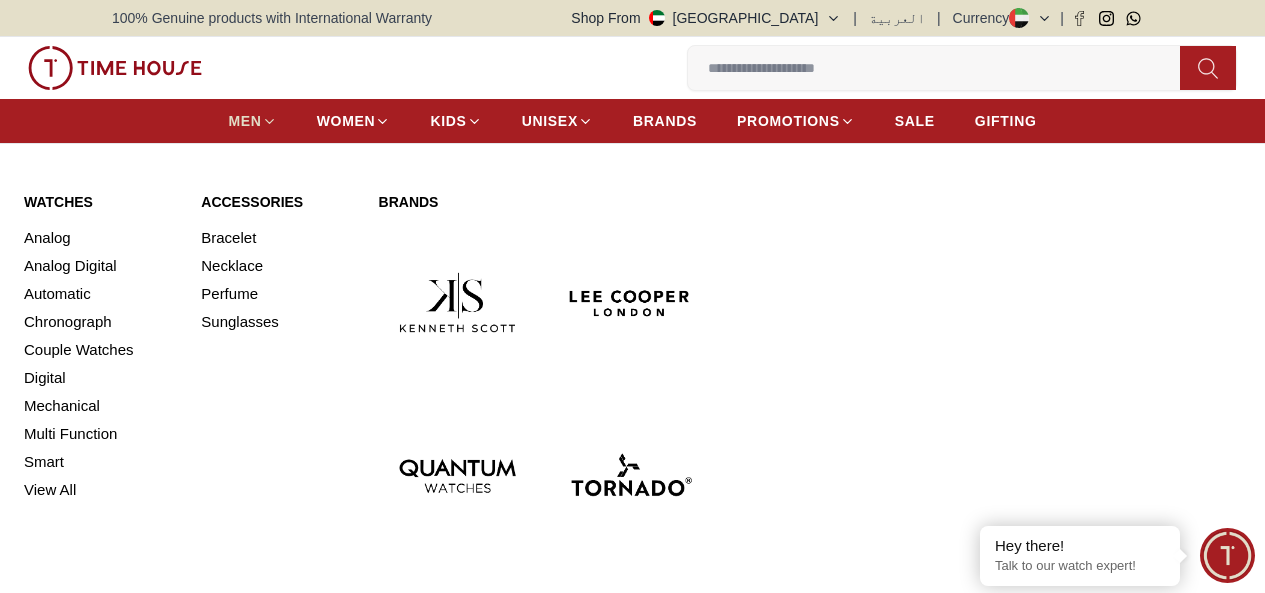 click on "MEN" at bounding box center [244, 121] 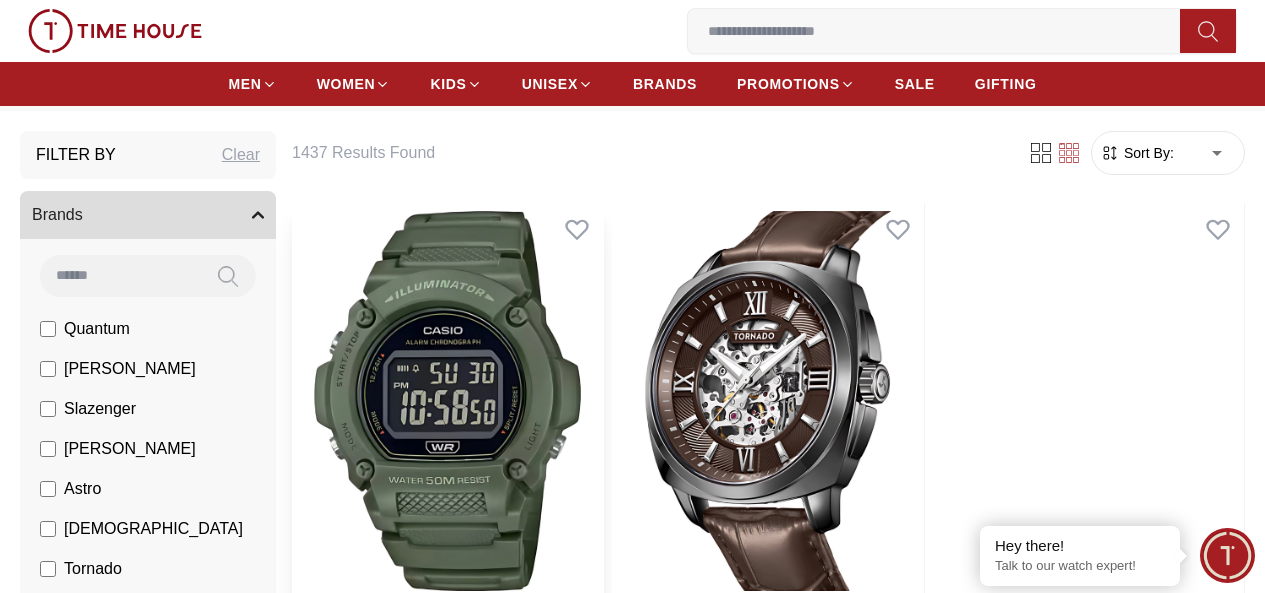 scroll, scrollTop: 100, scrollLeft: 0, axis: vertical 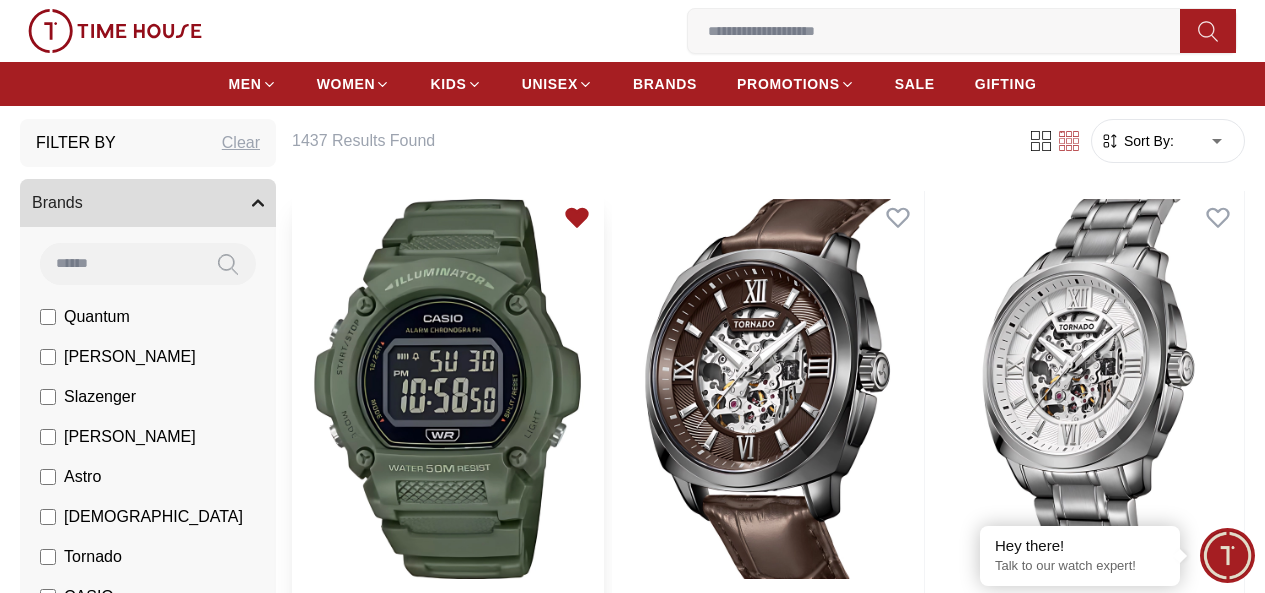 click 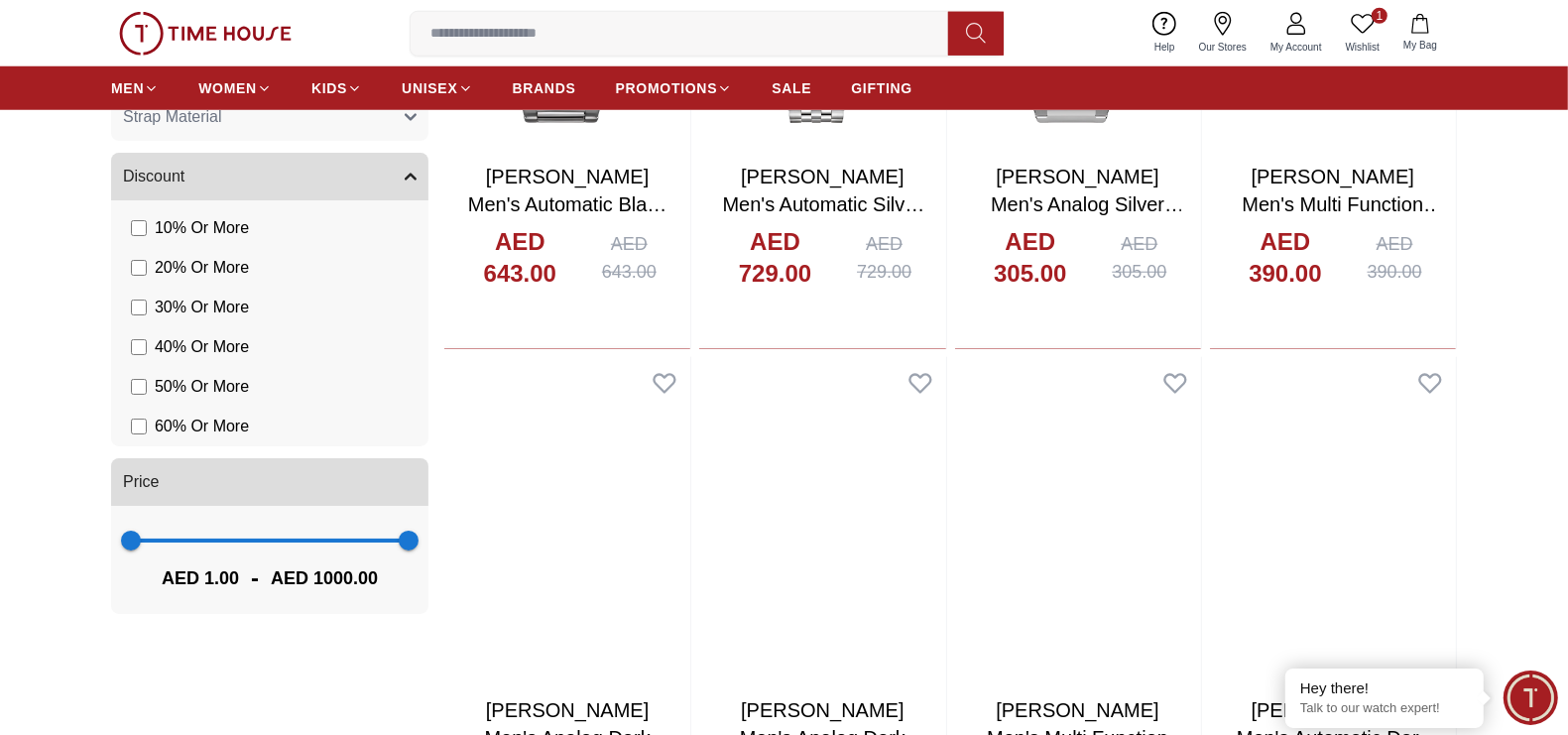 scroll, scrollTop: 1562, scrollLeft: 0, axis: vertical 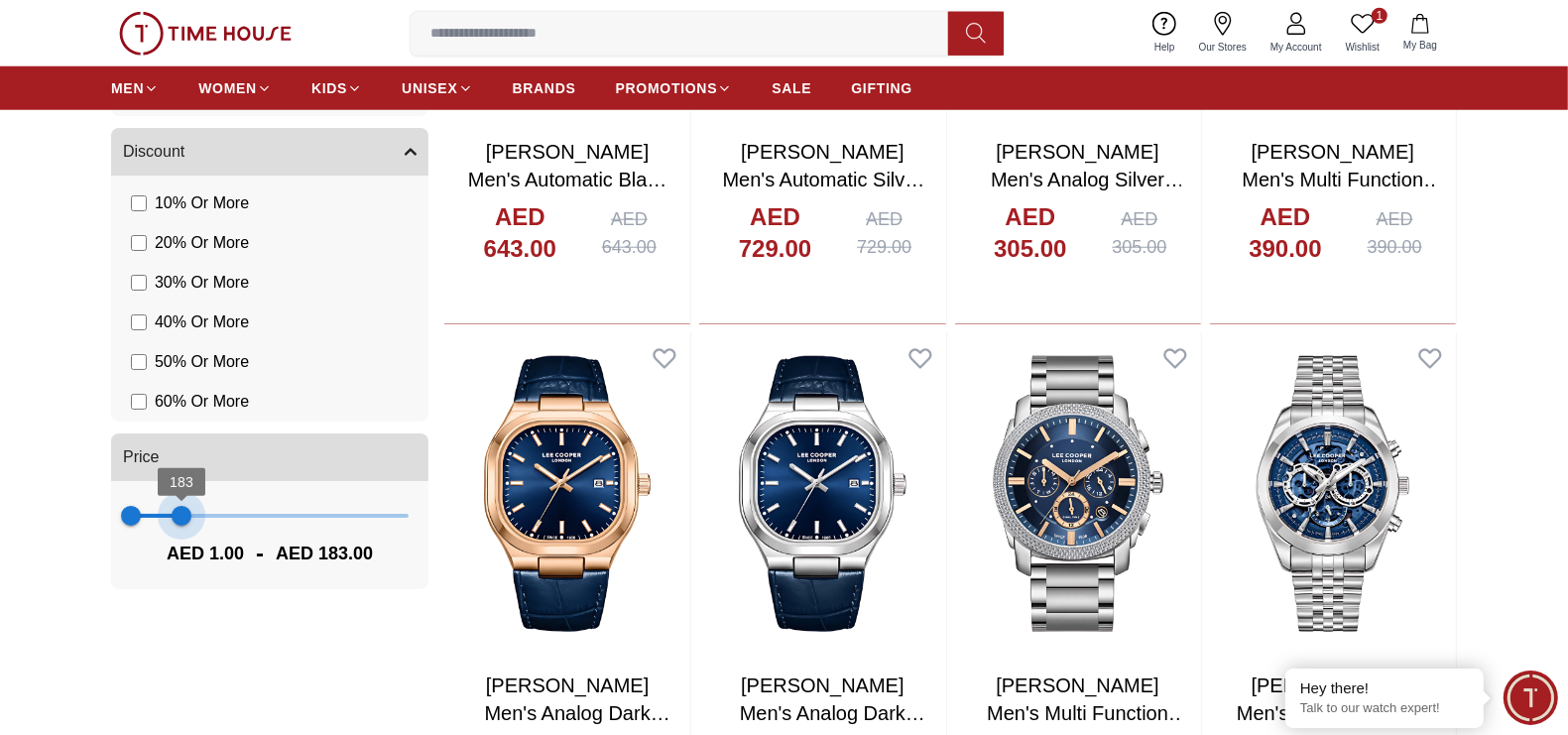 type on "***" 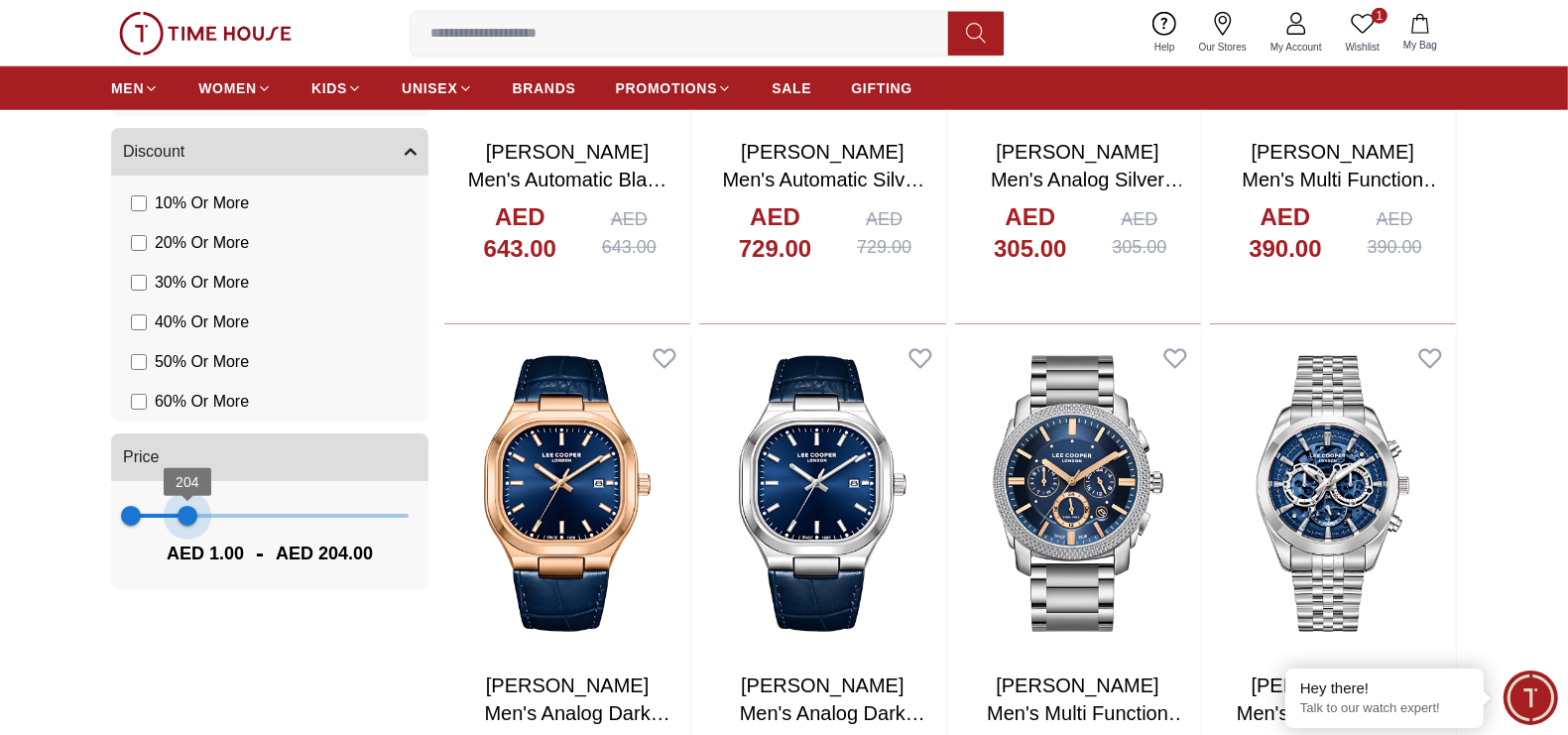 drag, startPoint x: 407, startPoint y: 517, endPoint x: 187, endPoint y: 529, distance: 220.32703 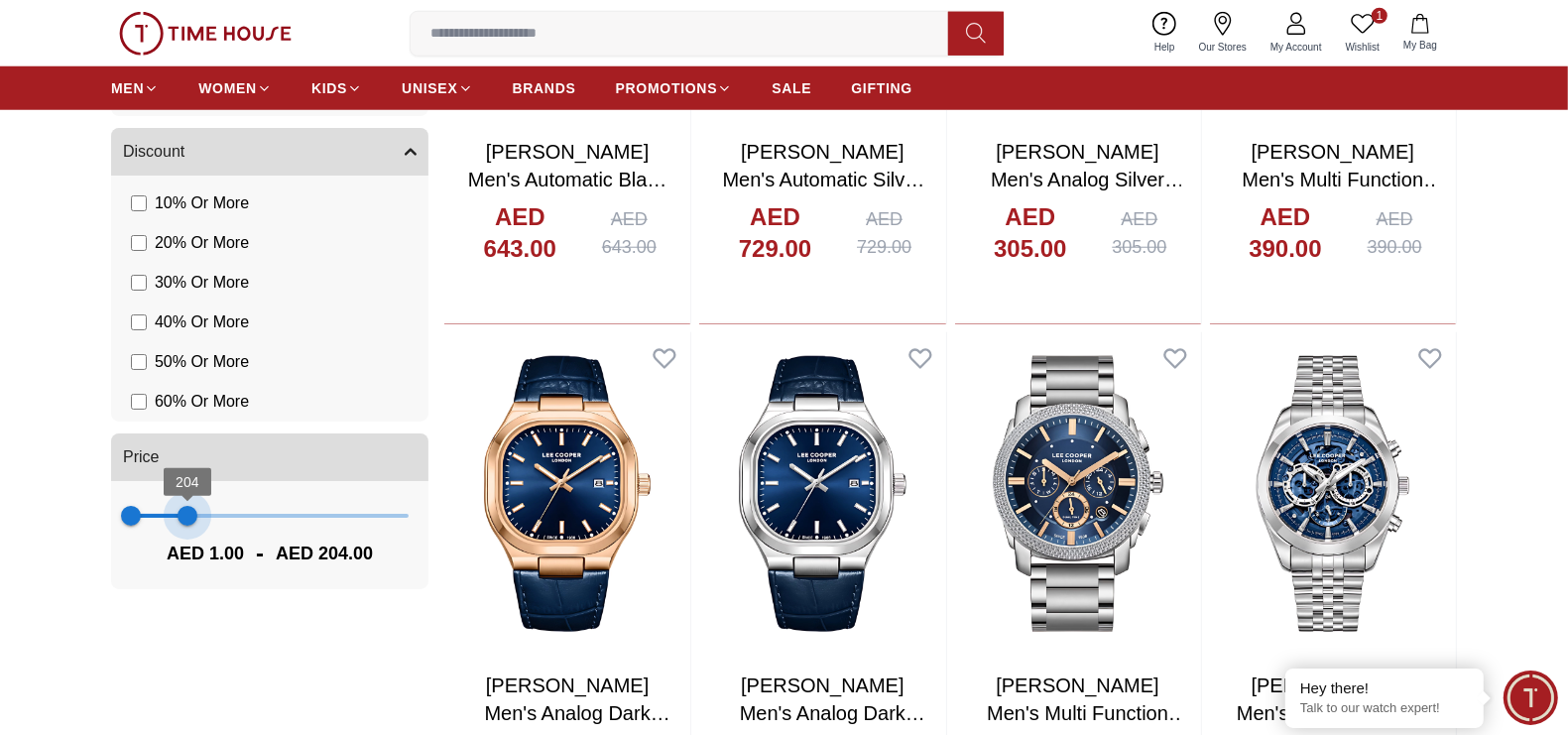 click on "204" at bounding box center (187, 516) 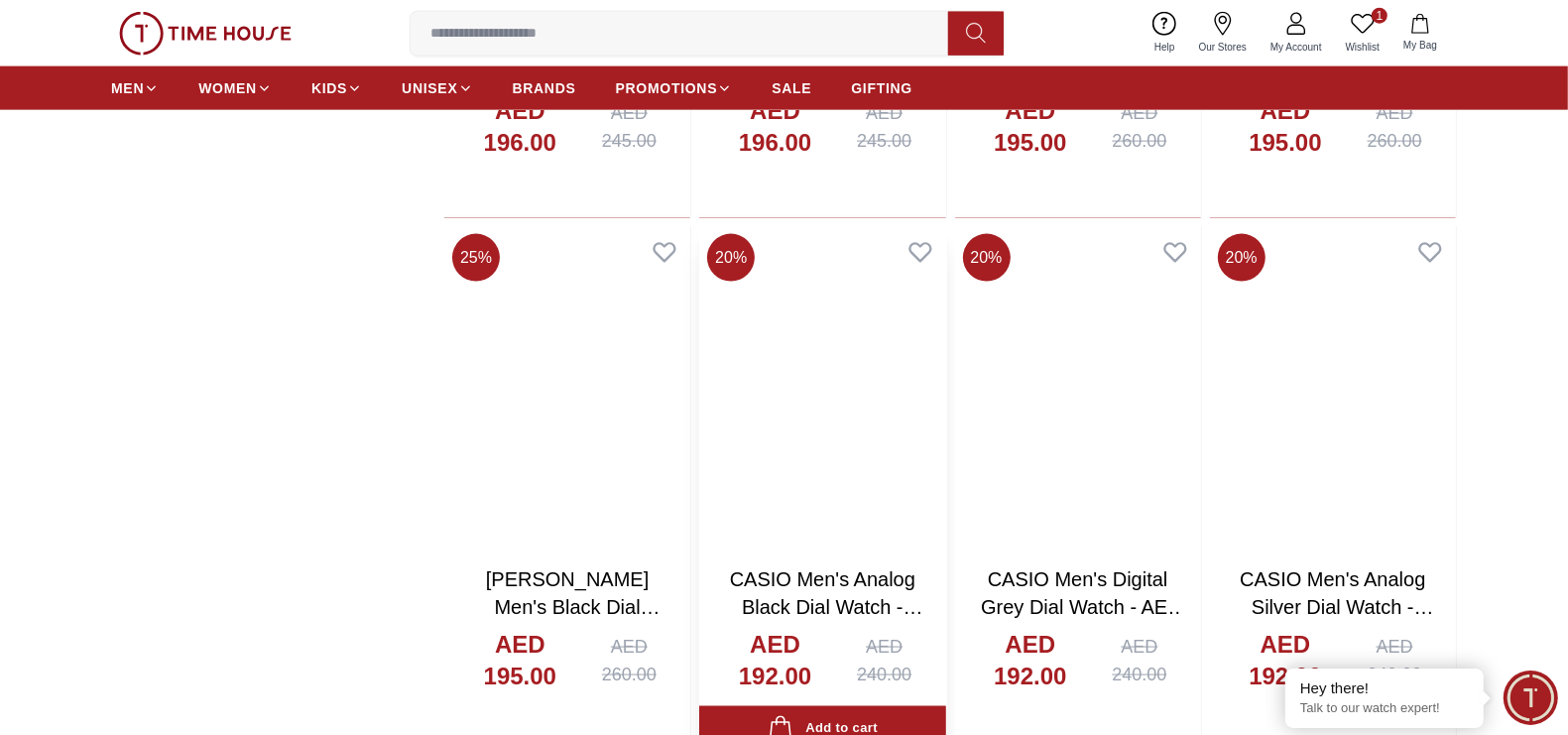 scroll, scrollTop: 2232, scrollLeft: 0, axis: vertical 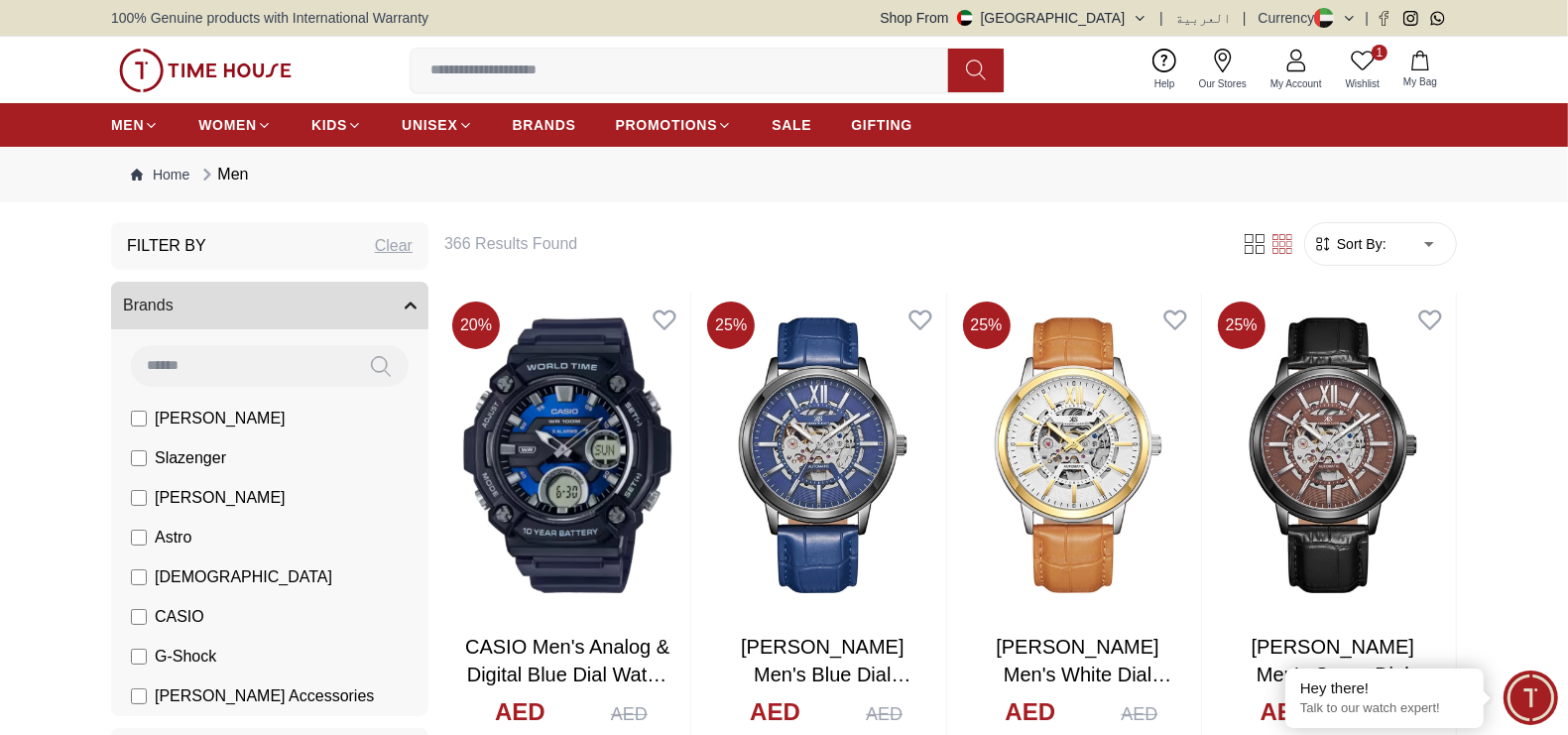 click on "100% Genuine products with International Warranty Shop From [GEOGRAPHIC_DATA] | العربية |  Currency   | 1 Wishlist Help Our Stores My Account 1 Wishlist My Bag MEN WOMEN KIDS UNISEX BRANDS PROMOTIONS SALE GIFTING Home Men    Filter By Clear Brands [PERSON_NAME] Slazenger [PERSON_NAME] Astro Ecstacy CASIO G-Shock [PERSON_NAME] Accessories Color Black Green Blue Red Dark Blue Silver Silver / Black Orange Rose Gold Grey White White / Rose Gold Silver / Silver Dark Blue / Silver Silver / Gold Silver / Rose Gold Black / Black Black / Silver Black / Rose Gold Gold Yellow Brown White / Silver Light Blue Black /Rose Gold Black /Grey Black /Red Black /Black Black / Rose Gold / Black Rose Gold / Black Rose Gold / Black / Black Pink Green /Silver Purple Silver Silver Silver / Blue Green / Green Blue / Black Blue / Blue Titanum Navy Blue Military Green Blue / Silver Champagne White / Gold White / Gold  [PERSON_NAME] Green / Silver Blue  Army Green Camouflage Silver / White / Rose Gold Black / Blue MOP White Black/Silver 40" at bounding box center (784, 7208) 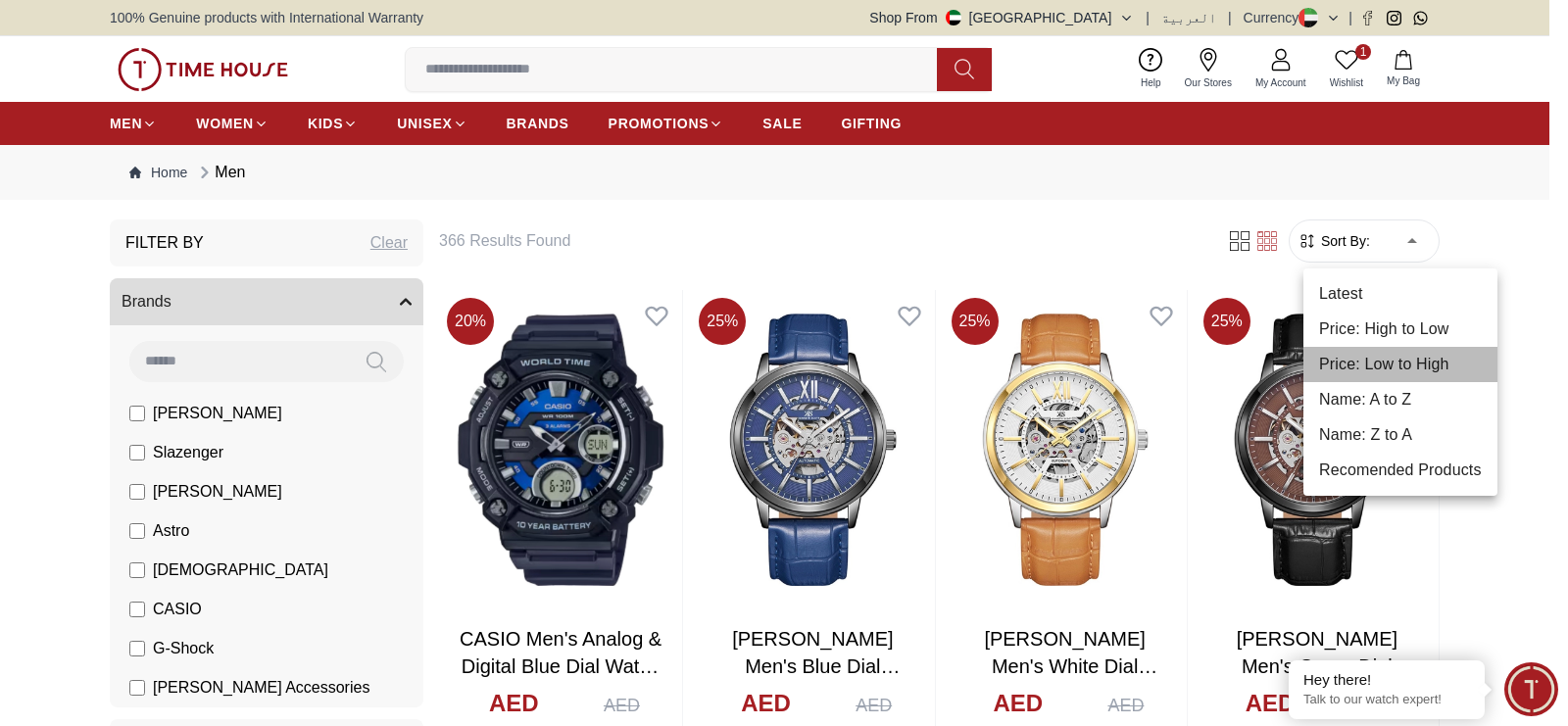 click on "Price: Low to High" at bounding box center (1400, 364) 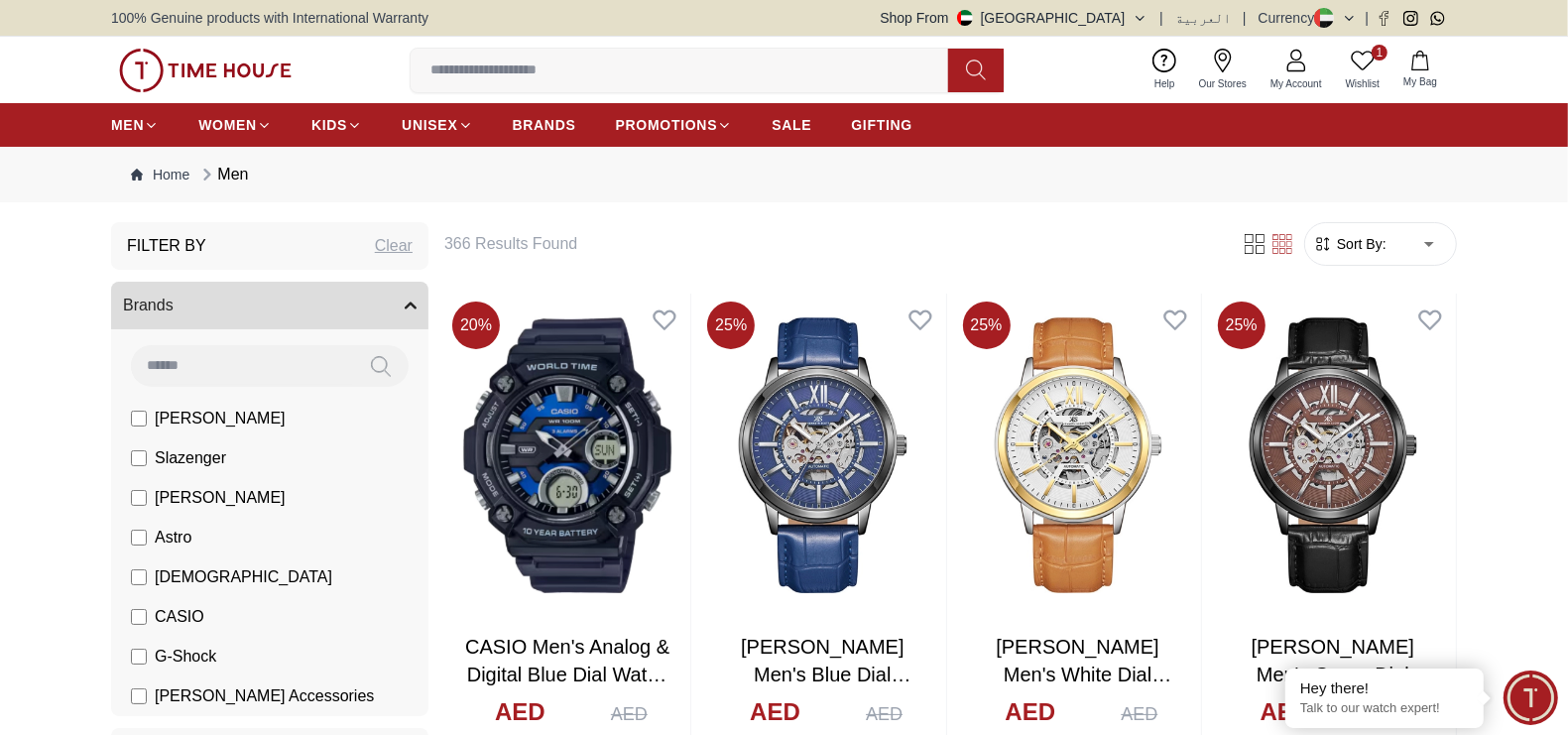 type on "*" 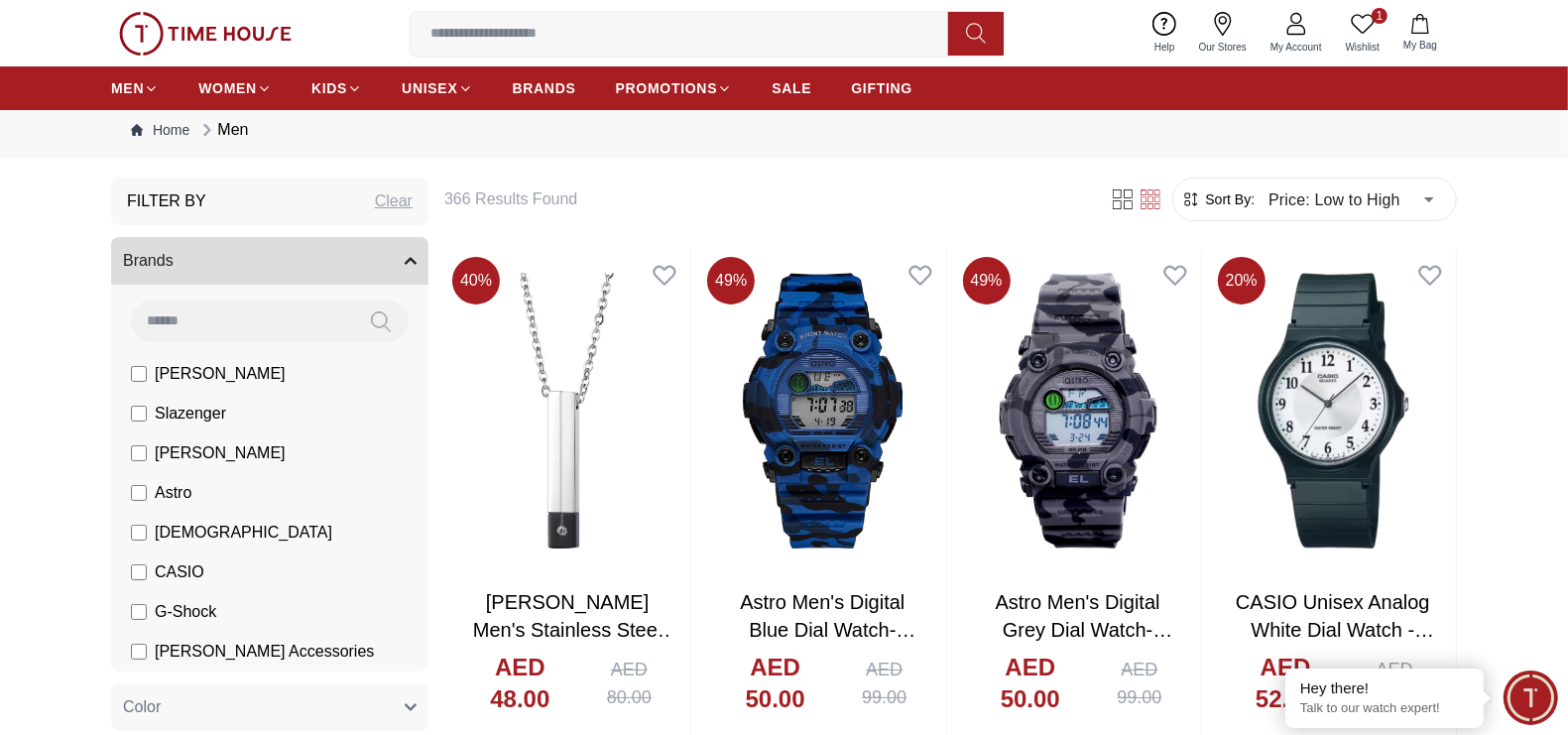 scroll, scrollTop: 0, scrollLeft: 0, axis: both 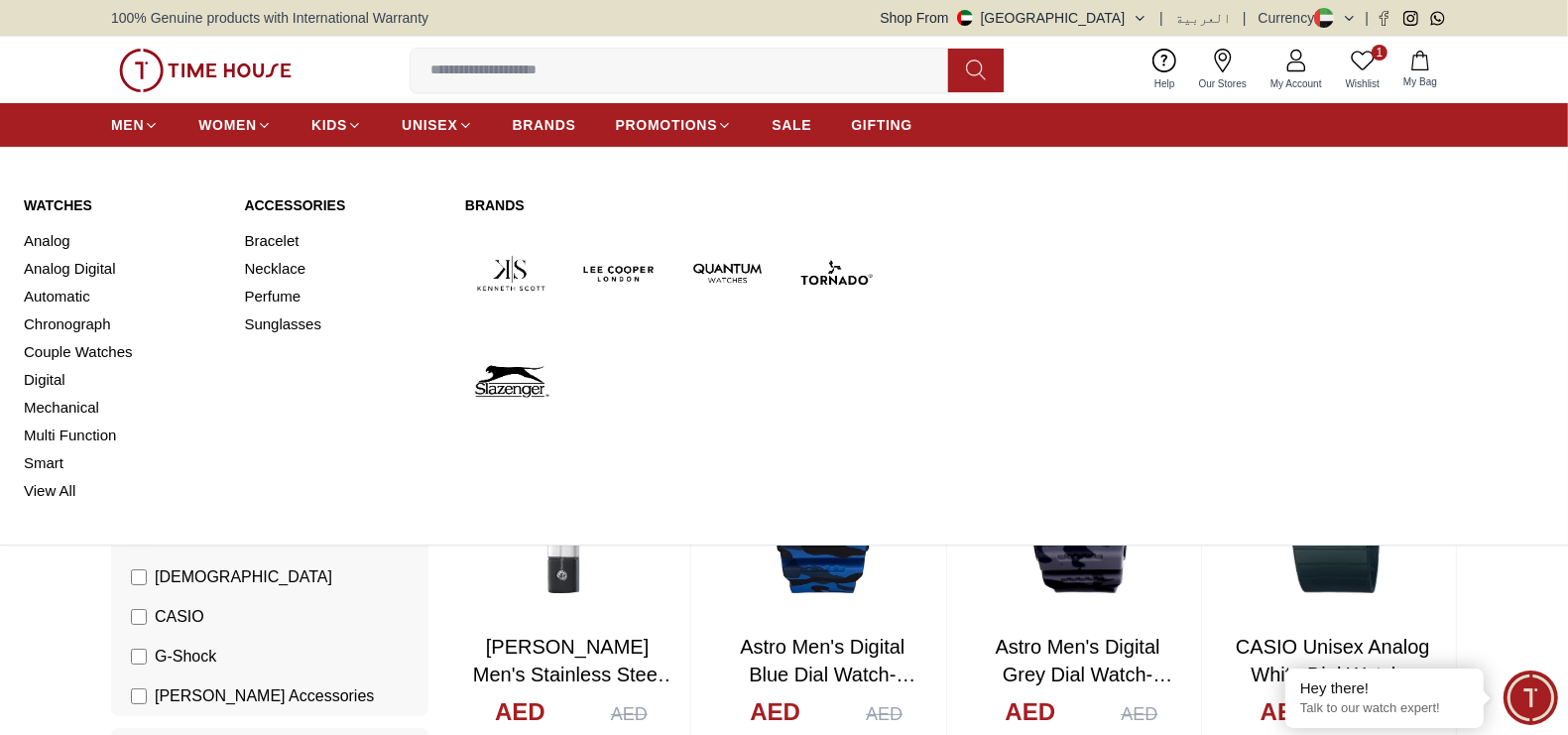 click on "Watches" at bounding box center (122, 205) 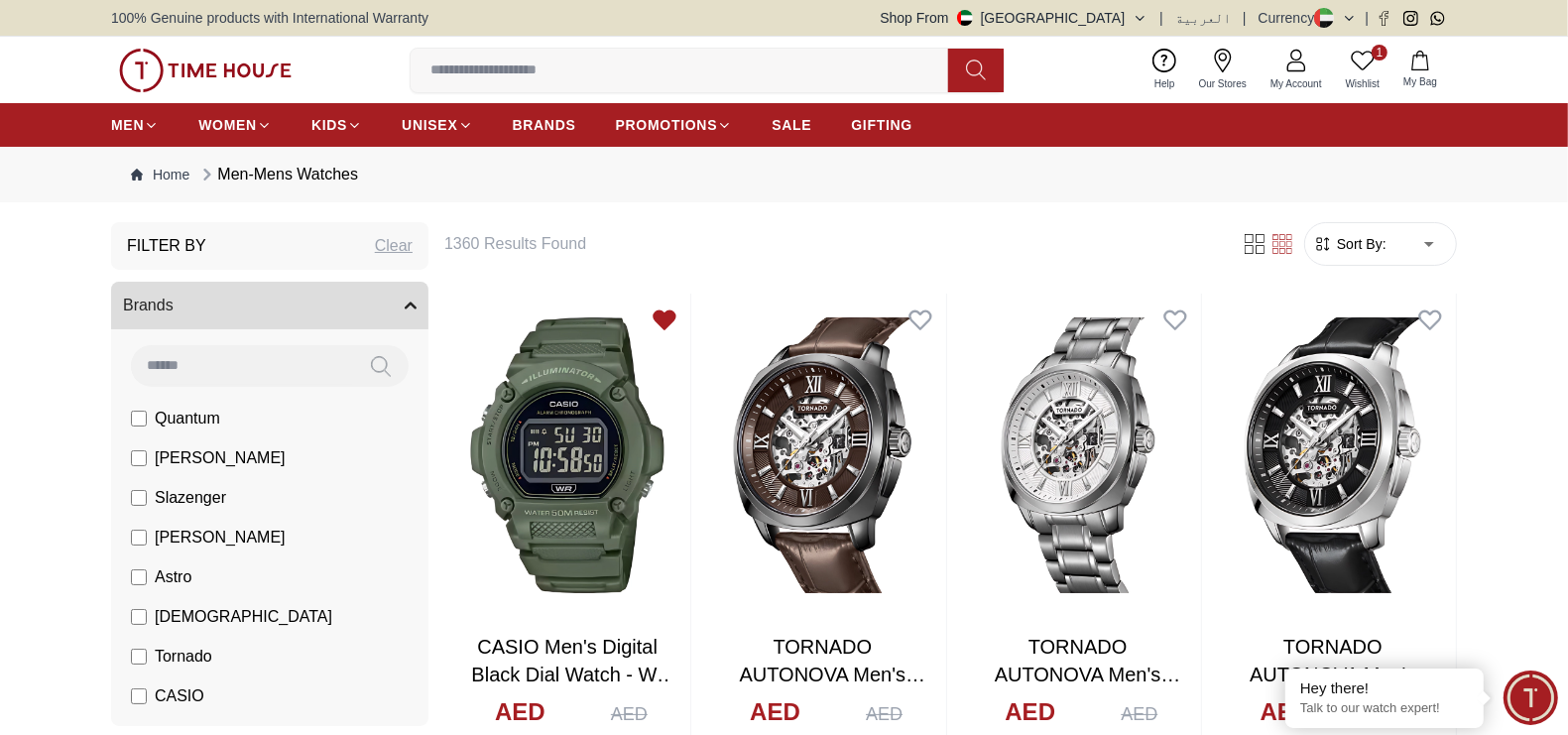 click on "100% Genuine products with International Warranty Shop From [GEOGRAPHIC_DATA] | العربية |  Currency   | 1 Wishlist Help Our Stores My Account 1 Wishlist My Bag MEN WOMEN KIDS UNISEX BRANDS PROMOTIONS SALE GIFTING Home Men-Mens Watches    Filter By Clear Brands Quantum [PERSON_NAME] Slazenger [PERSON_NAME] Astro Ecstacy Tornado CASIO CITIZEN GUESS ORIENT Armani Exchange Police Ducati CERRUTI 1881 G-Shock Tsar Bomba Color Black Green Blue Red Dark Blue Silver Silver / Black Orange Rose Gold Grey White White / Rose Gold Silver / Silver Dark Blue / Silver Silver / Gold Silver / Rose Gold Black / Black Black / Silver Black / Rose Gold Gold Yellow Brown White / Silver Light Blue Black /Rose Gold Black /Grey Black /Red Black /Black Black / Rose Gold / Black Rose Gold / Black Rose Gold / Black / Black Pink Green /Silver Purple Silver Silver Silver / Blue Green / Green Blue / Black Blue / Blue Titanum Navy Blue Military Green Blue / Silver Champagne White / Gold White / Gold  [PERSON_NAME] Green / Silver Blue  40 47" at bounding box center (784, 1872) 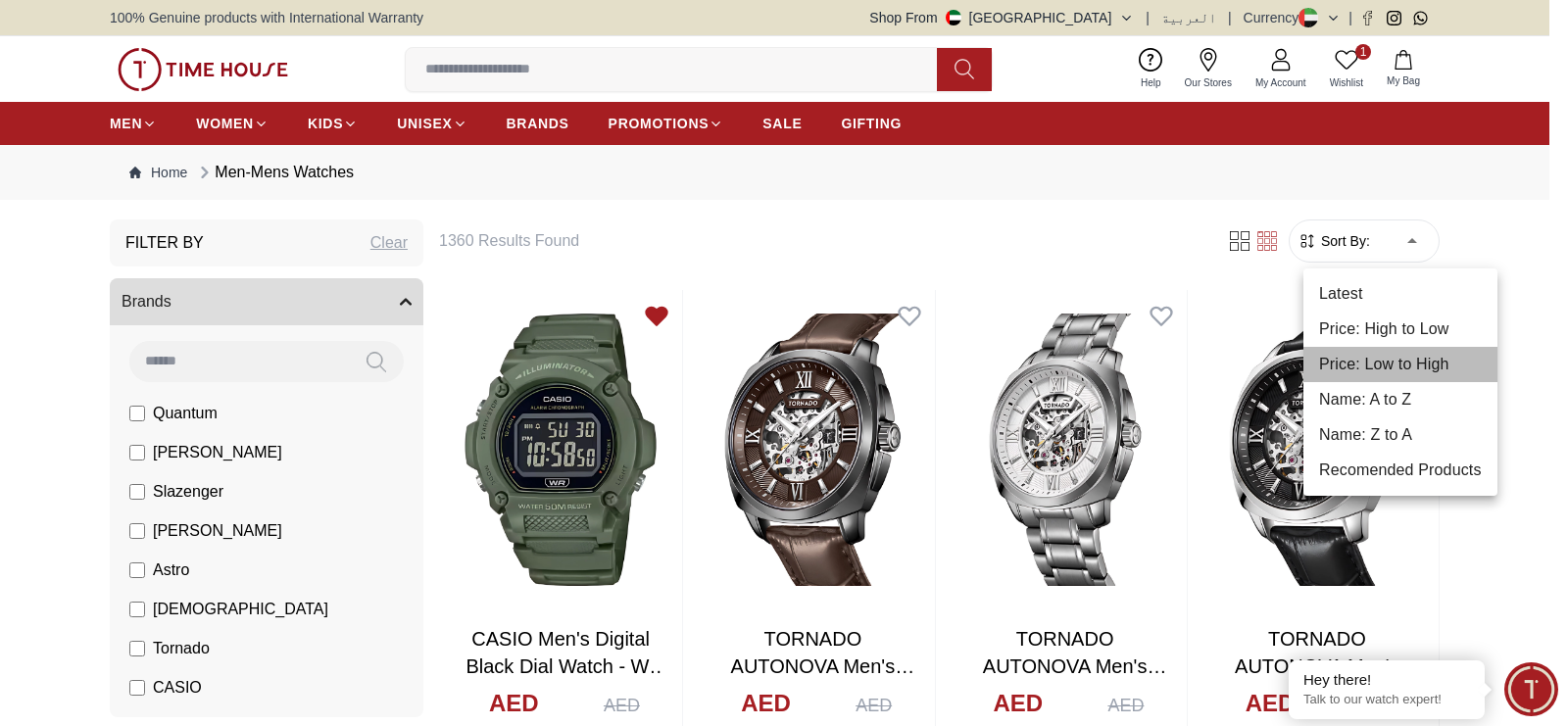 click on "Price: Low to High" at bounding box center (1400, 364) 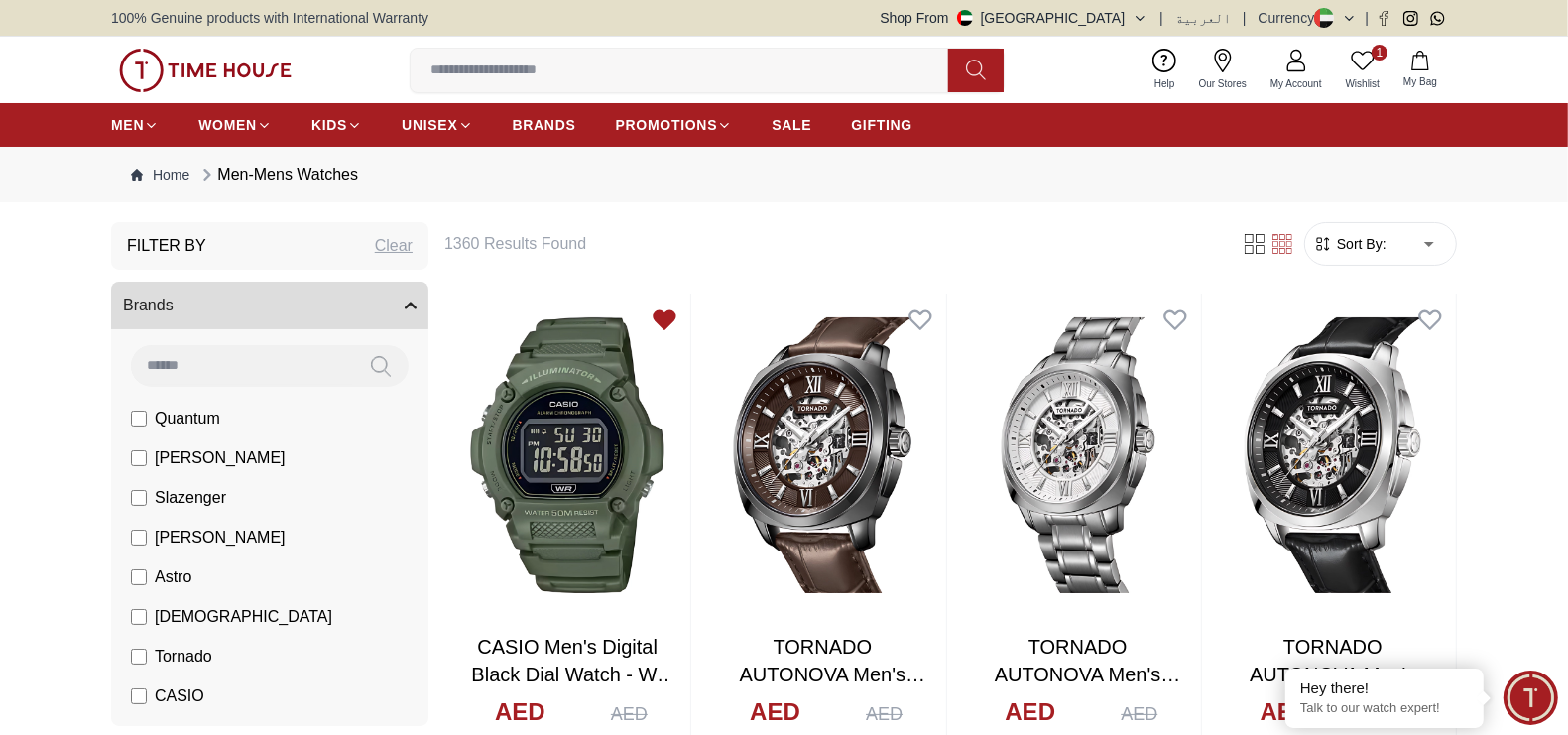 type on "*" 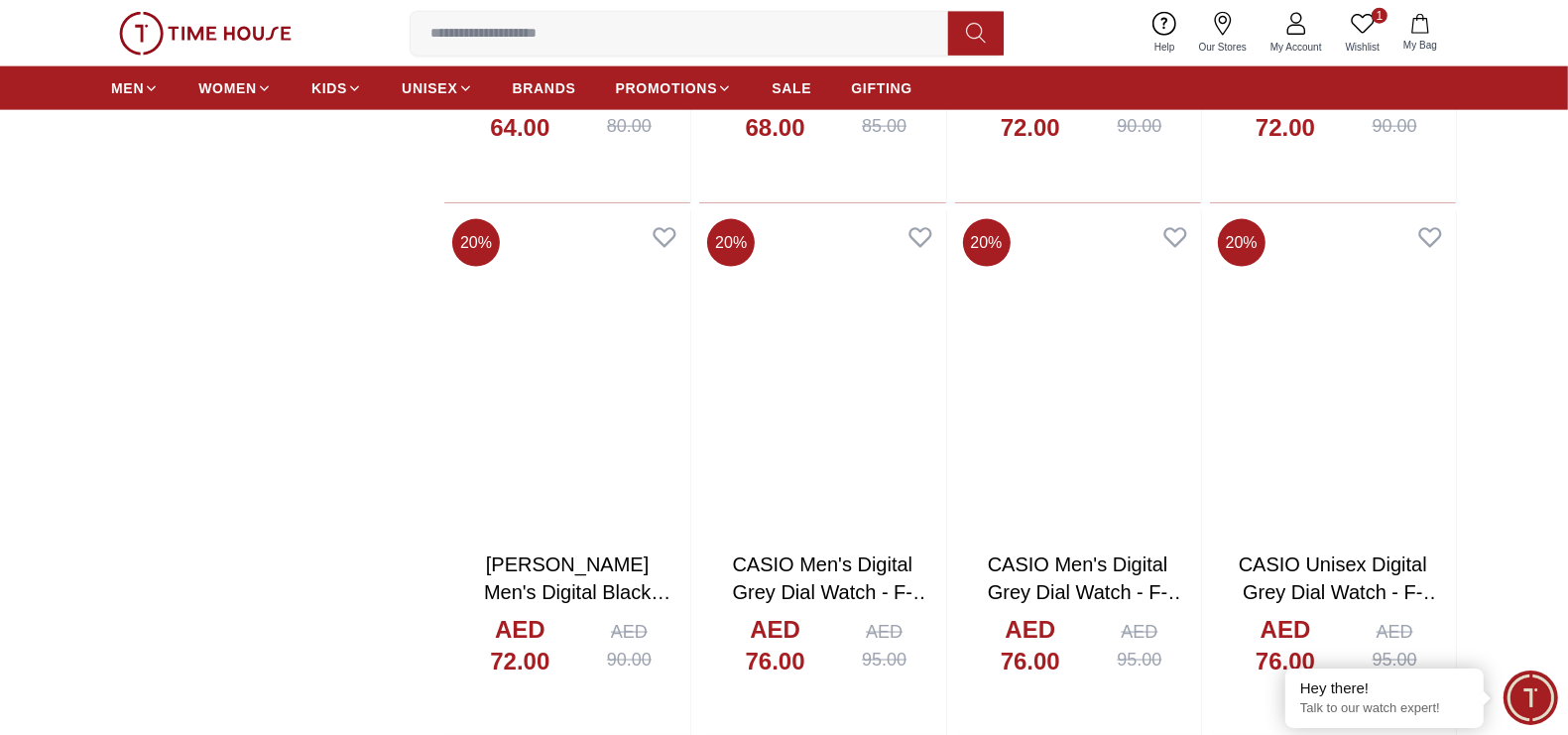 scroll, scrollTop: 2232, scrollLeft: 0, axis: vertical 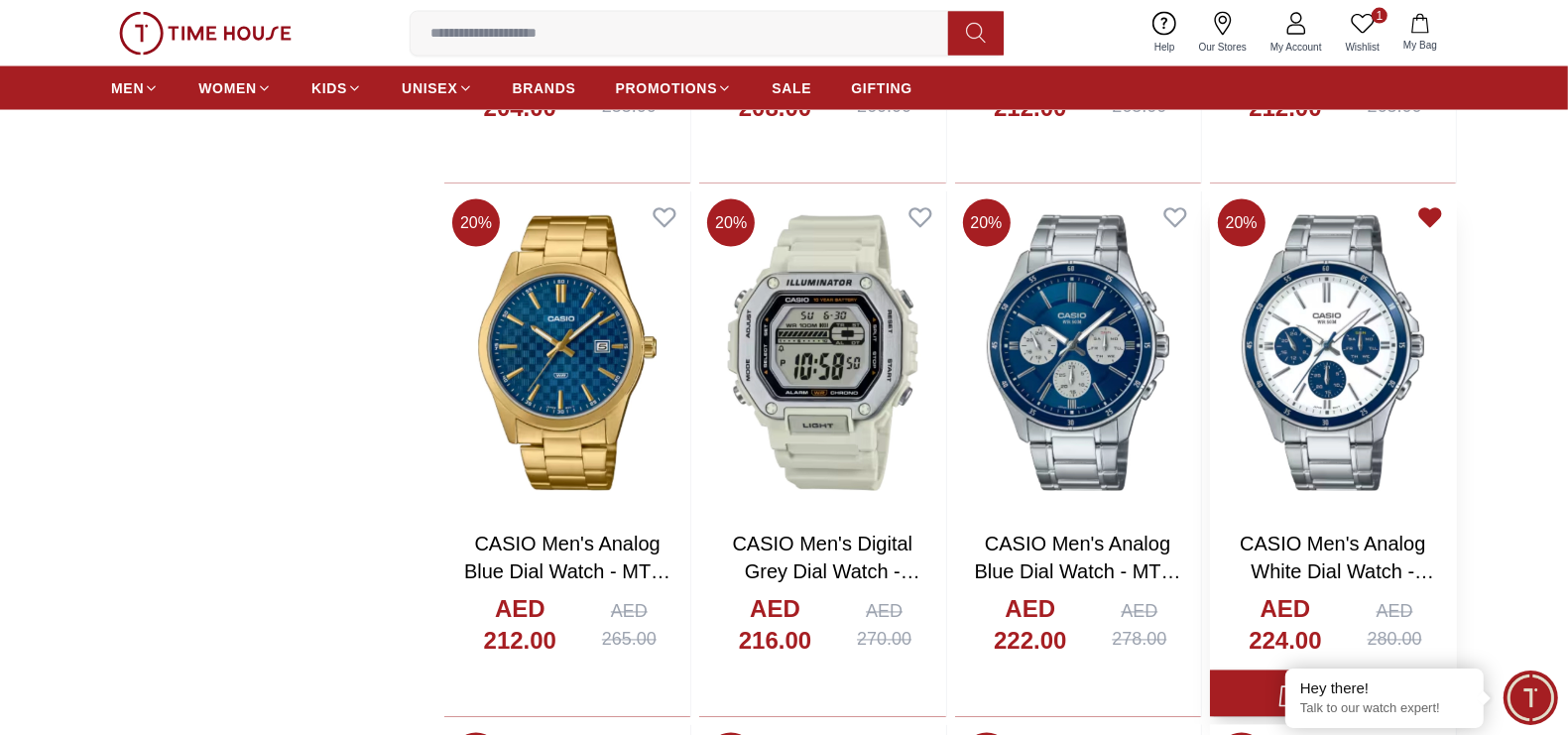 click 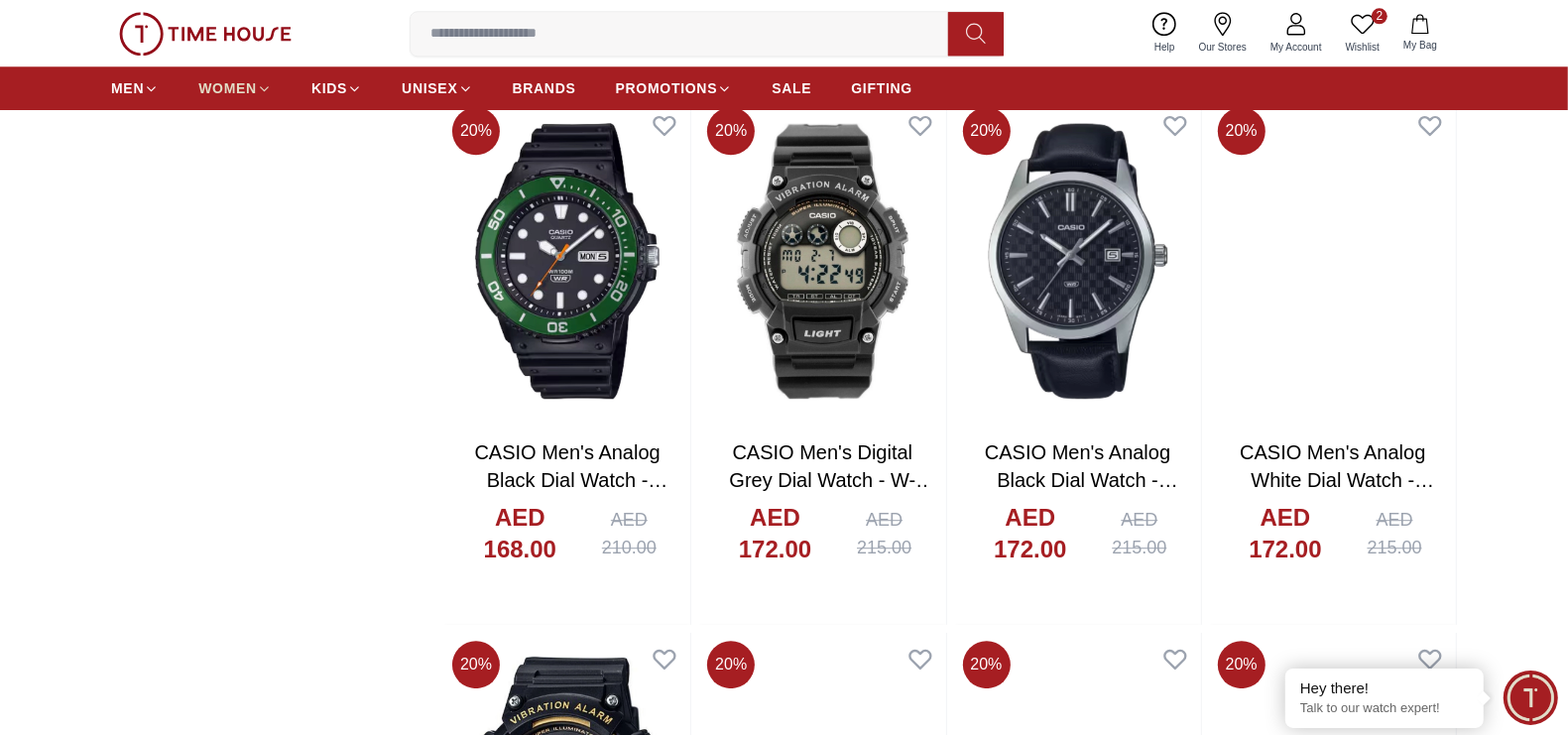 scroll, scrollTop: 3720, scrollLeft: 0, axis: vertical 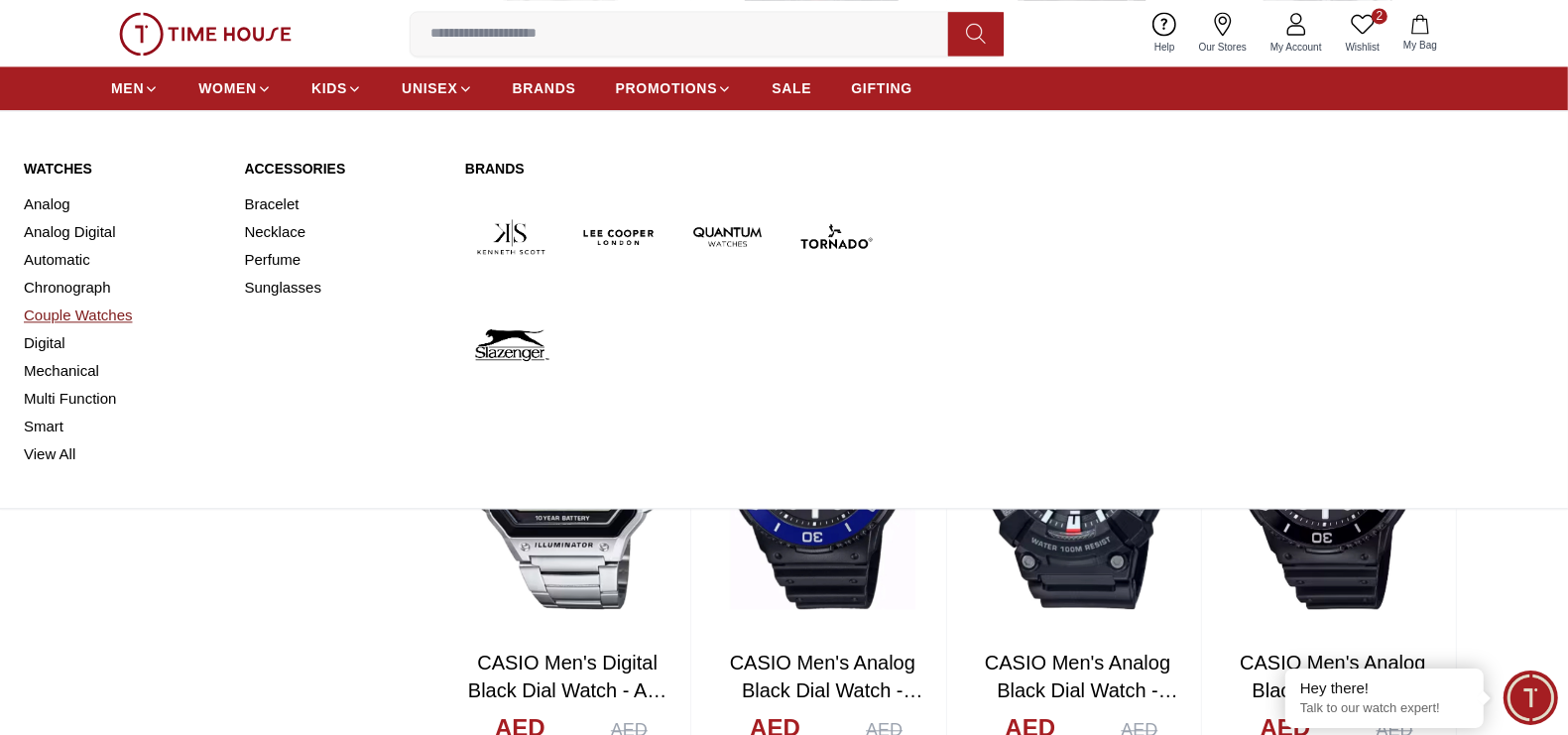 click on "Couple Watches" at bounding box center (122, 315) 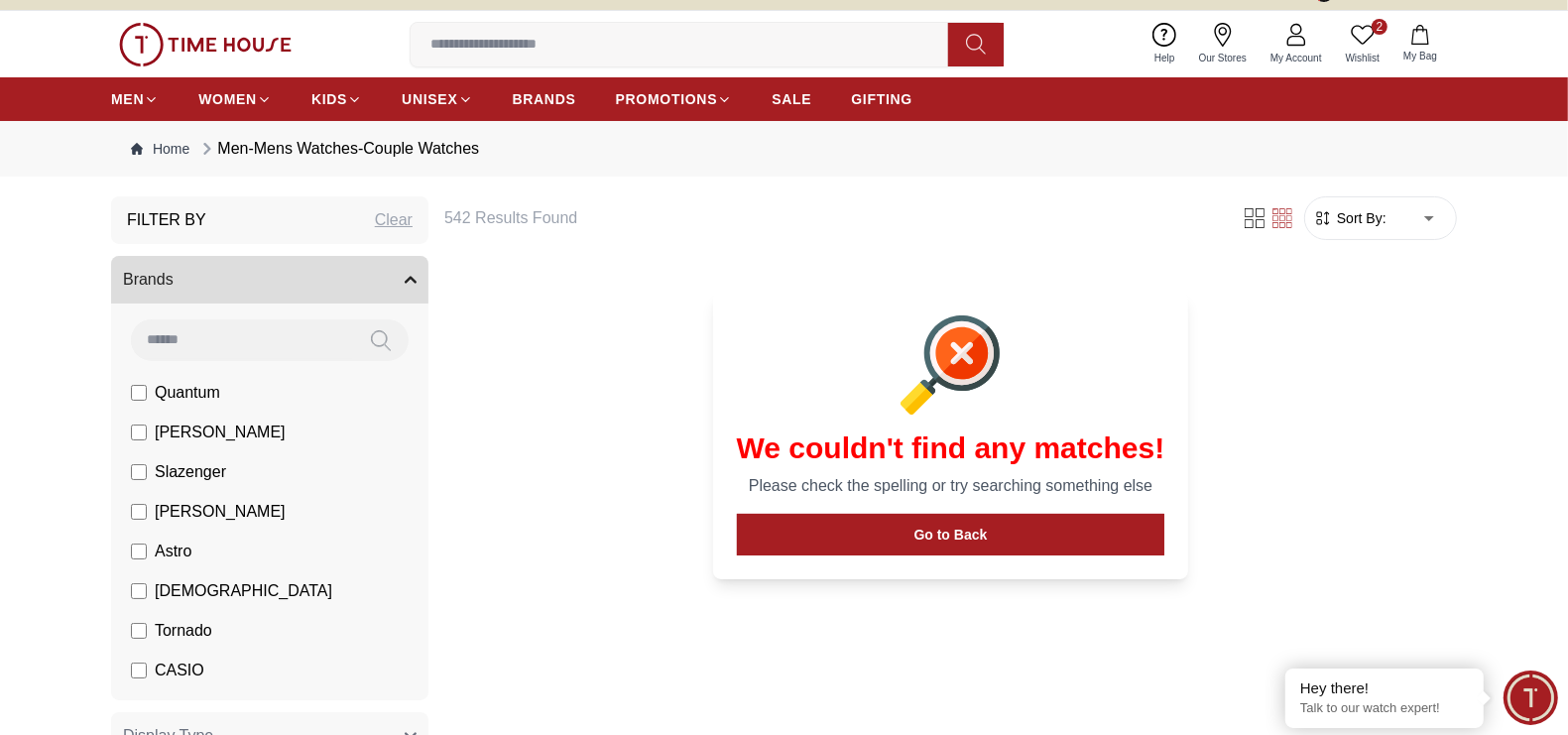 scroll, scrollTop: 0, scrollLeft: 0, axis: both 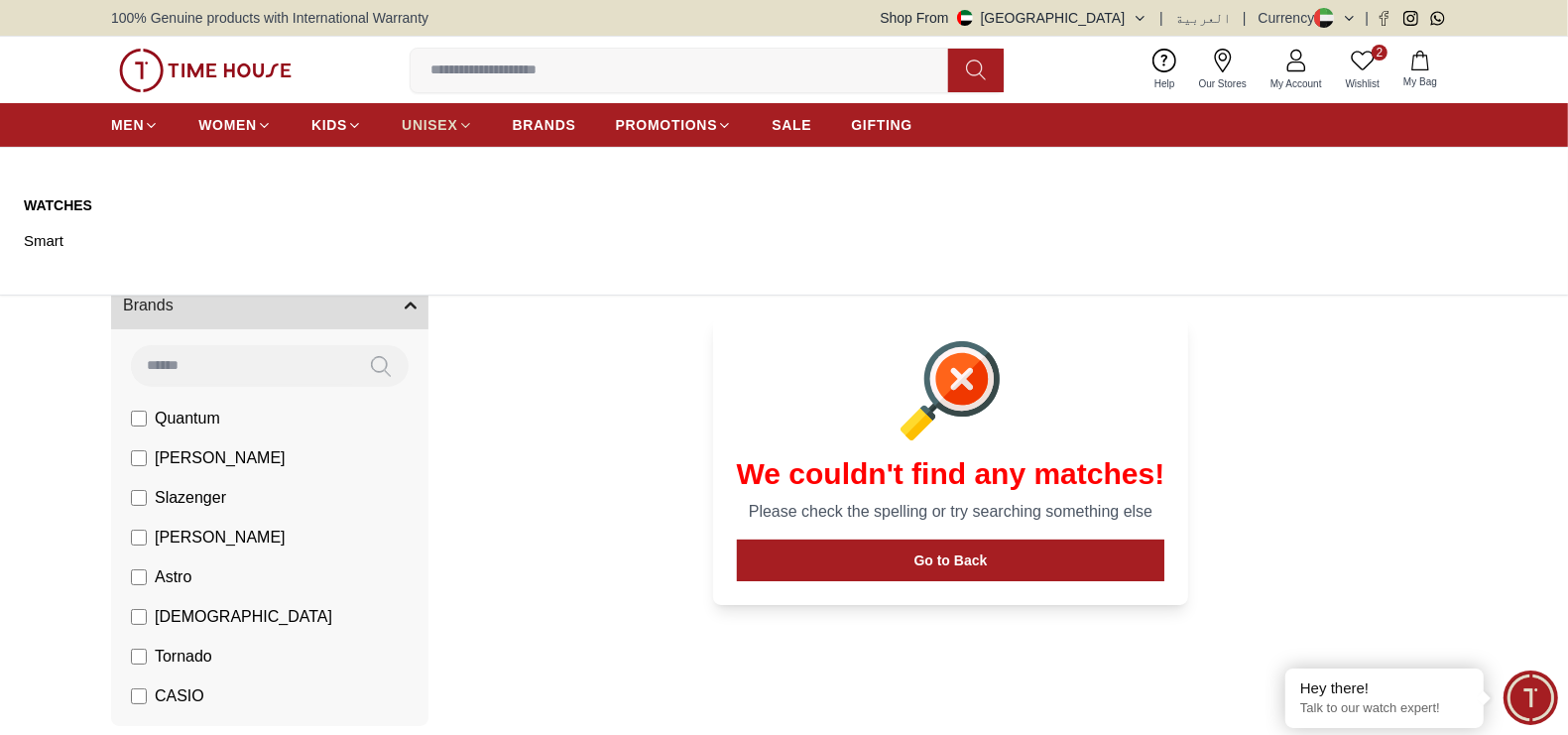 click on "UNISEX" at bounding box center [429, 125] 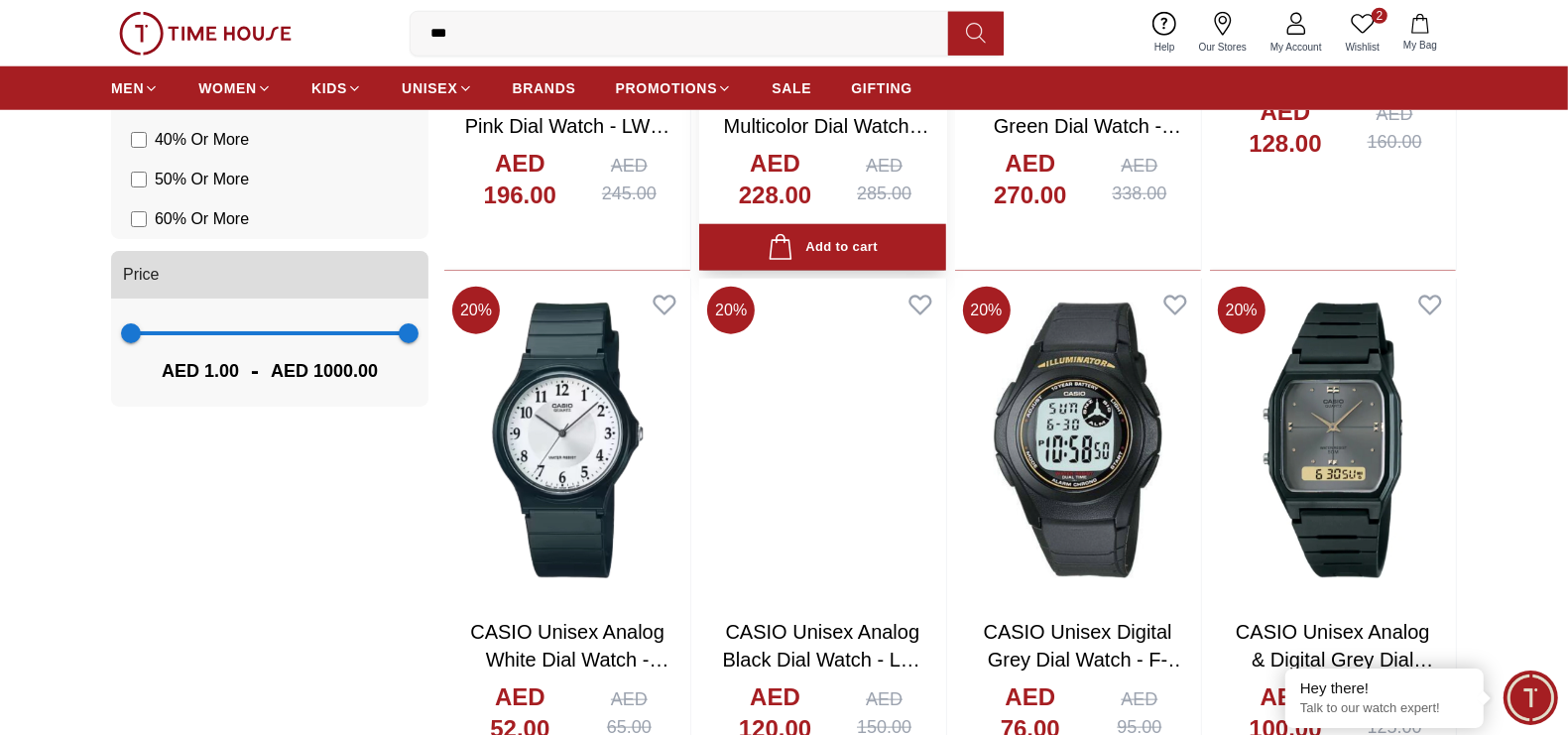 scroll, scrollTop: 992, scrollLeft: 0, axis: vertical 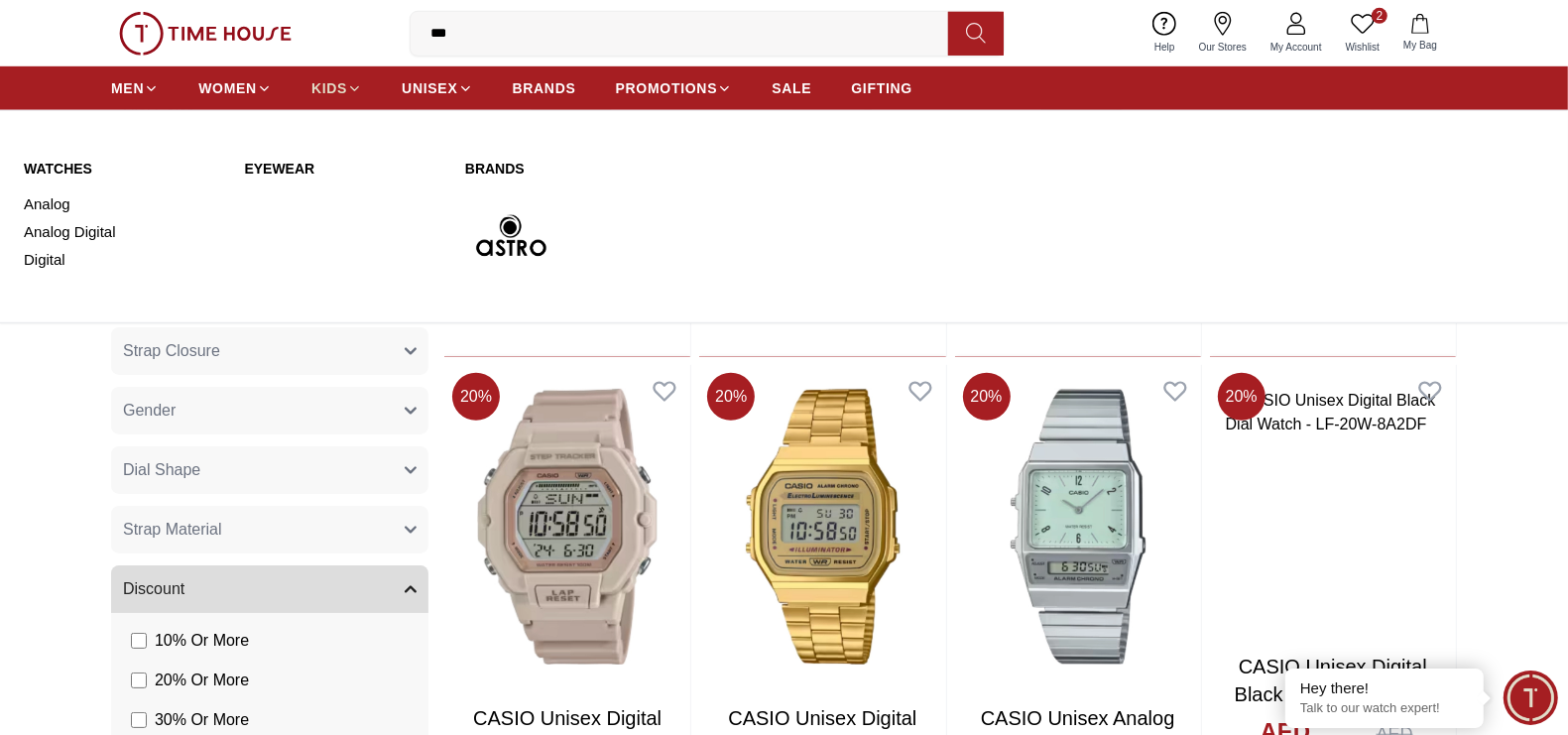 click on "KIDS" at bounding box center (329, 88) 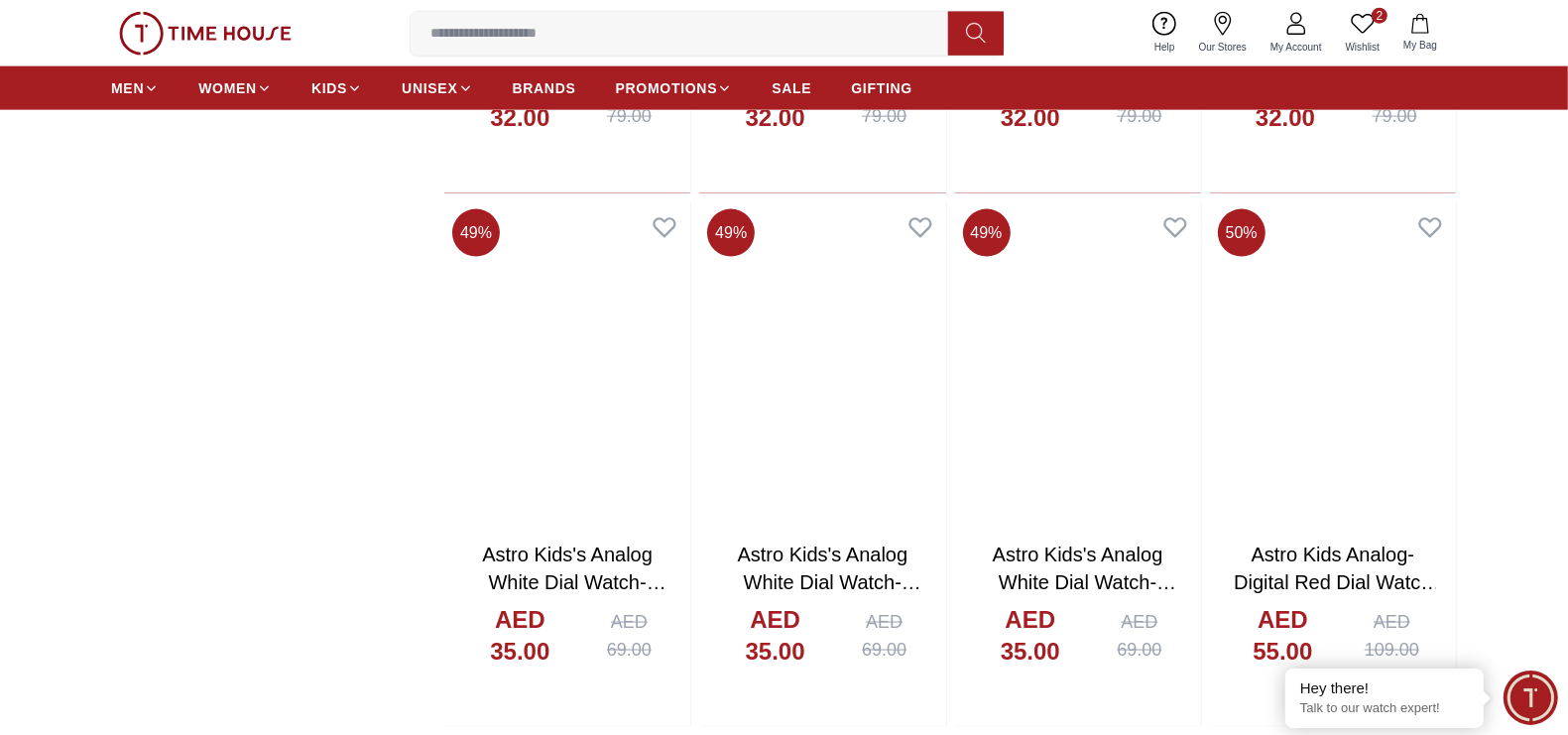 scroll, scrollTop: 2232, scrollLeft: 0, axis: vertical 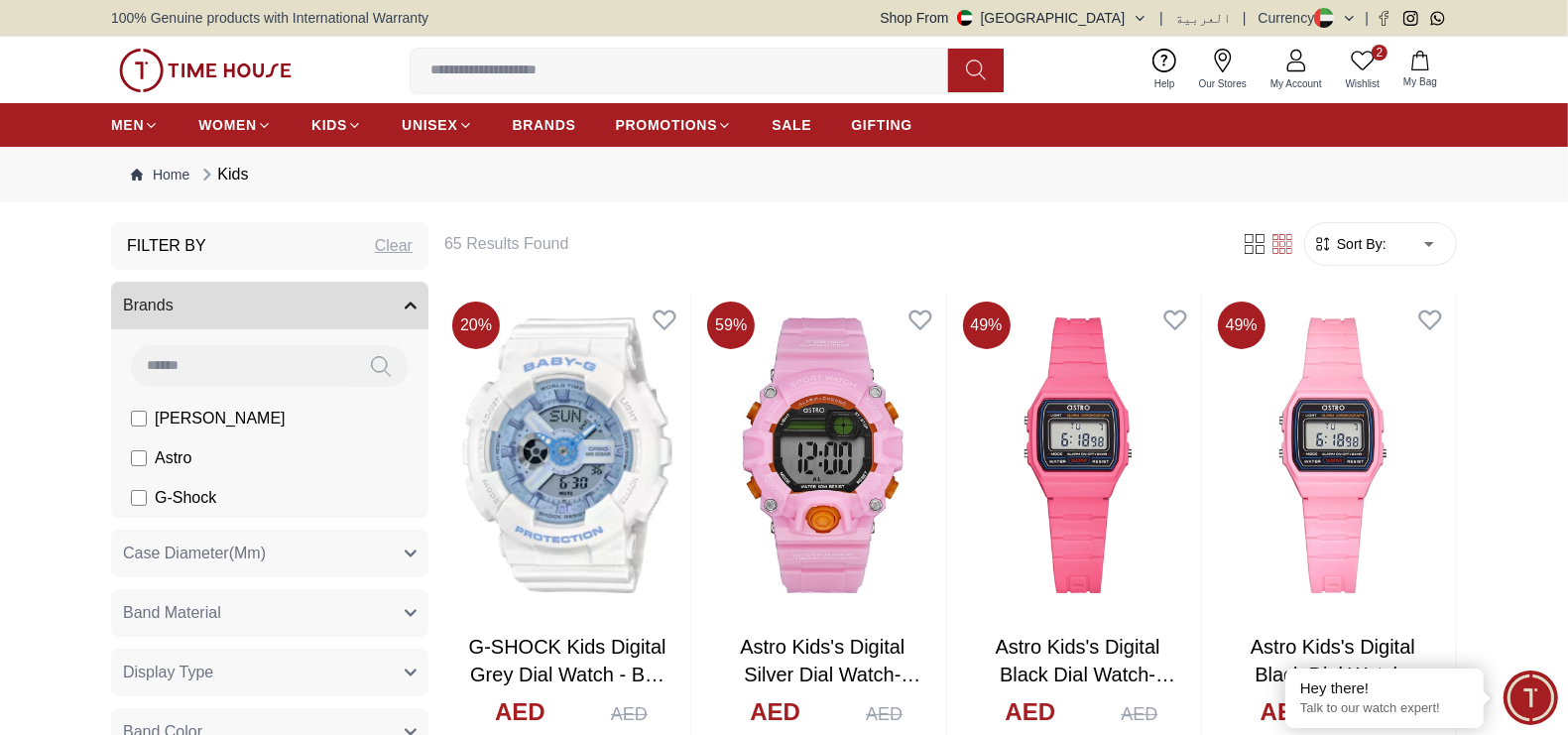 click on "G-Shock" at bounding box center (174, 498) 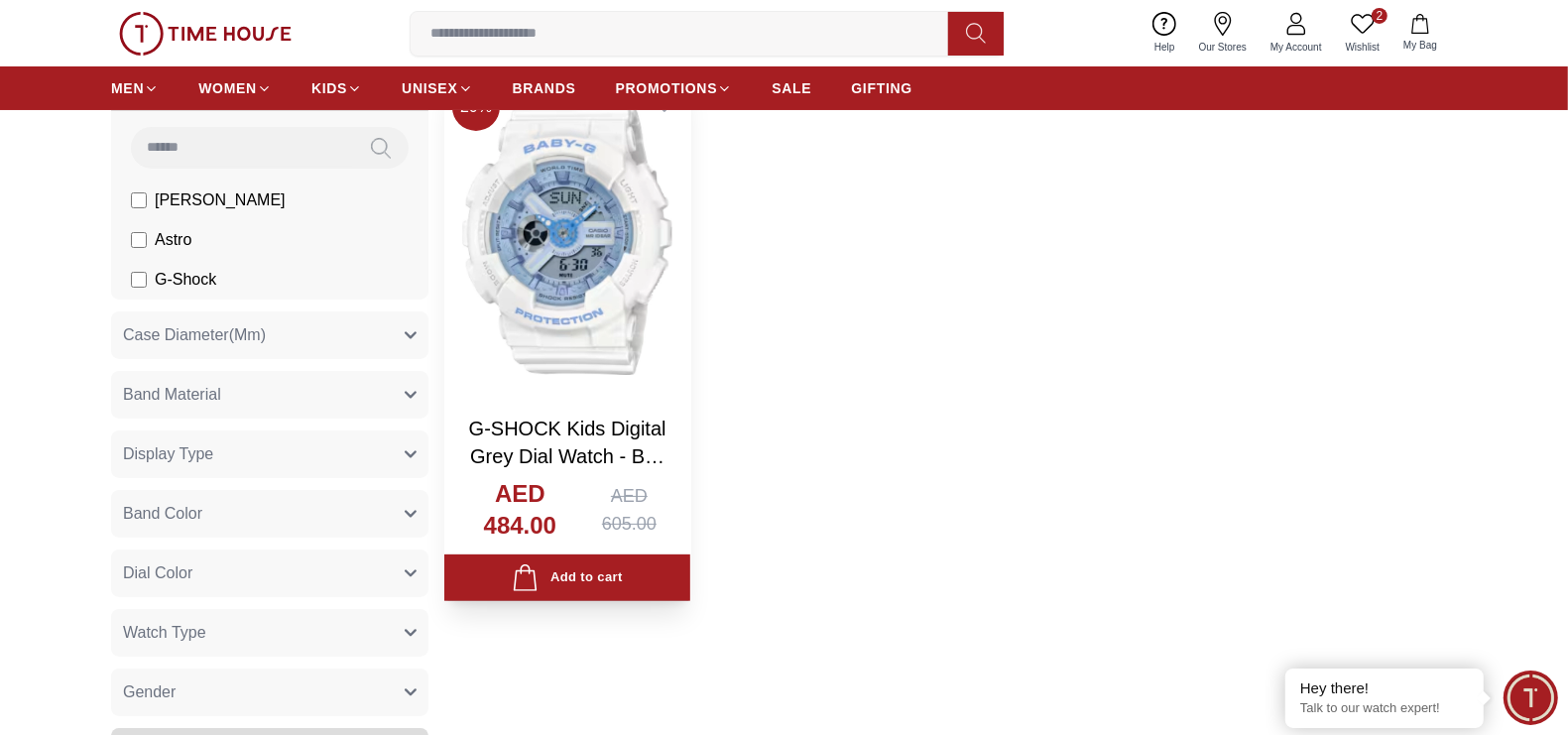 scroll, scrollTop: 124, scrollLeft: 0, axis: vertical 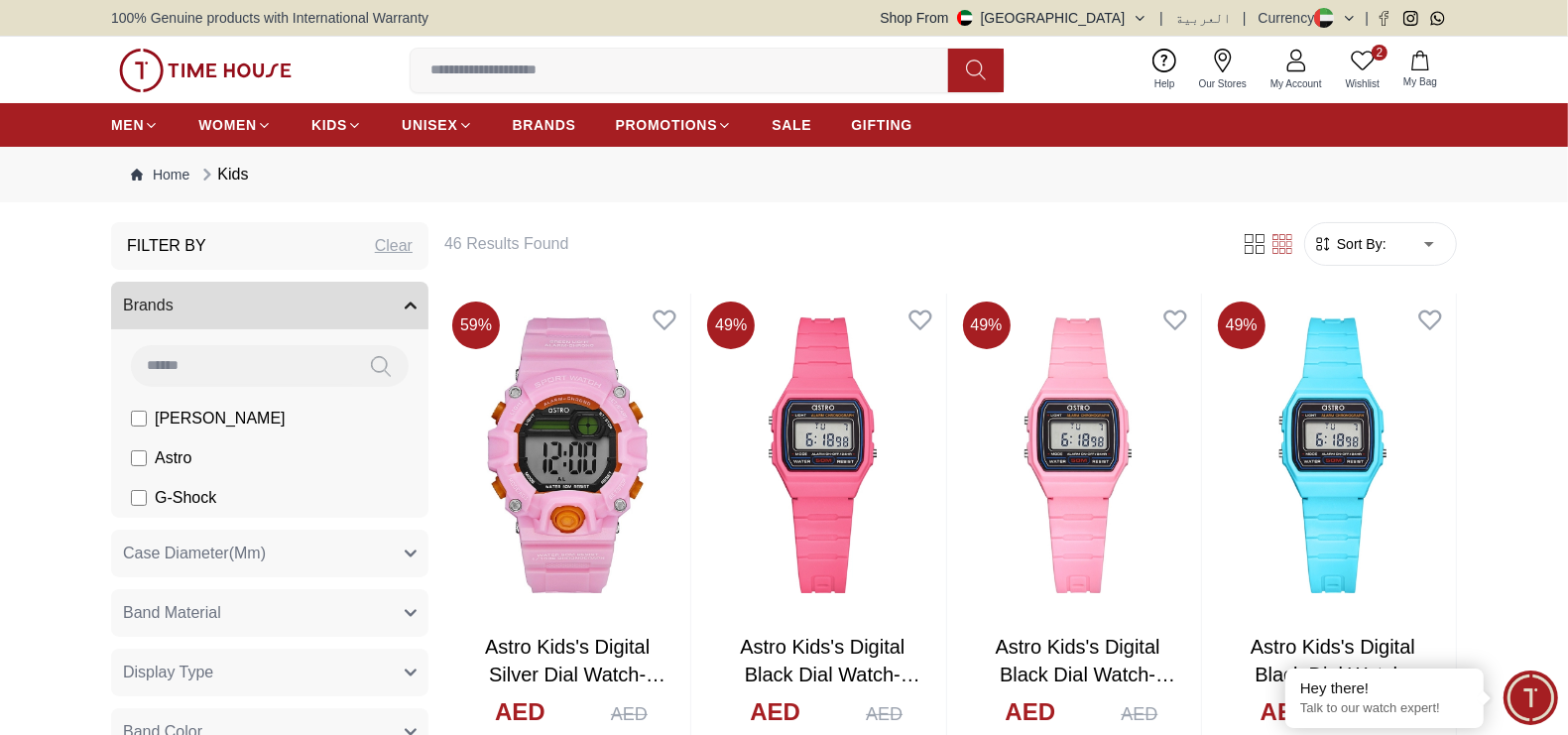 click on "100% Genuine products with International Warranty Shop From [GEOGRAPHIC_DATA] | العربية |  Currency   | 2 Wishlist Help Our Stores My Account 2 Wishlist My Bag MEN WOMEN KIDS UNISEX BRANDS PROMOTIONS SALE GIFTING Home Kids    Filter By Clear Brands [PERSON_NAME] Astro G-Shock Case Diameter(Mm) 34 43 56 46.3 43.4 Band Material Silicone Fabric Polyurethane Alloy & Plastic Plastic Resin Textile Display Type Analog Analog-Digital Digital Band Color Green Dark Blue Black Pink Blue Grey Black / Silver White Burgundy Light Blue Purple Transparent [PERSON_NAME] Light Purple Dial Color Black Silver Grey Dark Blue+Gold White Pink Purple Black White Peach Light Blue Blue [PERSON_NAME] Gold Light Purple Watch Type Casual Sports Diver Mako Sports Gender Kids [DEMOGRAPHIC_DATA] Unisex Discount 10 % Or More 20 % Or More 30 % Or More 40 % Or More 50 % Or More 60 % Or More Price 1 1000 AED 1.00 - AED 1000.00 Filter 46   Results Found Sort By: ​ ****** ​ 59 % Astro Kids's Digital Silver Dial Watch-A9936-PPPS AED 32.00 AED 79.00 49 % 49" at bounding box center [784, 1846] 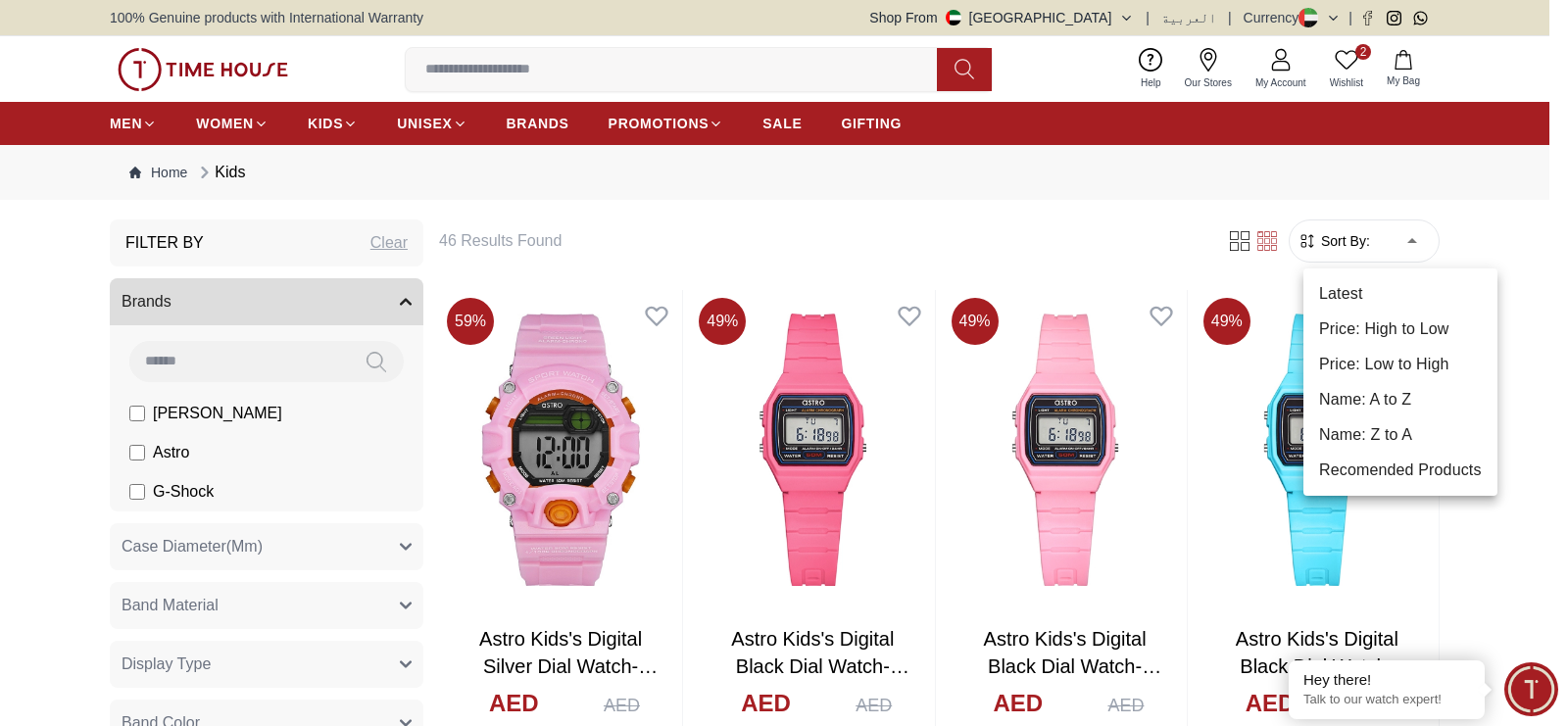 click on "Price: High to Low" at bounding box center [1400, 329] 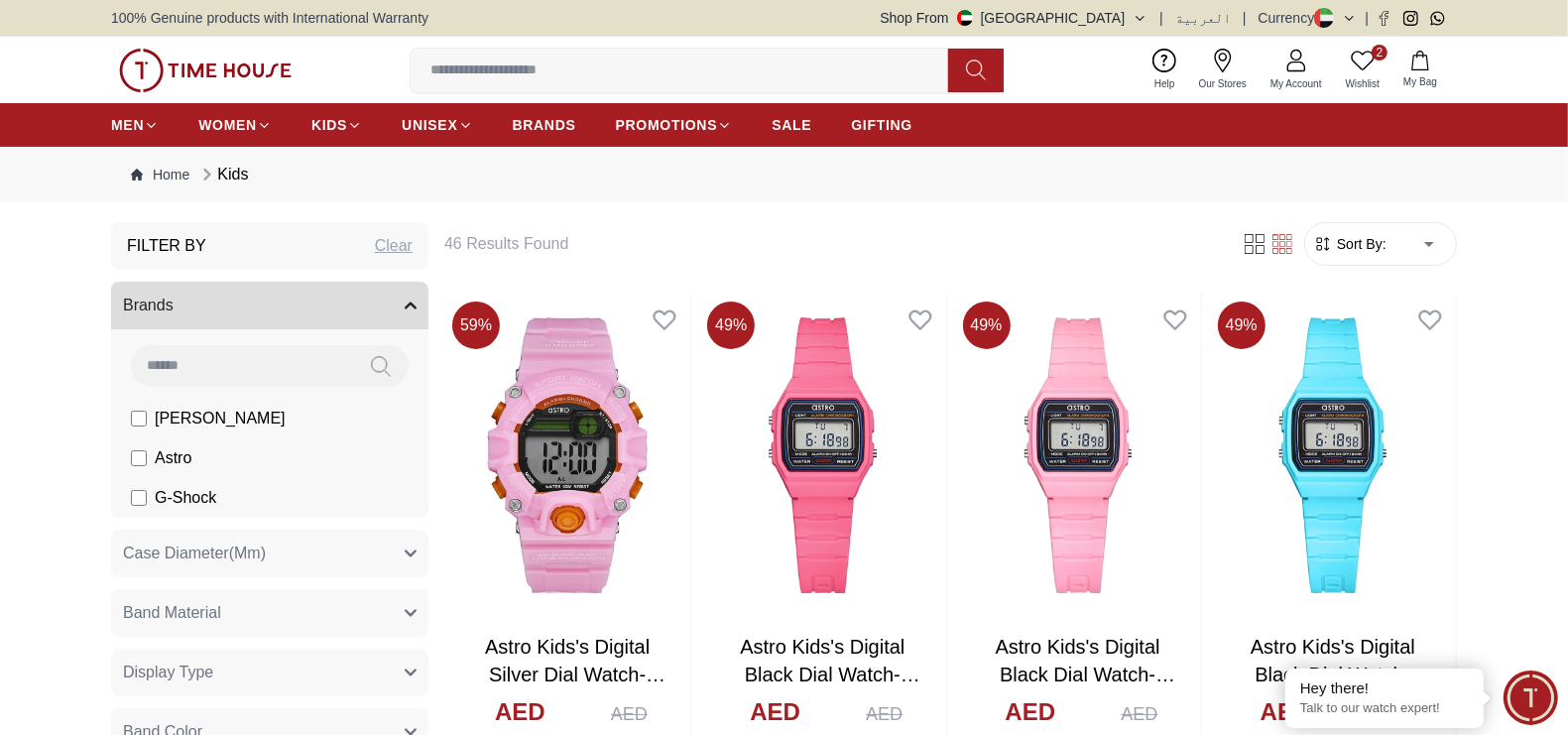 type on "*" 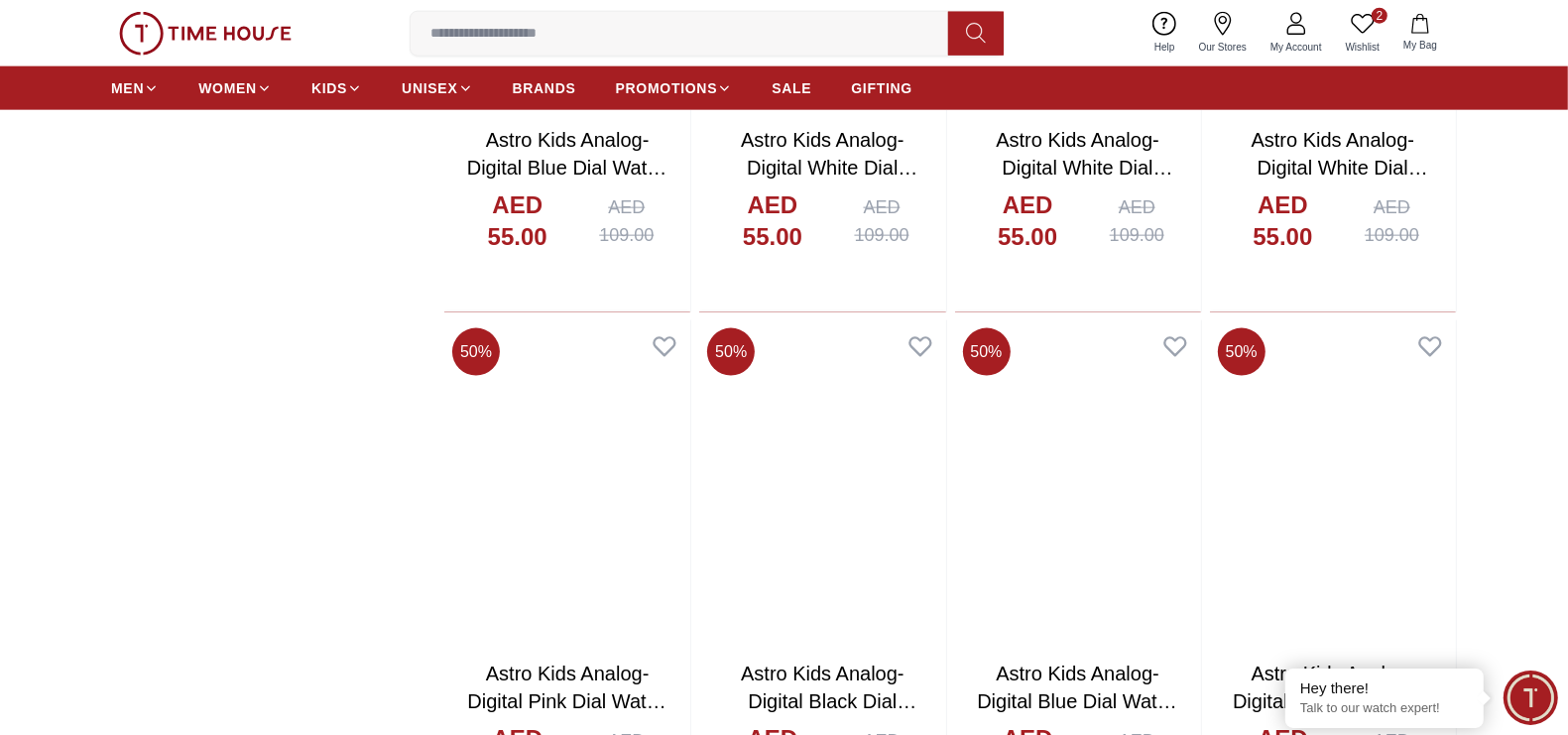 scroll, scrollTop: 2232, scrollLeft: 0, axis: vertical 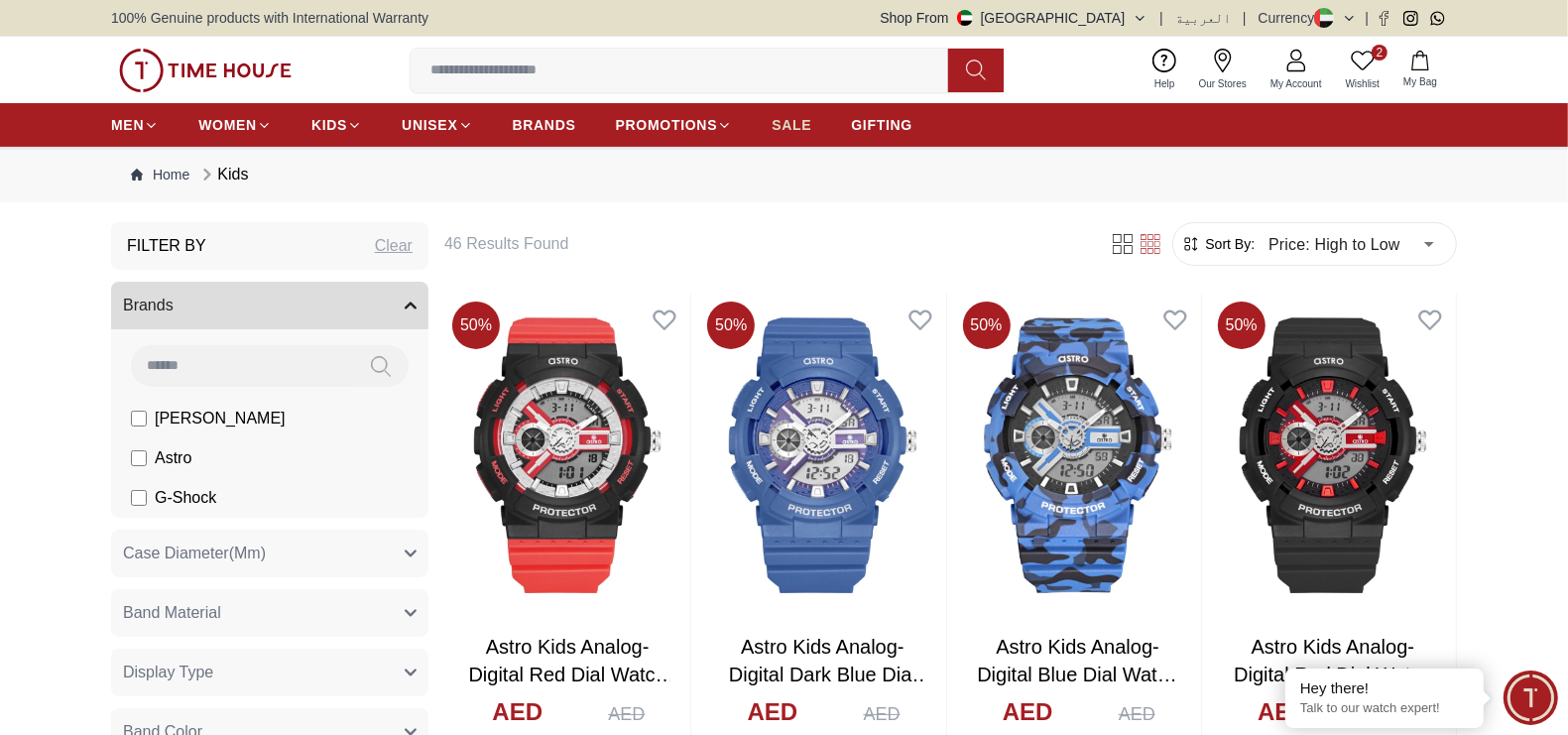 click on "SALE" at bounding box center [791, 125] 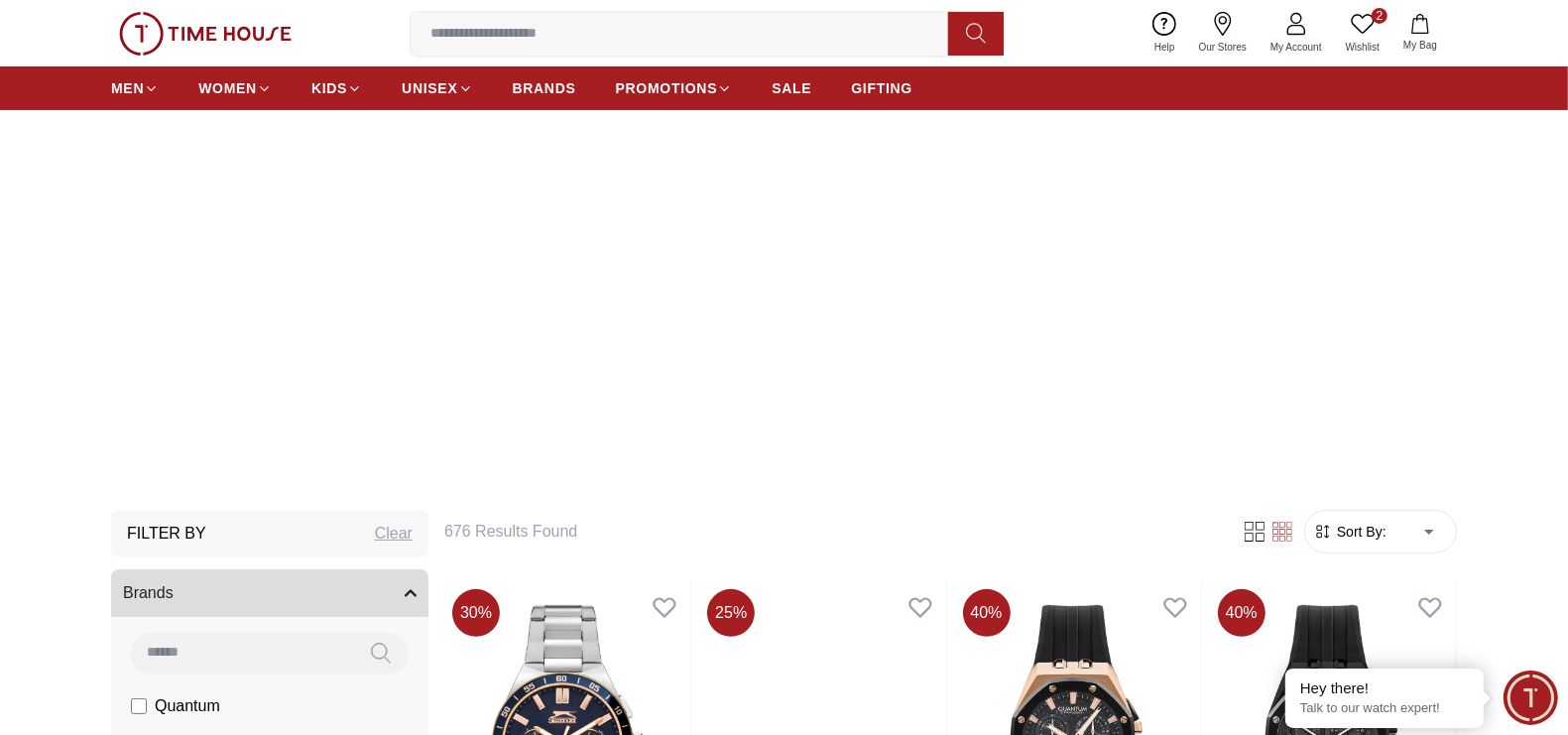 scroll, scrollTop: 372, scrollLeft: 0, axis: vertical 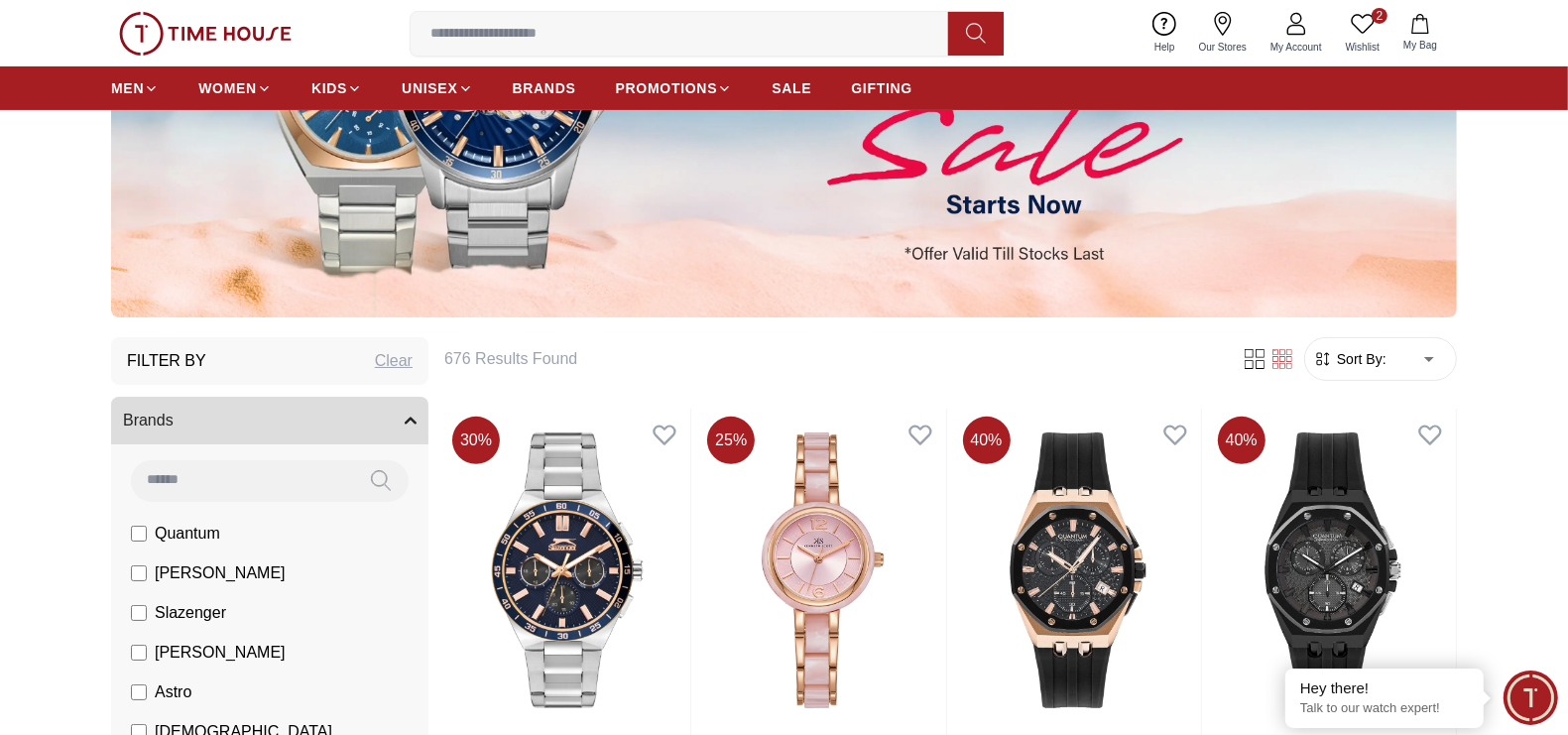 click on "100% Genuine products with International Warranty Shop From [GEOGRAPHIC_DATA] | العربية |  Currency   | 2 Wishlist Help Our Stores My Account 2 Wishlist My Bag MEN WOMEN KIDS UNISEX BRANDS PROMOTIONS SALE GIFTING Home    Filter By Clear Brands Quantum [PERSON_NAME] Slazenger [PERSON_NAME] Astro Ecstacy Tornado Color Black Green Blue Red Dark Blue Silver Silver / Black Black / Gold Orange Rose Gold Grey White Mop White White / Rose Gold Silver / Silver Silver / Gold Silver / Rose Gold Black / Black Black / Silver Black / Rose Gold Gold Yellow Dark Green Brown White / Silver Light Blue Black /Grey Black /Black Black / Rose Gold / Black Rose Gold / Black Rose Gold / Black / Black Blue / Rose Gold Pink Green /Silver Purple Silver Silver Silver / Blue Titanum Navy Blue Military Green Blue / Silver Champagne White / Gold White / Gold  [PERSON_NAME] [DOMAIN_NAME] Peach Green / Silver MOP Light blue Blue  Dark green Light [PERSON_NAME] gold Beige Green Sunray  Rose Gold Sunray  Blue MOP Rose Gold MOP MOP / Rose Gold Pink MOP" at bounding box center [784, 1743] 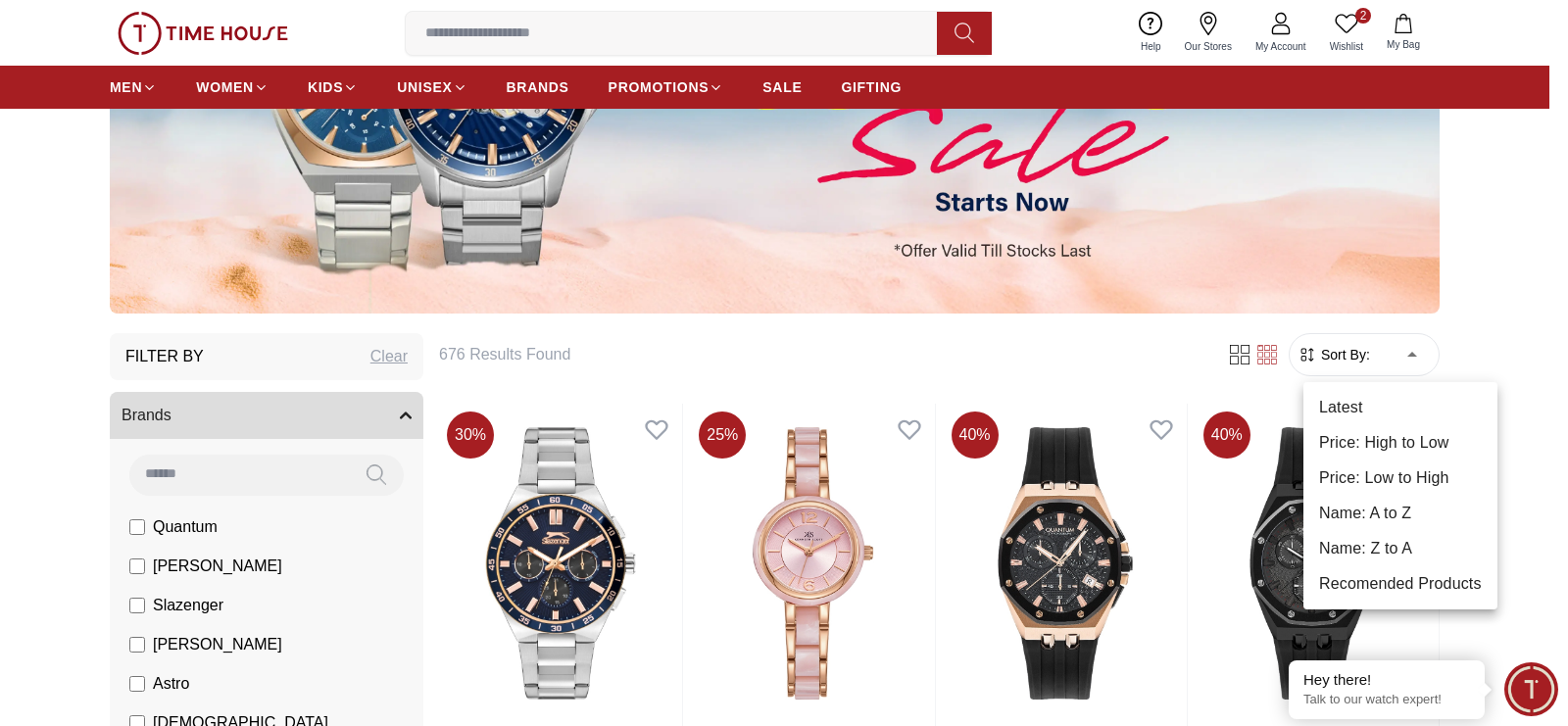 click on "Price: Low to High" at bounding box center [1400, 478] 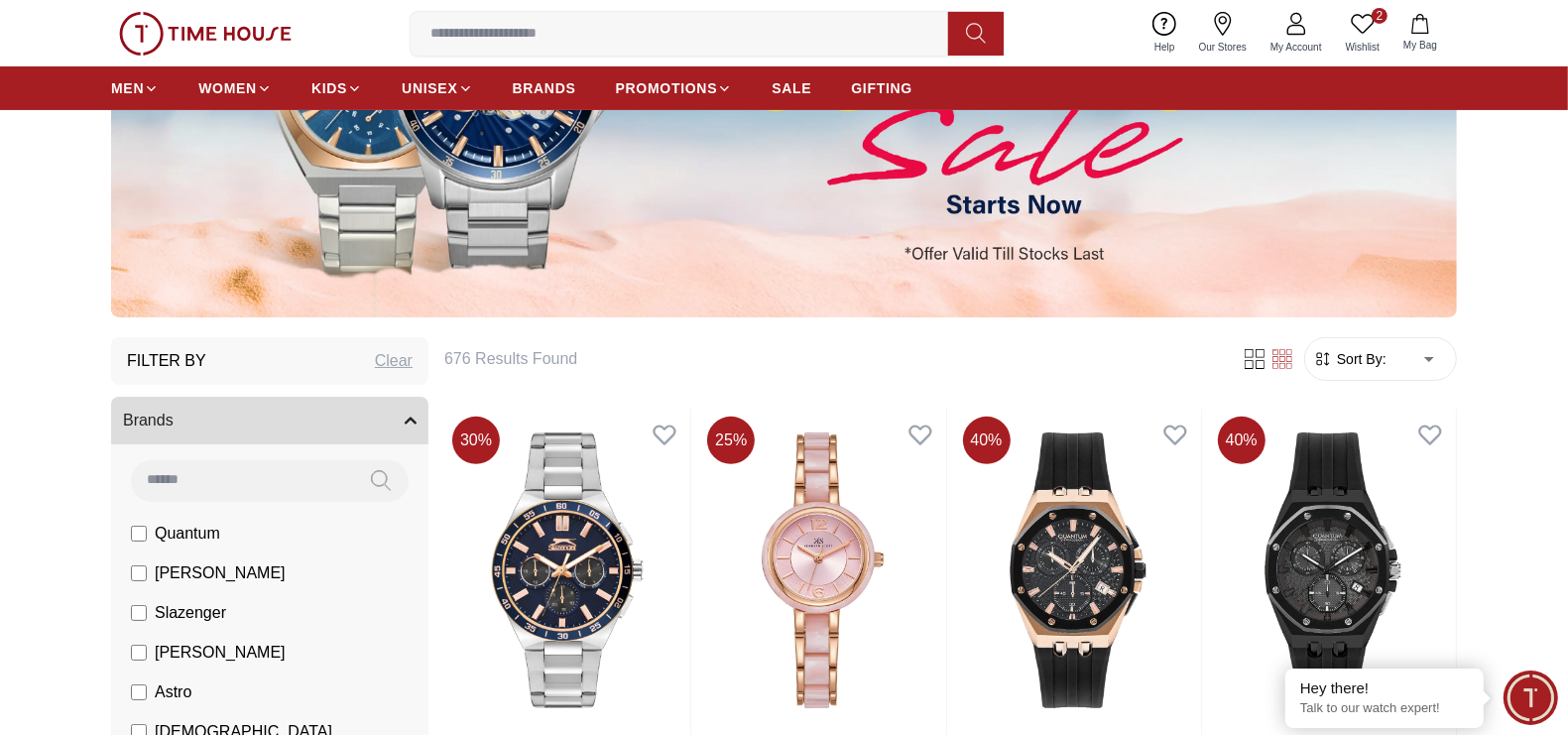 type on "*" 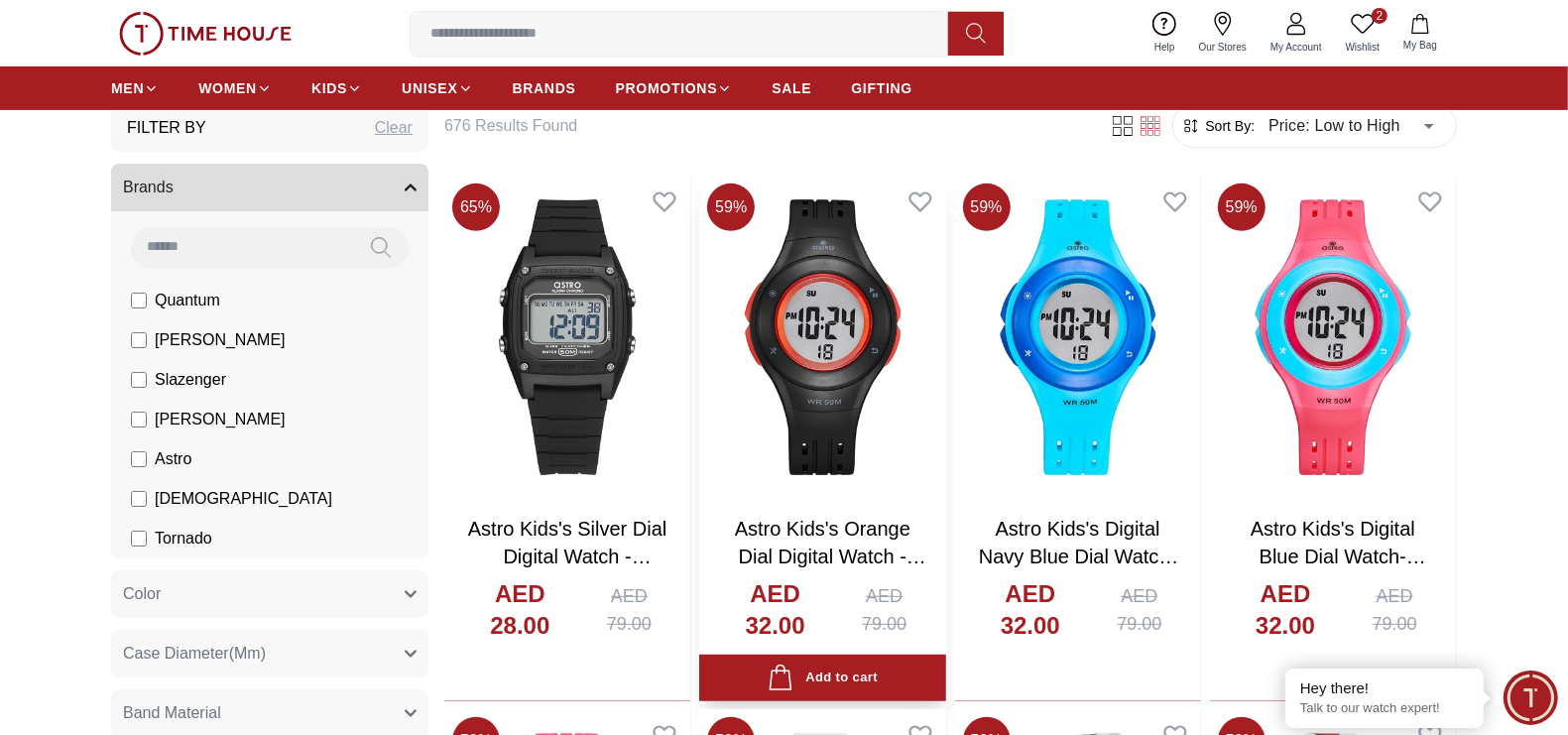 scroll, scrollTop: 620, scrollLeft: 0, axis: vertical 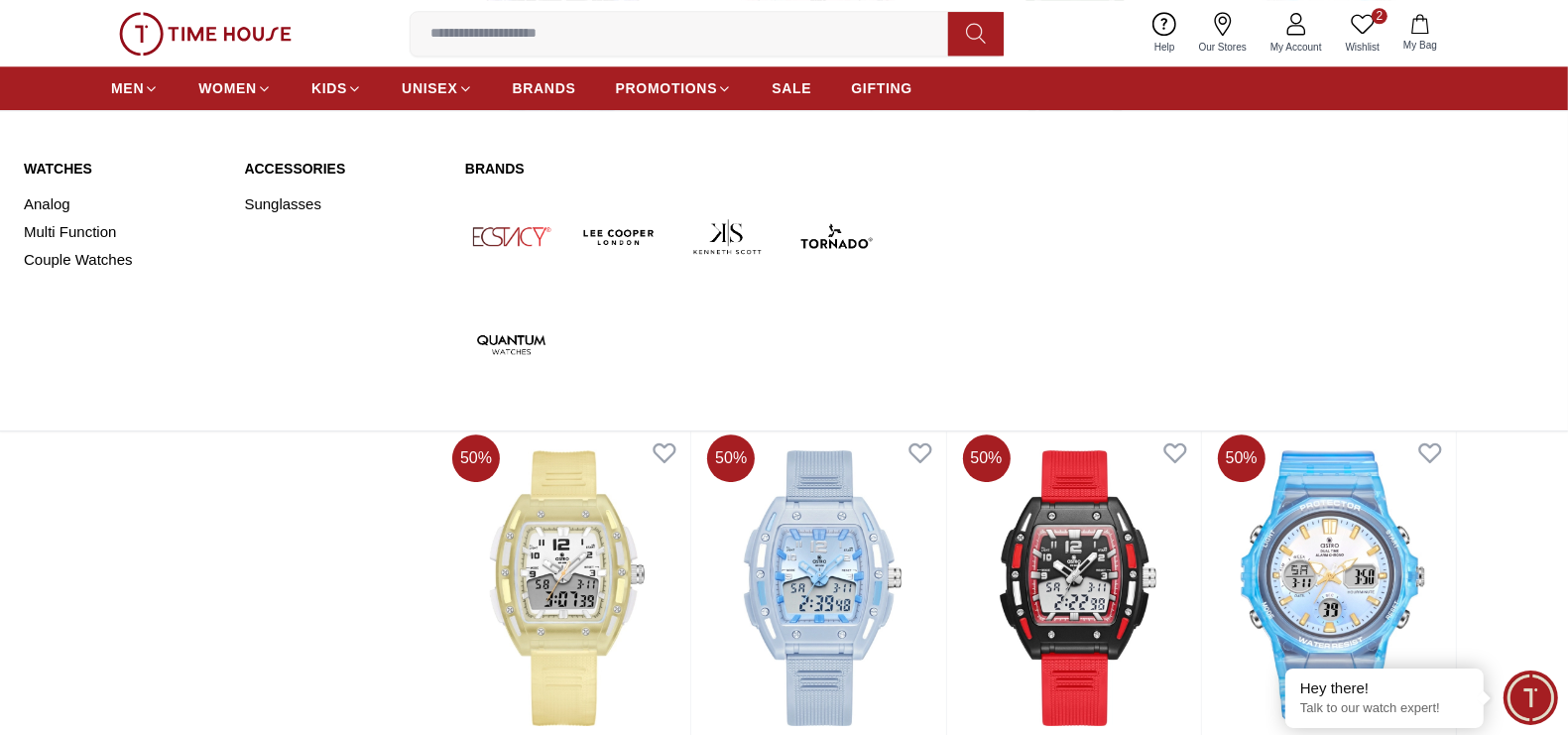click on "MEN WOMEN KIDS UNISEX BRANDS PROMOTIONS SALE GIFTING" at bounding box center [512, 88] 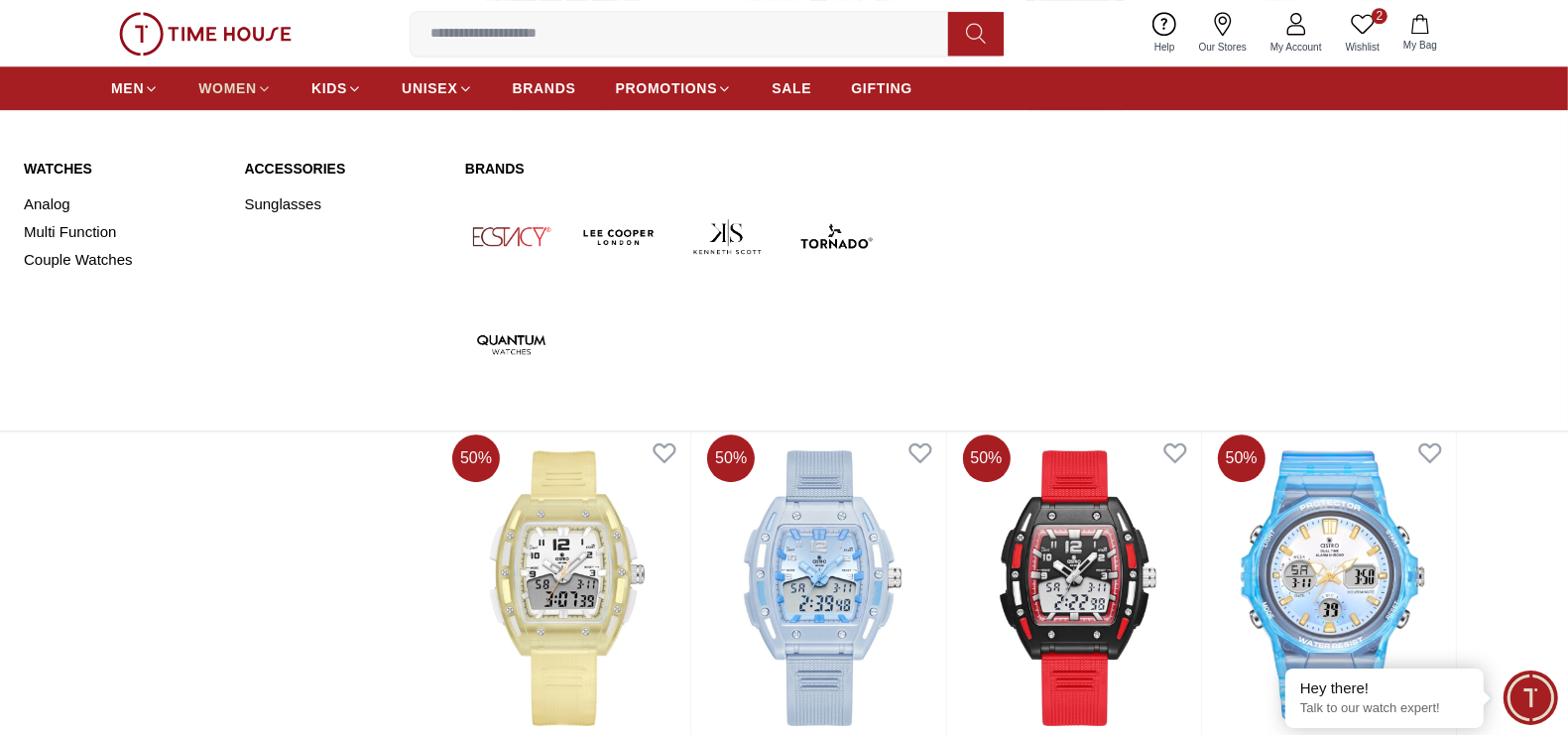 click on "WOMEN" at bounding box center [227, 88] 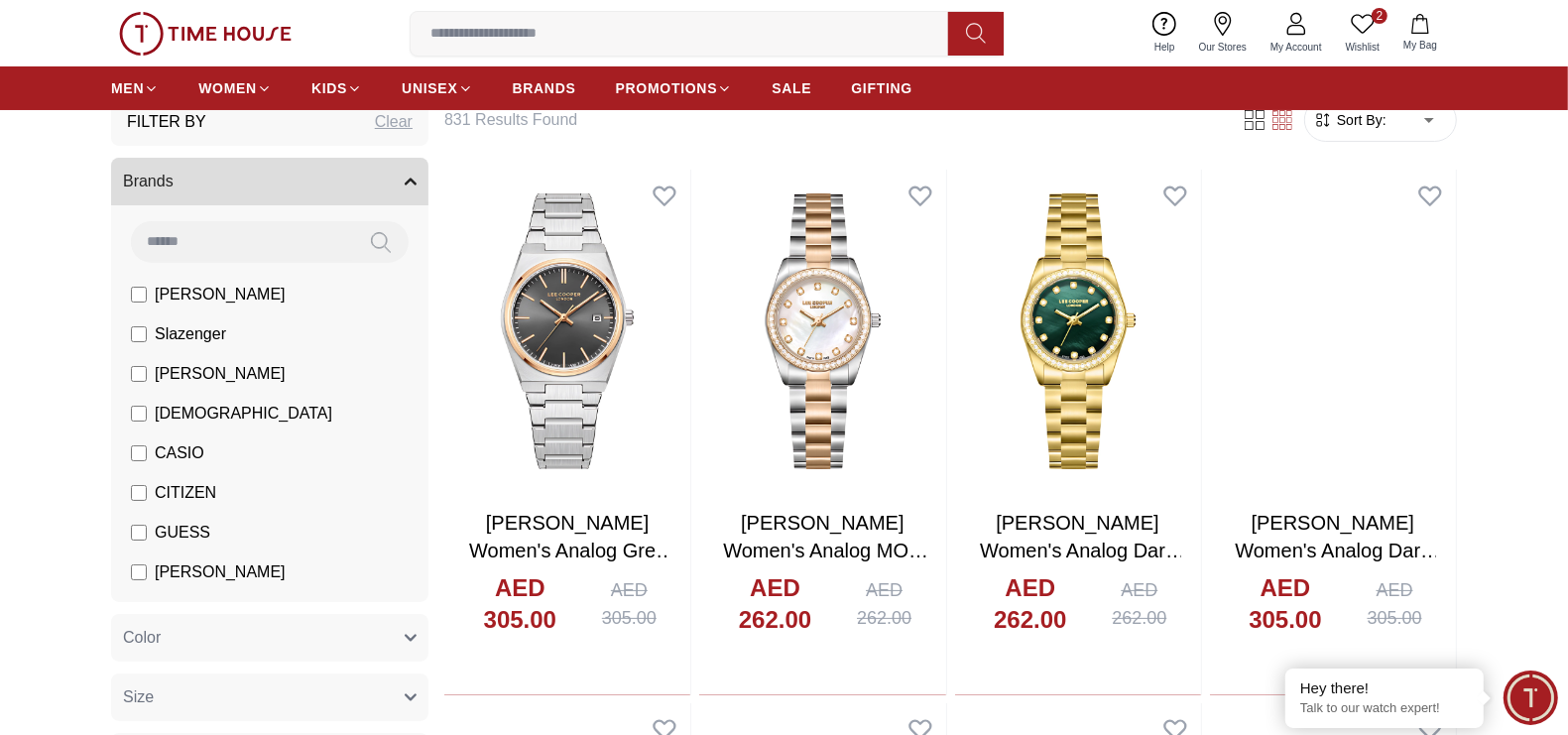 scroll, scrollTop: 0, scrollLeft: 0, axis: both 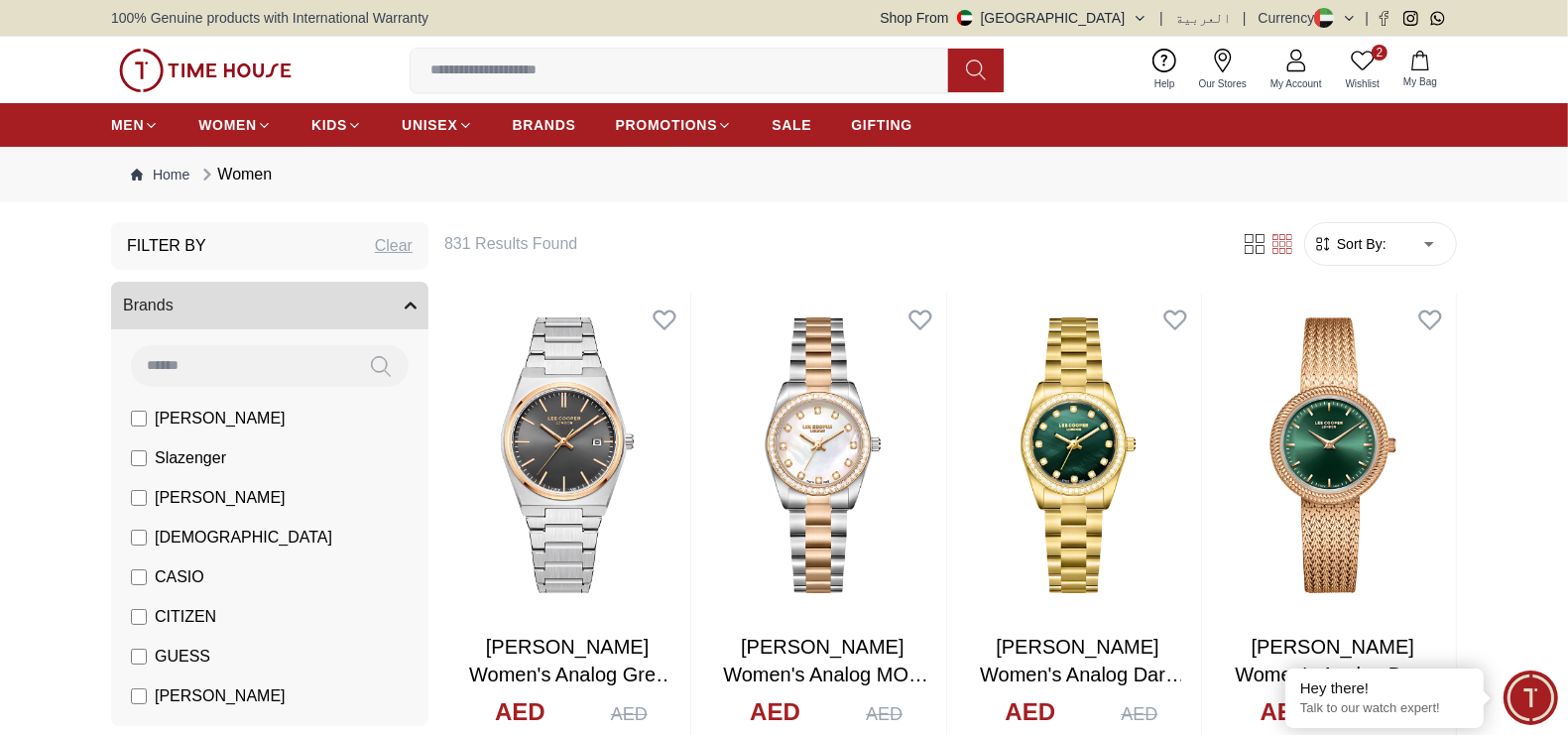 click on "100% Genuine products with International Warranty Shop From [GEOGRAPHIC_DATA] | العربية |  Currency   | 2 Wishlist Help Our Stores My Account 2 Wishlist My Bag MEN WOMEN KIDS UNISEX BRANDS PROMOTIONS SALE GIFTING Home Women    Filter By Clear Brands [PERSON_NAME] Slazenger [PERSON_NAME] Ecstacy CASIO CITIZEN GUESS [PERSON_NAME] Police CERRUTI 1881 G-Shock [PERSON_NAME] Accessories Color Black Green Blue Red Dark Blue Silver Rose Gold Grey White Mop White White / Rose Gold Silver / Silver Silver / Gold Silver / Rose Gold Black / Black Black / Rose Gold Gold Yellow Dark Green Brown White / Silver Light Blue Black /Grey White Mop / Silver Blue / Rose Gold Pink Purple Black  / Rose Gold Green / Green Blue / Blue Navy Blue Blue / Silver Champagne White / Gold [PERSON_NAME] [DOMAIN_NAME] Peach Green / Silver MOP Light blue Dark green Light [PERSON_NAME] gold Silver / White / Rose Gold Black / Pink Beige Green Sunray  Rose Gold Sunray  Blue MOP Rose Gold MOP MOP / Rose Gold Green MOP Champagne MOP Pink MOP Black MOP MOP / Gold" at bounding box center (784, 1872) 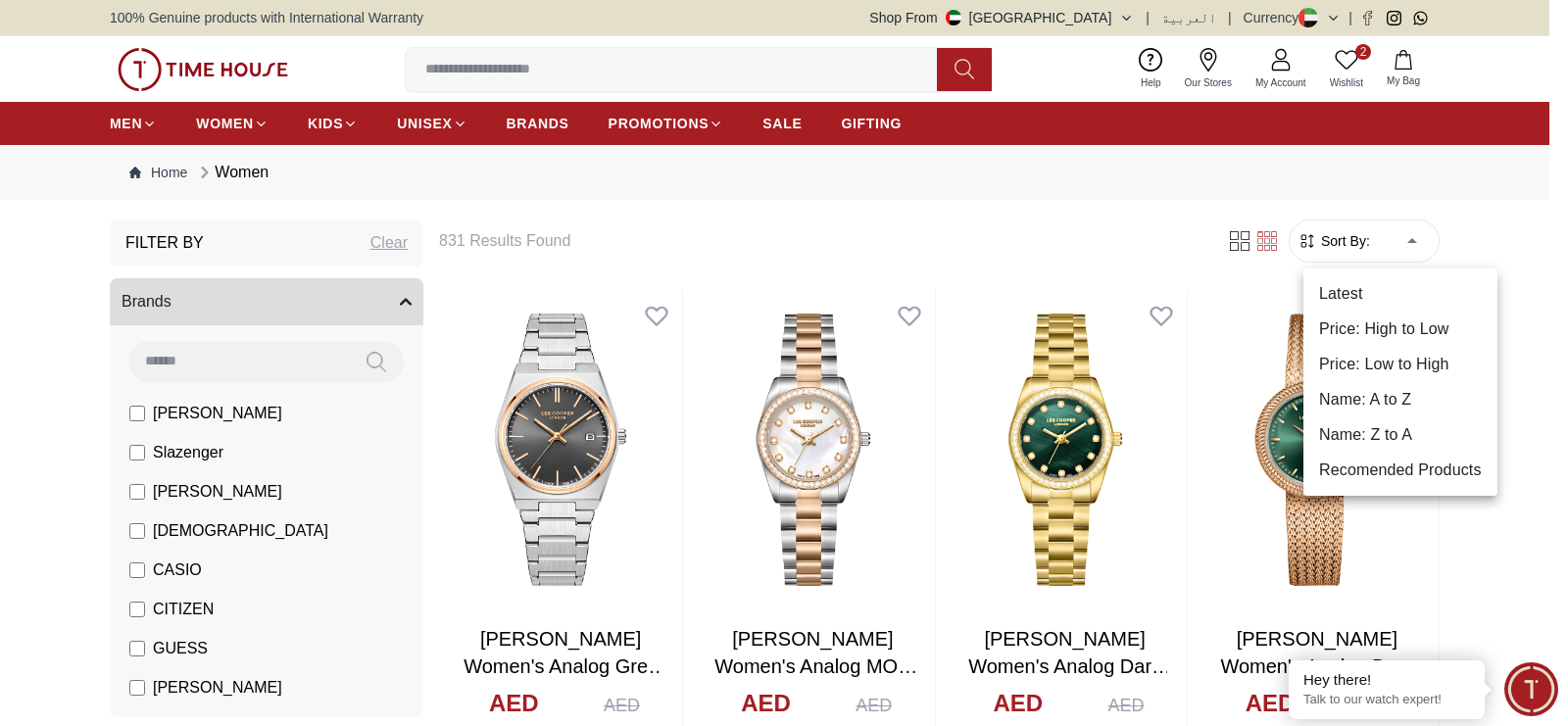 click on "Price: Low to High" at bounding box center [1400, 364] 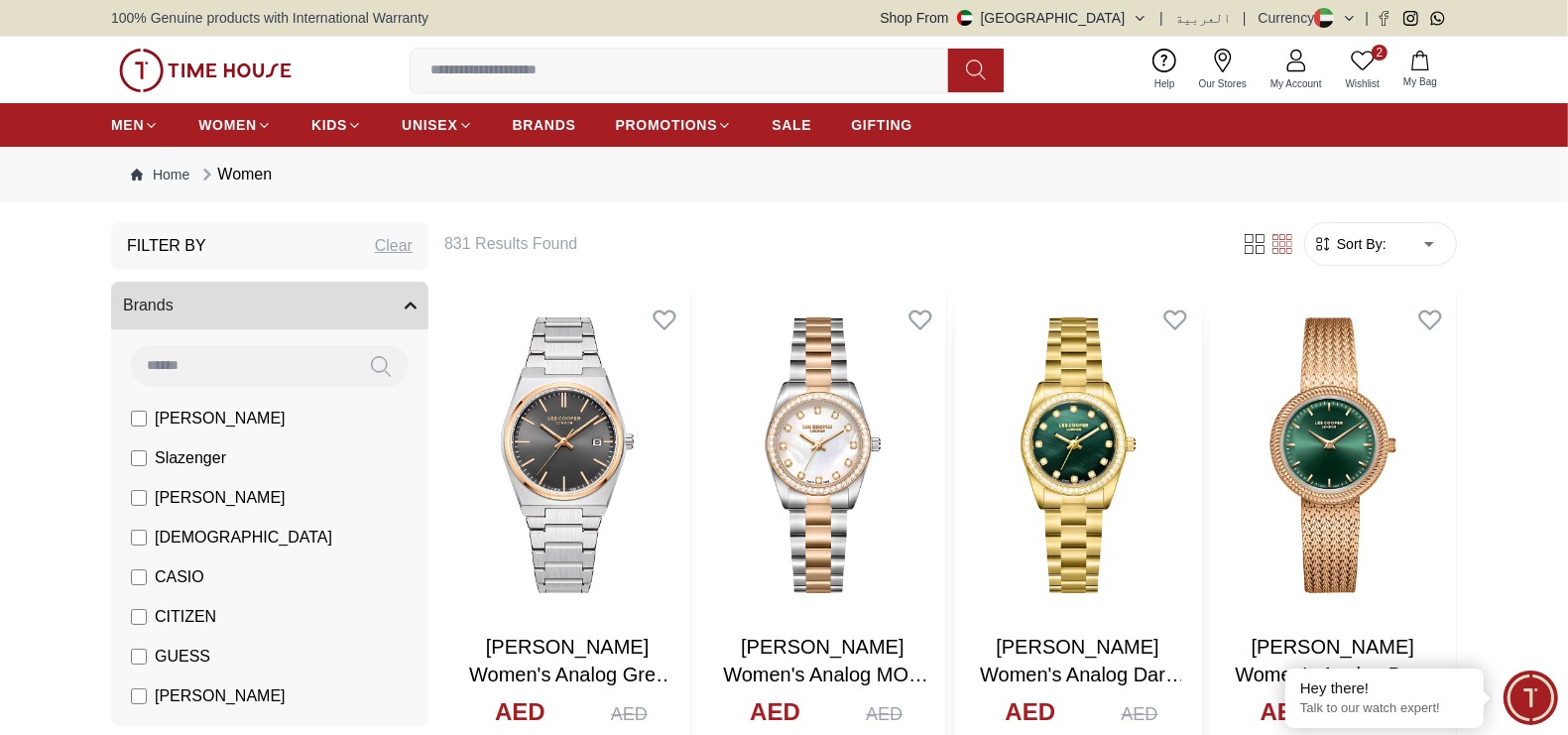 type on "*" 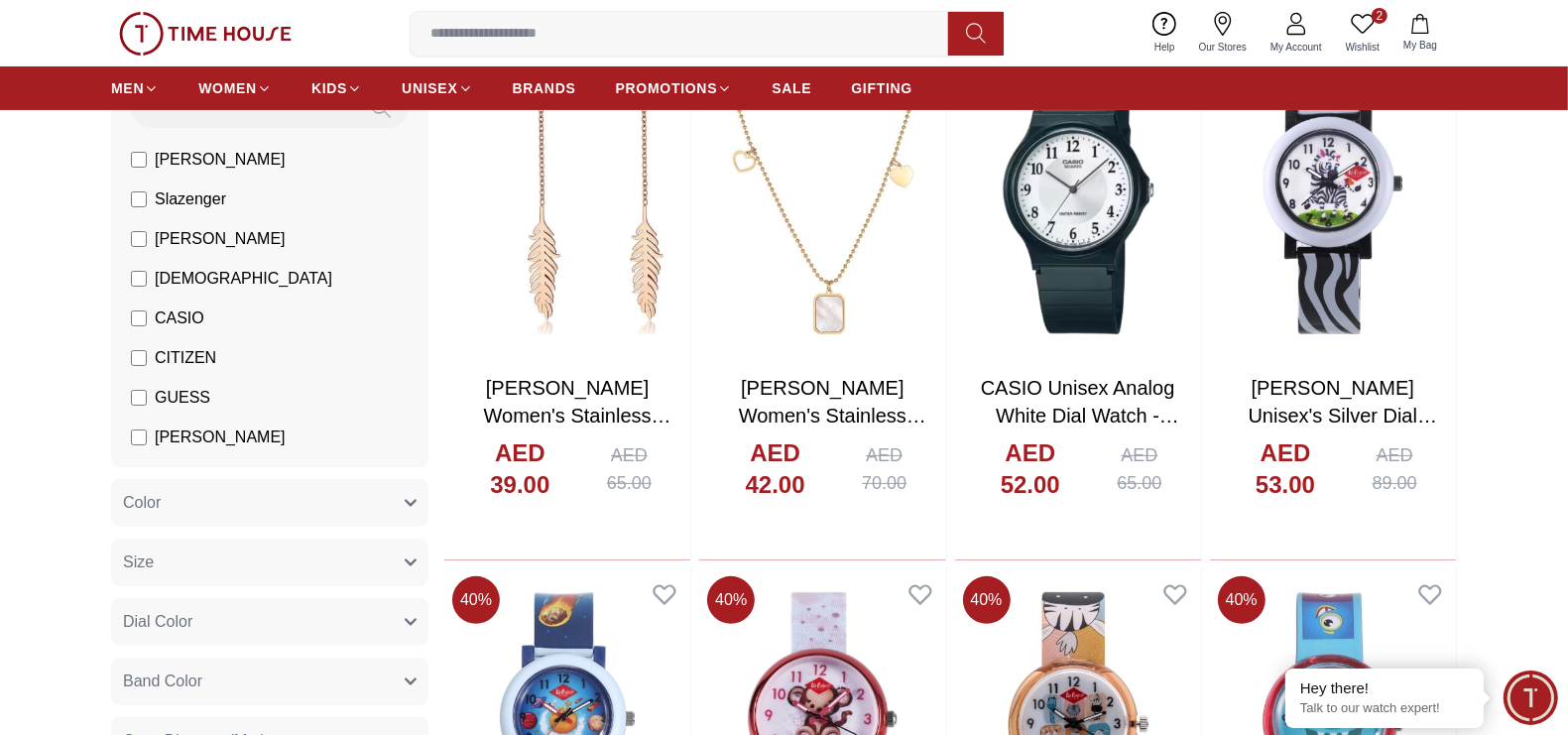 scroll, scrollTop: 248, scrollLeft: 0, axis: vertical 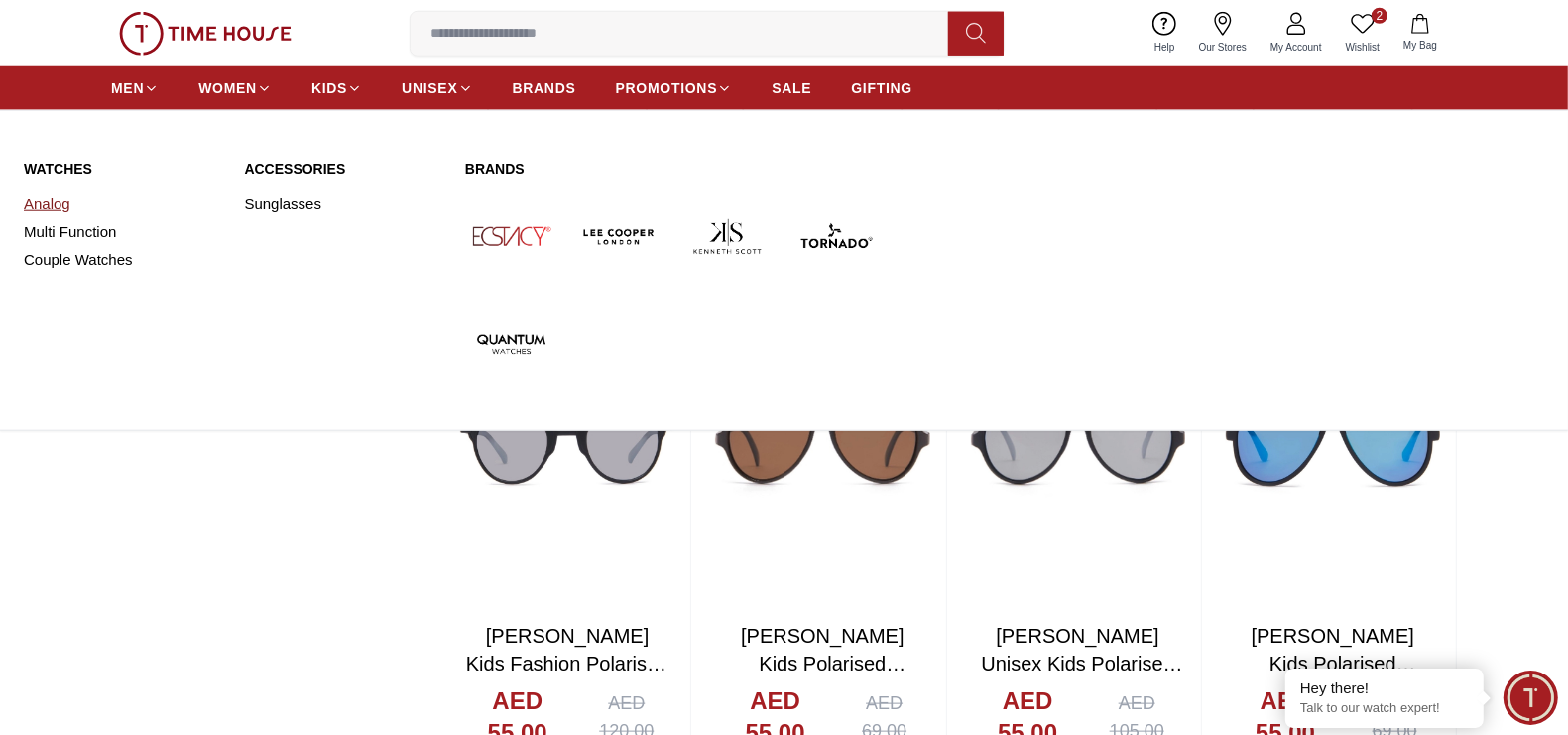 click on "Analog" at bounding box center [122, 204] 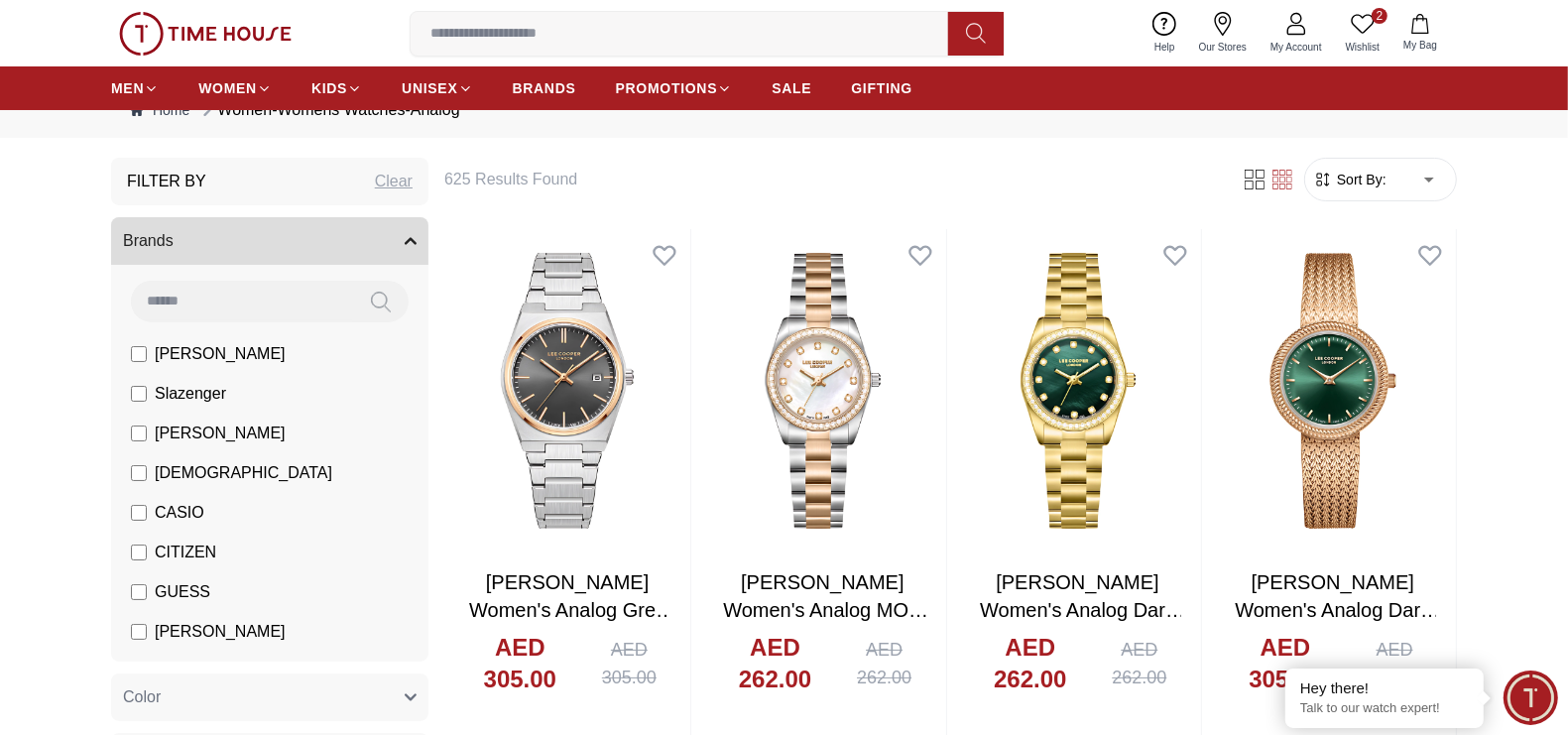 scroll, scrollTop: 0, scrollLeft: 0, axis: both 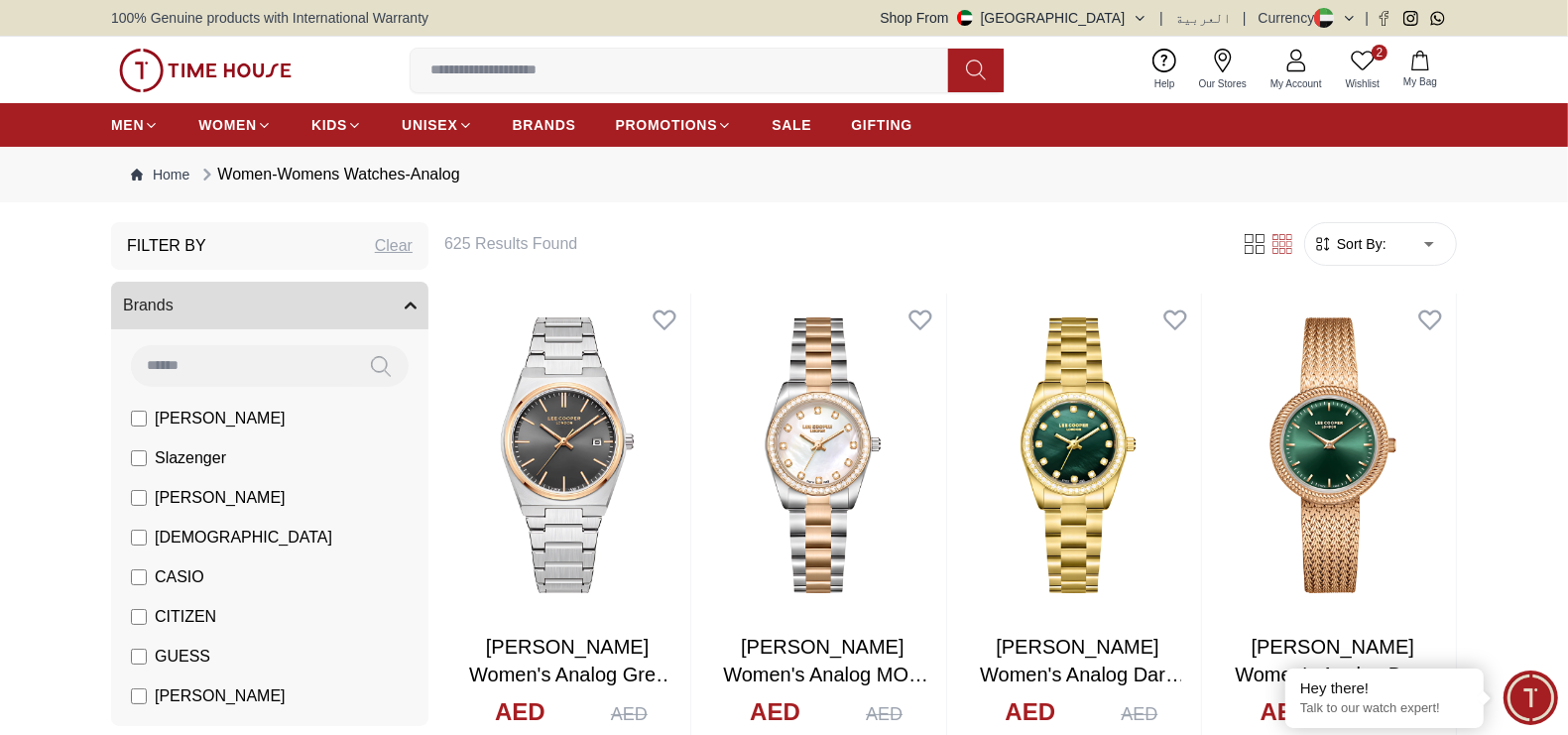 click on "100% Genuine products with International Warranty Shop From [GEOGRAPHIC_DATA] | العربية |  Currency   | 2 Wishlist Help Our Stores My Account 2 Wishlist My Bag MEN WOMEN KIDS UNISEX BRANDS PROMOTIONS SALE GIFTING Home Women-Womens Watches-Analog    Filter By Clear Brands [PERSON_NAME] Slazenger [PERSON_NAME] Ecstacy CASIO CITIZEN GUESS [PERSON_NAME] Police CERRUTI 1881 G-Shock Color Black Green Blue Red Dark Blue Silver Rose Gold Grey White Mop White White / Rose Gold Silver / Silver Silver / Gold Silver / Rose Gold Black / Black Black / Rose Gold Gold Yellow Dark Green Brown White / Silver Light Blue Black /Grey White Mop / Silver Blue / Rose Gold Pink Purple Black  / Rose Gold Blue / Blue Navy Blue Blue / Silver Champagne White / Gold [PERSON_NAME] [DOMAIN_NAME] Peach Green / Silver MOP Light blue Dark green Light [PERSON_NAME] gold Silver / White / Rose Gold Black / Pink Beige Green Sunray  Rose Gold Sunray  Blue MOP Rose Gold MOP MOP / Rose Gold Green MOP Champagne MOP Pink MOP Black MOP Burgundy MOP White Silver" at bounding box center (784, 1872) 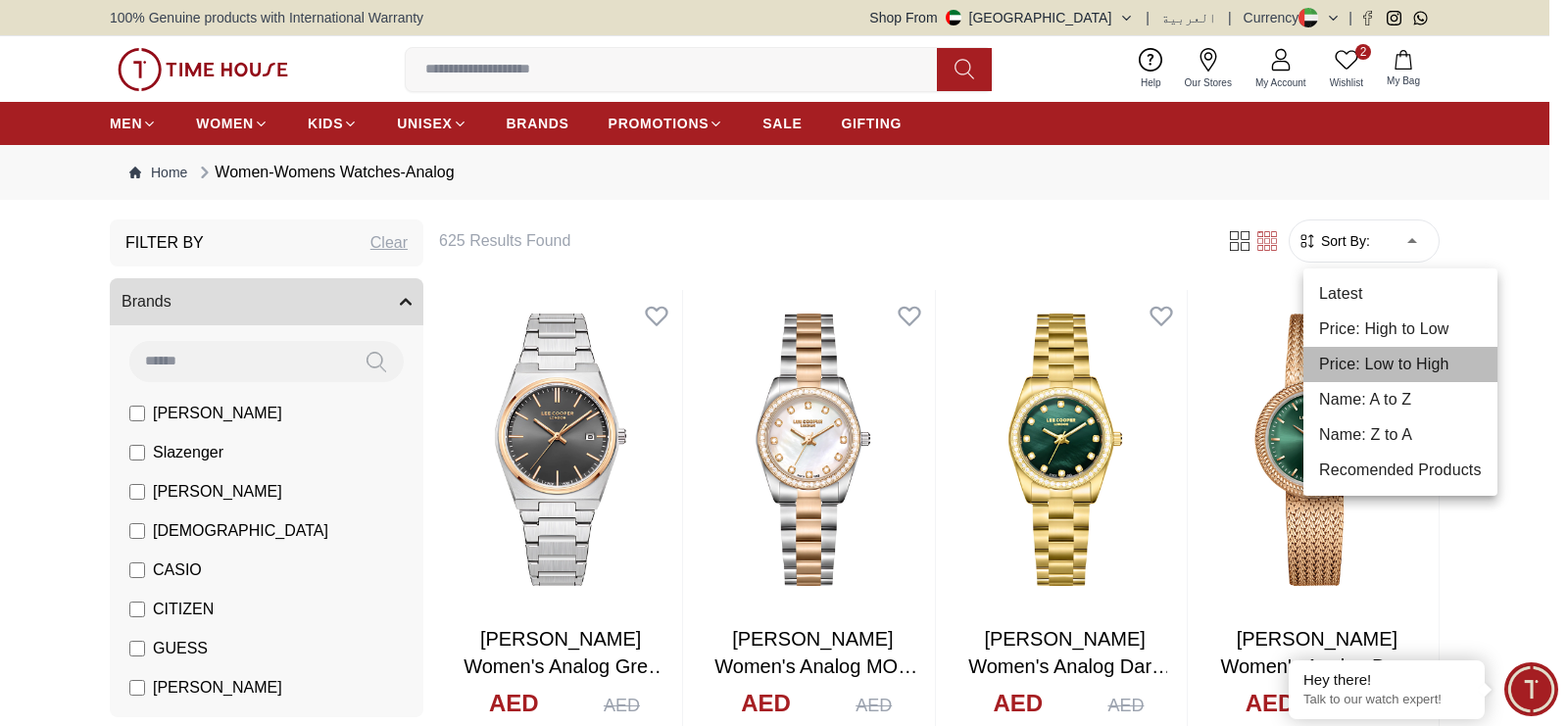click on "Price: Low to High" at bounding box center [1400, 364] 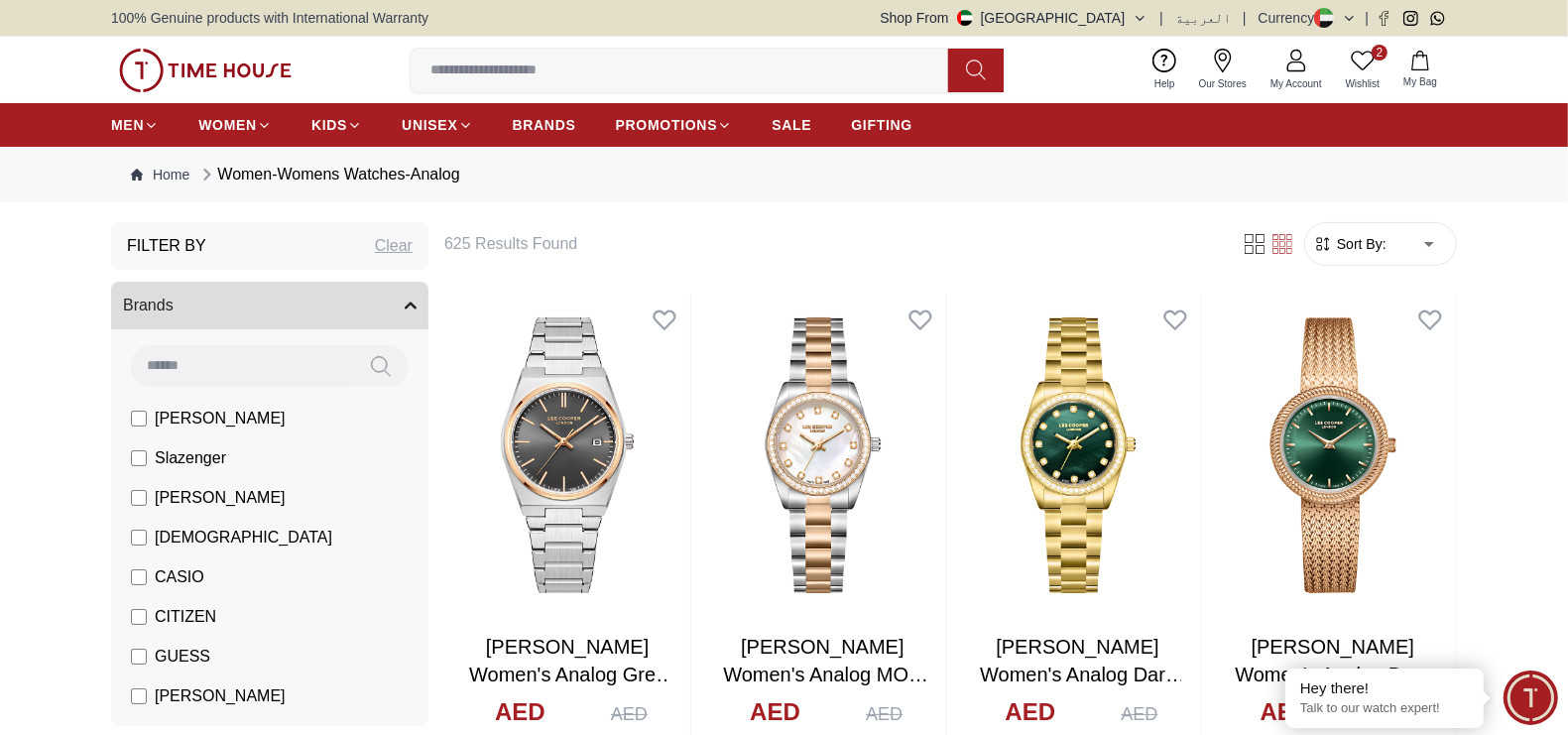 type on "*" 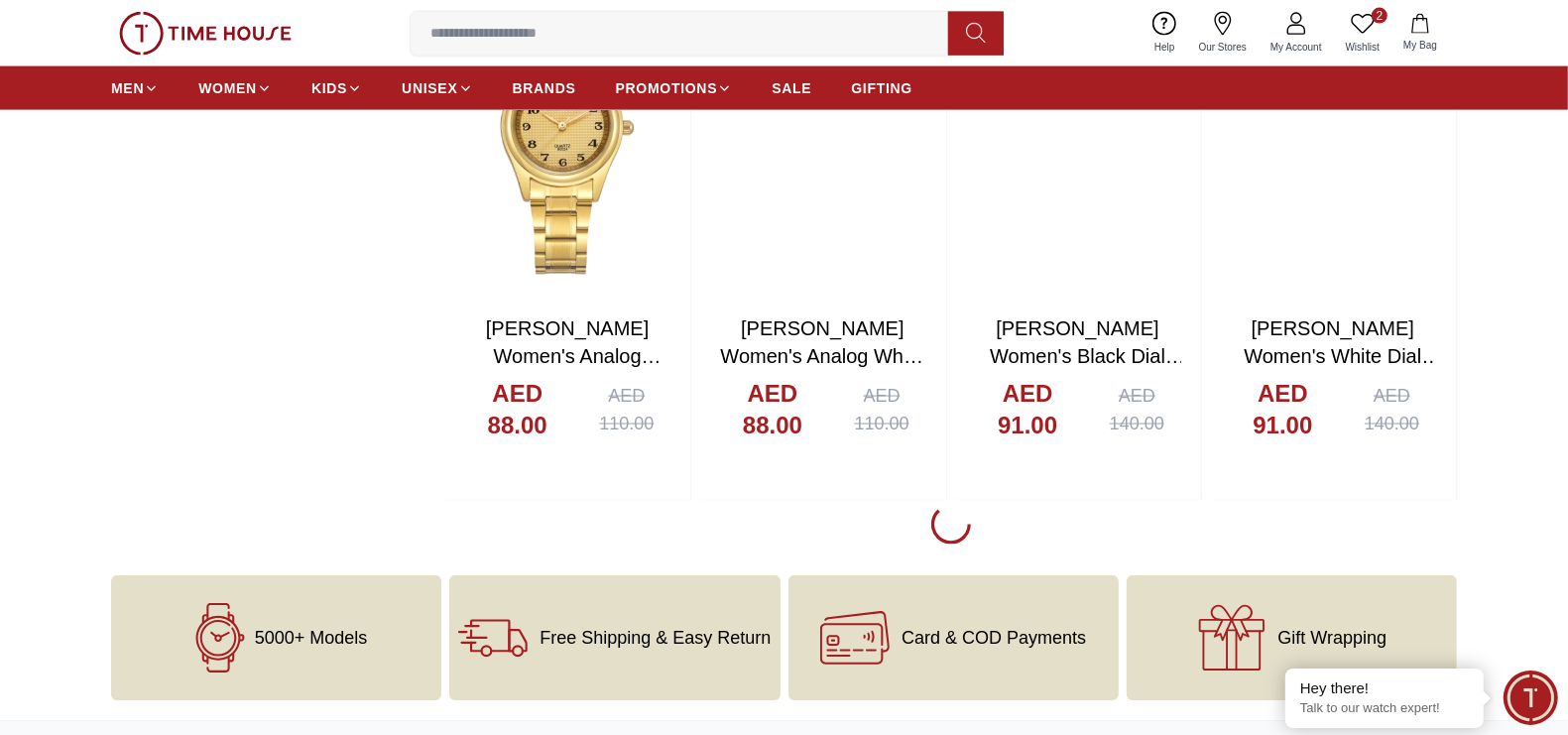 scroll, scrollTop: 2480, scrollLeft: 0, axis: vertical 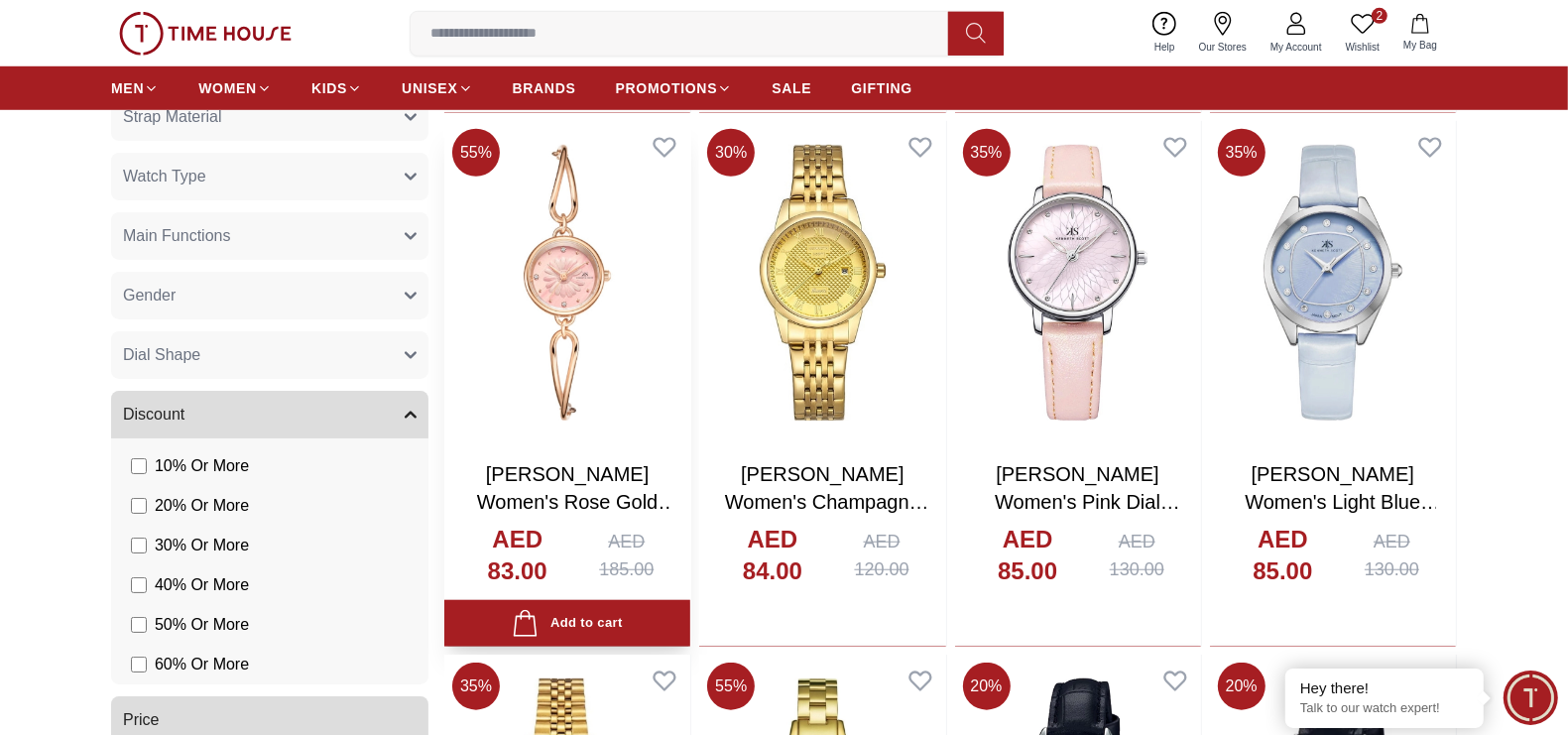click at bounding box center (567, 283) 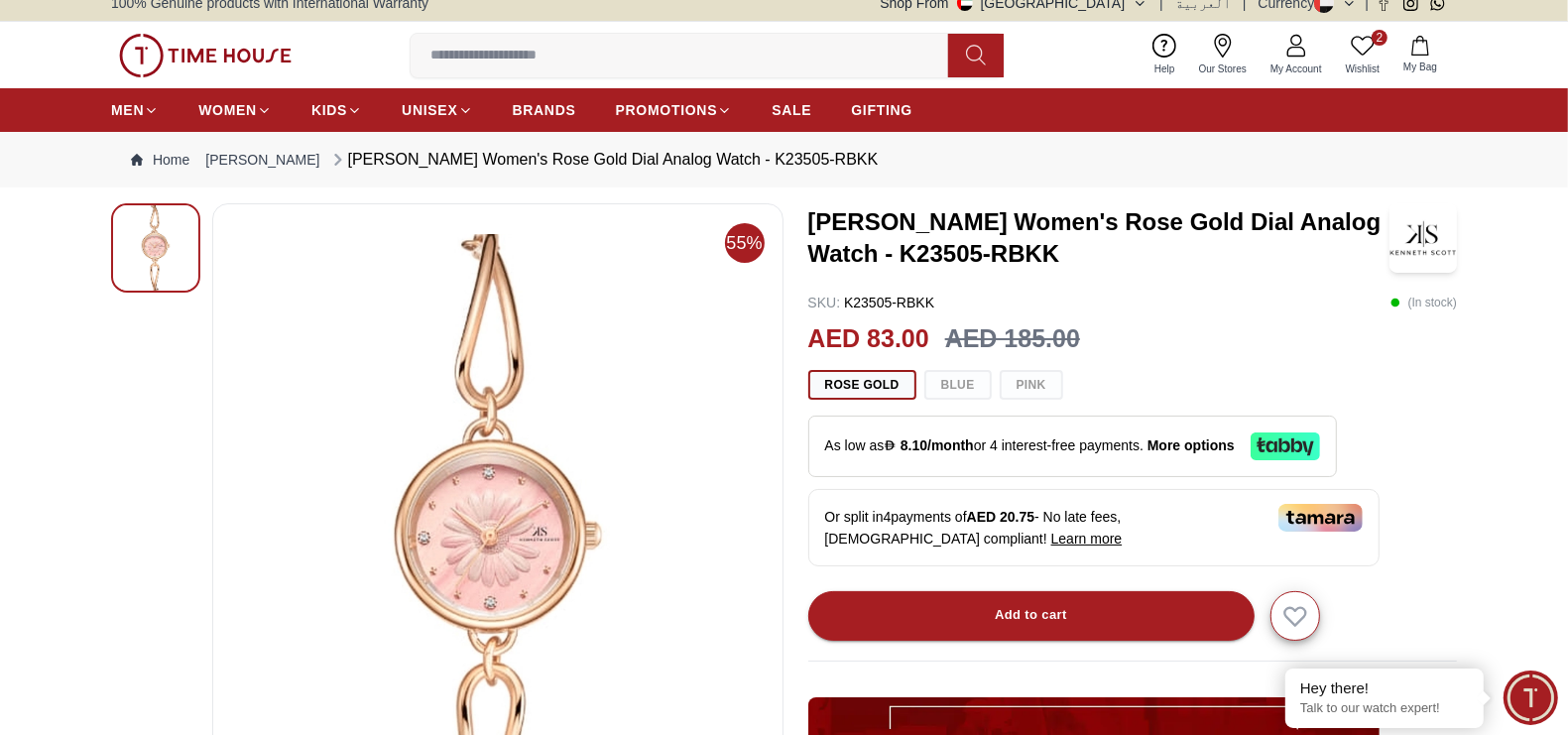scroll, scrollTop: 0, scrollLeft: 0, axis: both 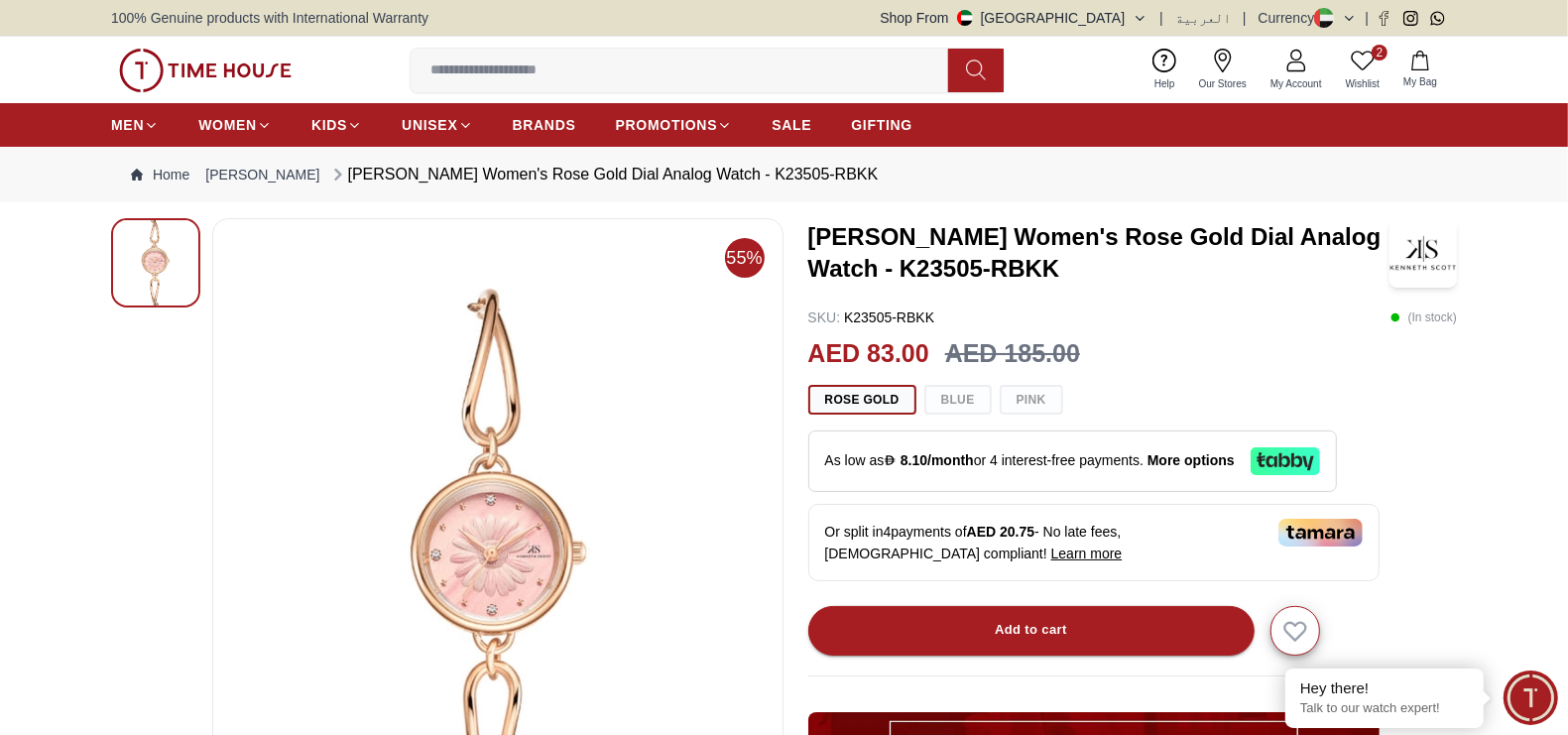 click on "Wishlist" at bounding box center [1363, 83] 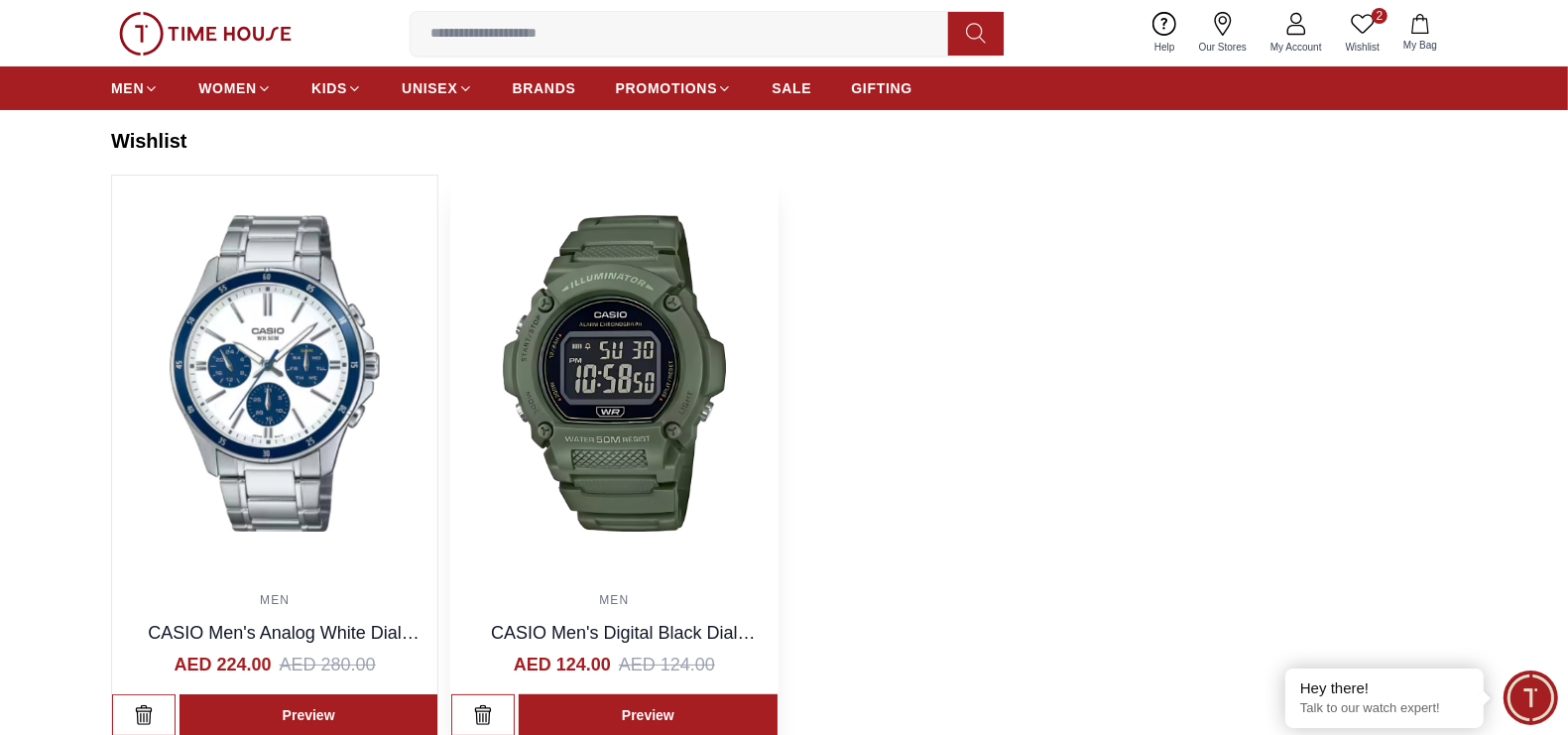 scroll, scrollTop: 124, scrollLeft: 0, axis: vertical 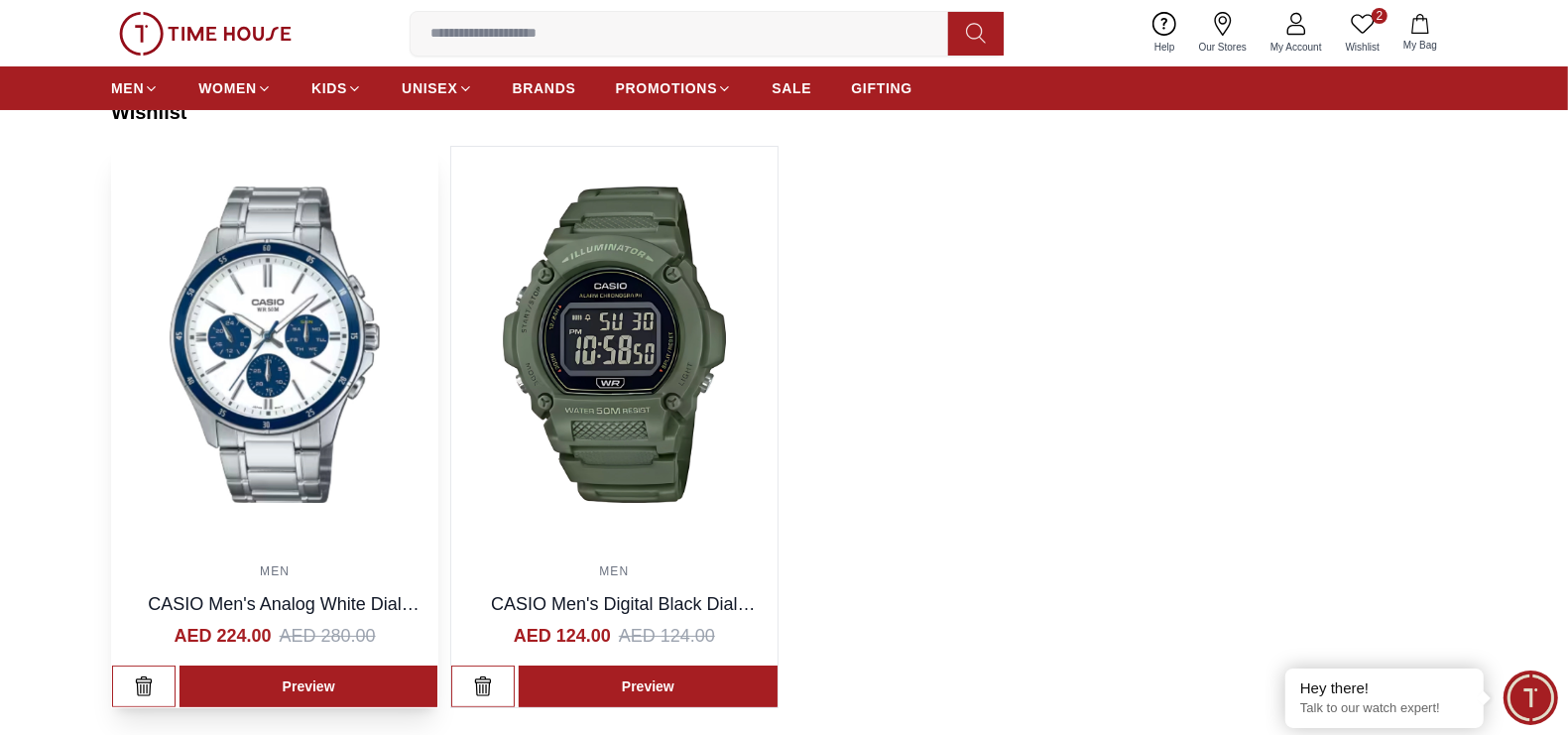 click at bounding box center [275, 344] 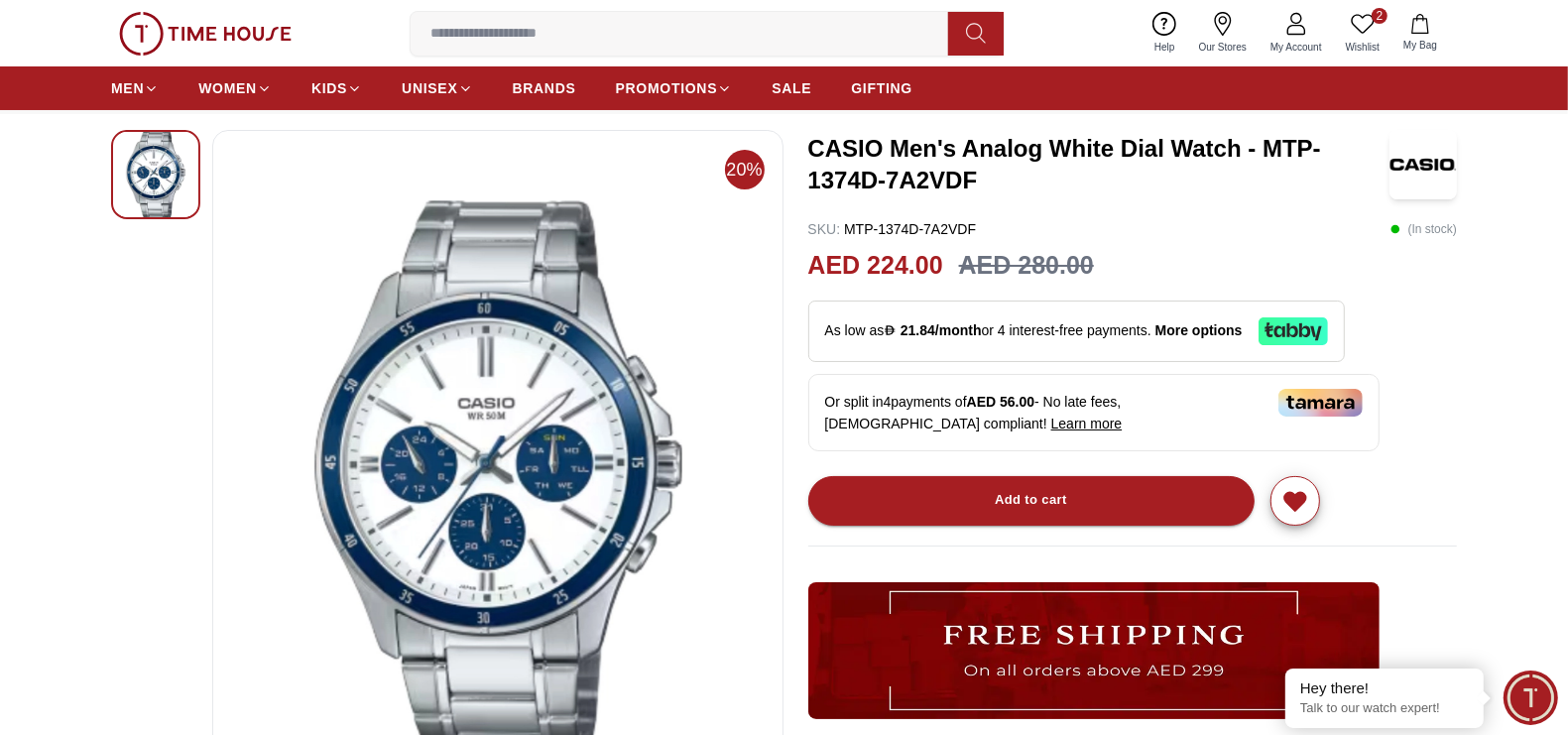scroll, scrollTop: 0, scrollLeft: 0, axis: both 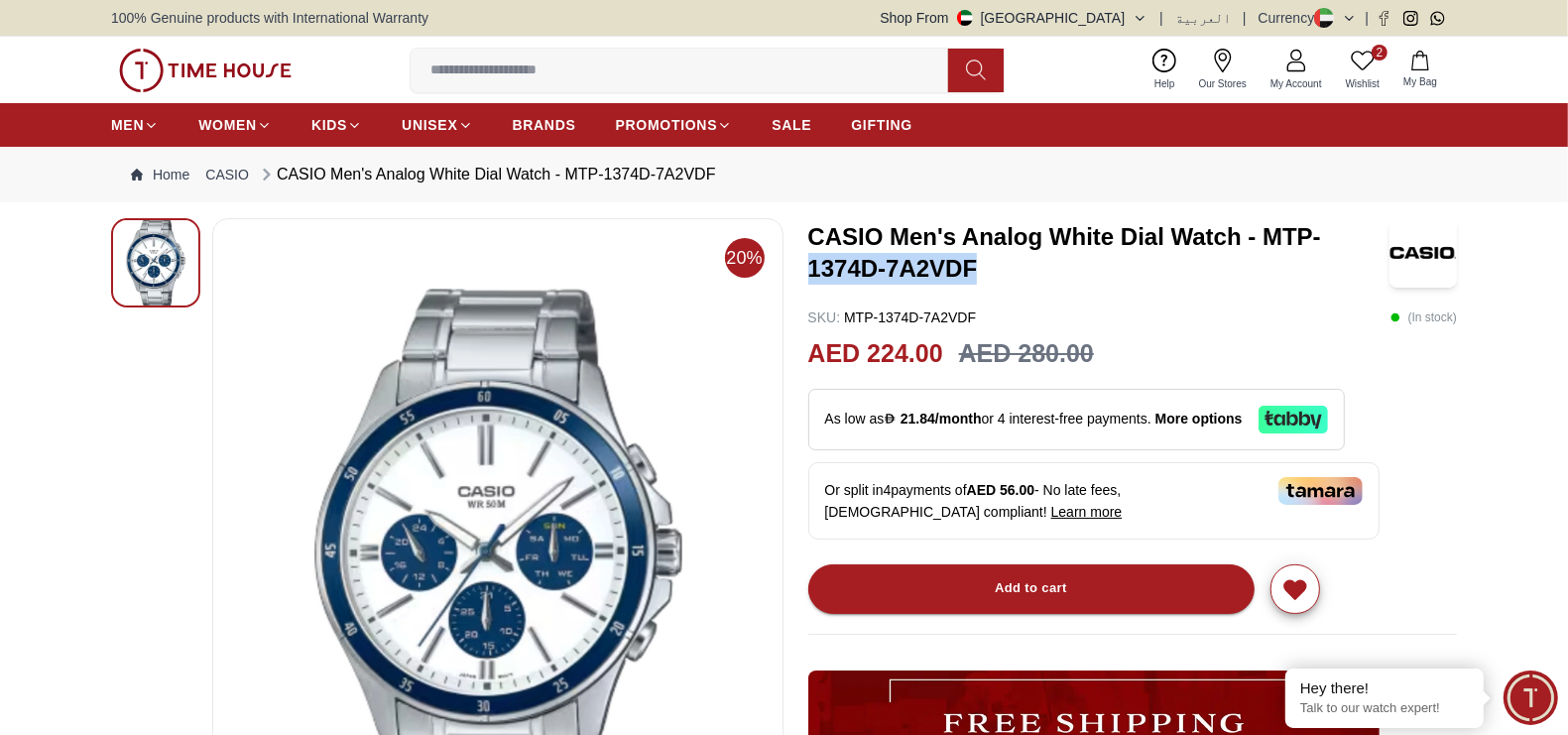 drag, startPoint x: 811, startPoint y: 267, endPoint x: 1147, endPoint y: 255, distance: 336.2142 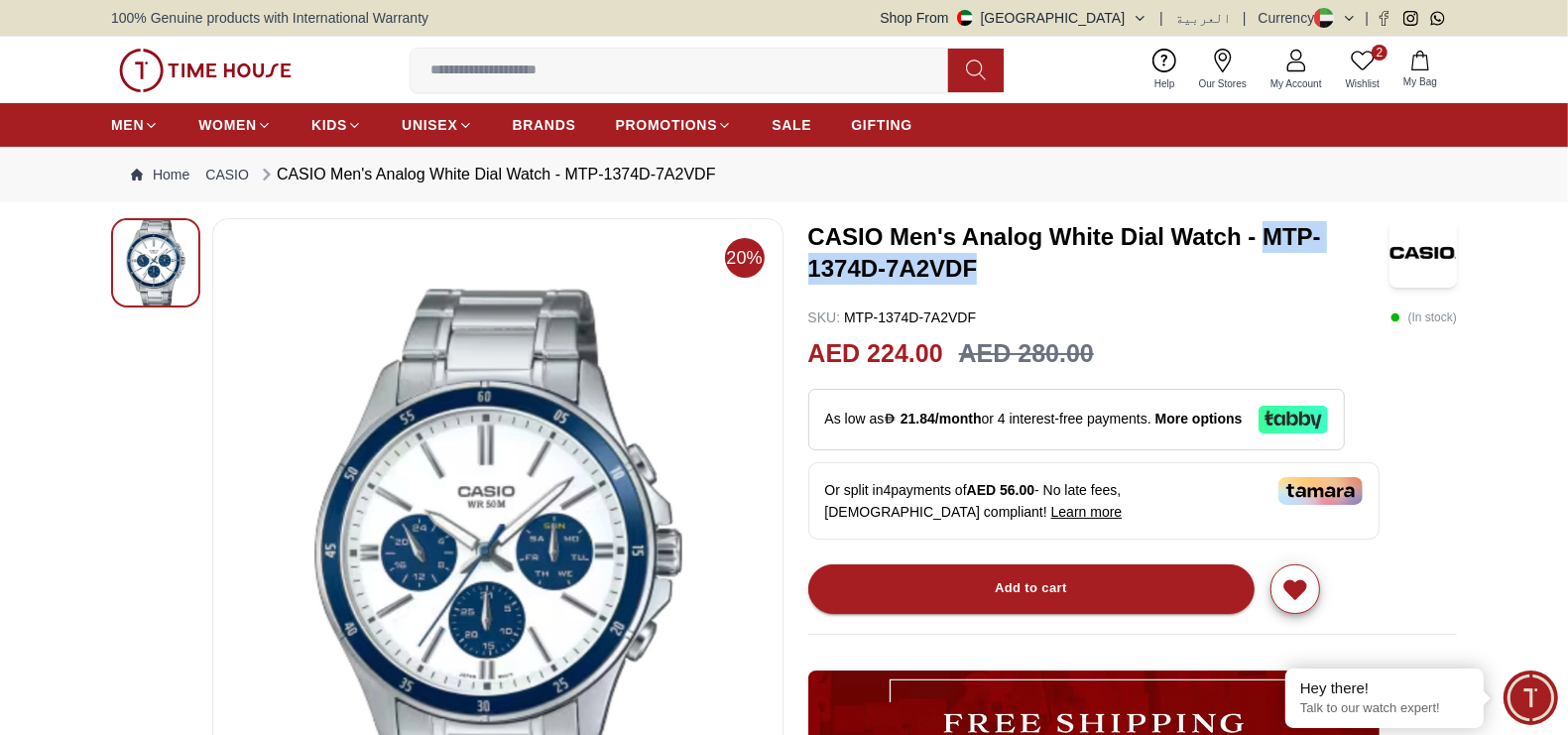 drag, startPoint x: 1267, startPoint y: 243, endPoint x: 1305, endPoint y: 268, distance: 45.486262 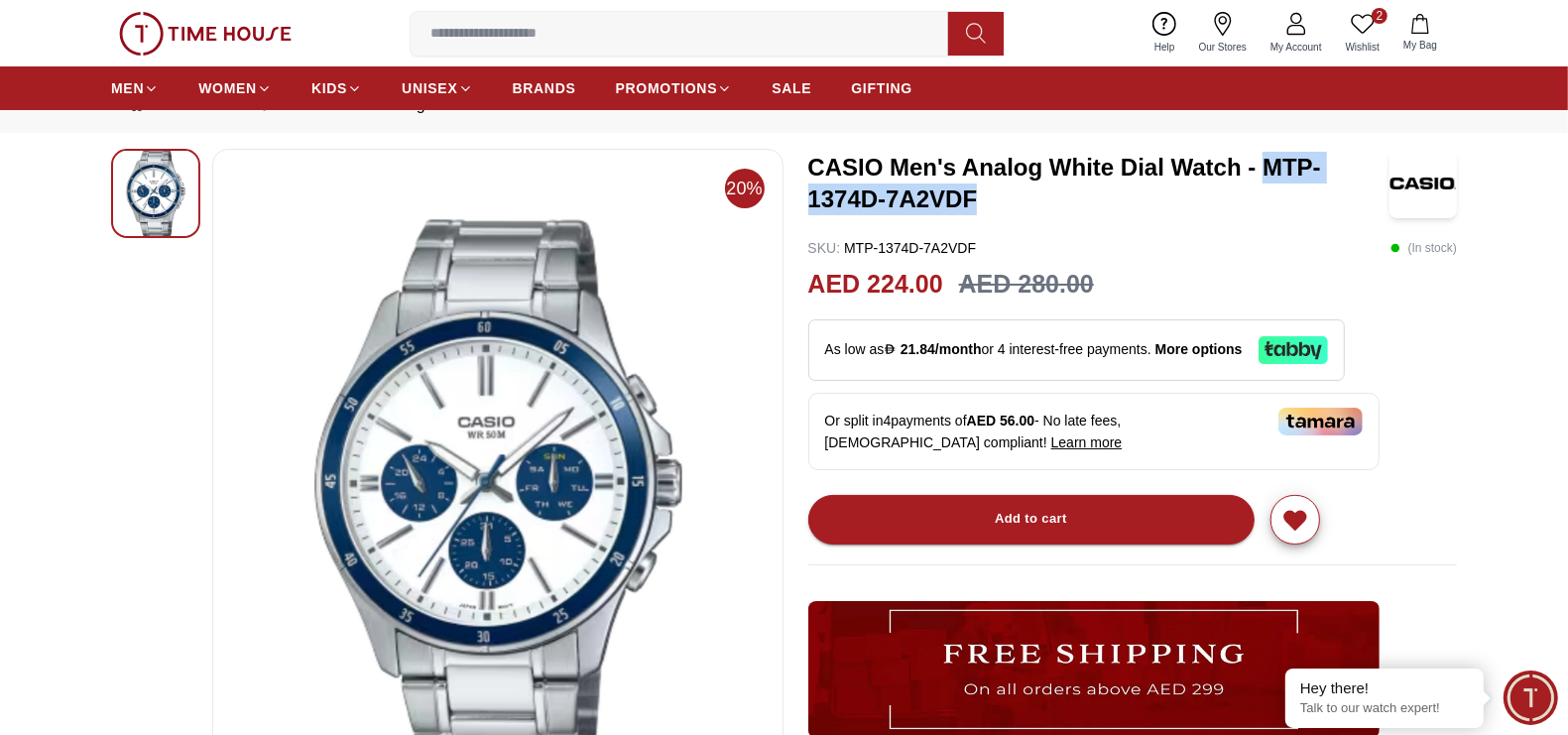 scroll, scrollTop: 0, scrollLeft: 0, axis: both 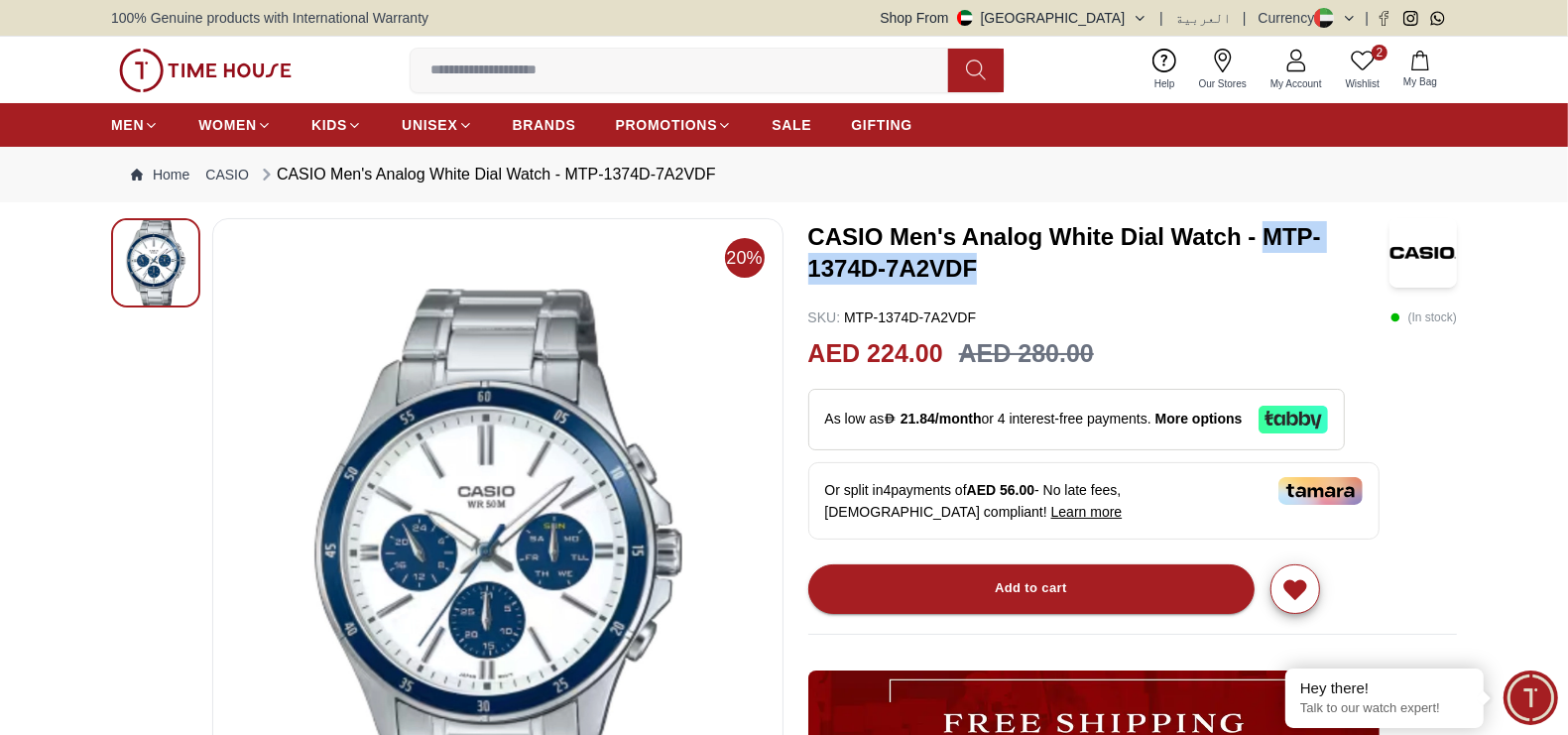 click on "2" at bounding box center [1380, 53] 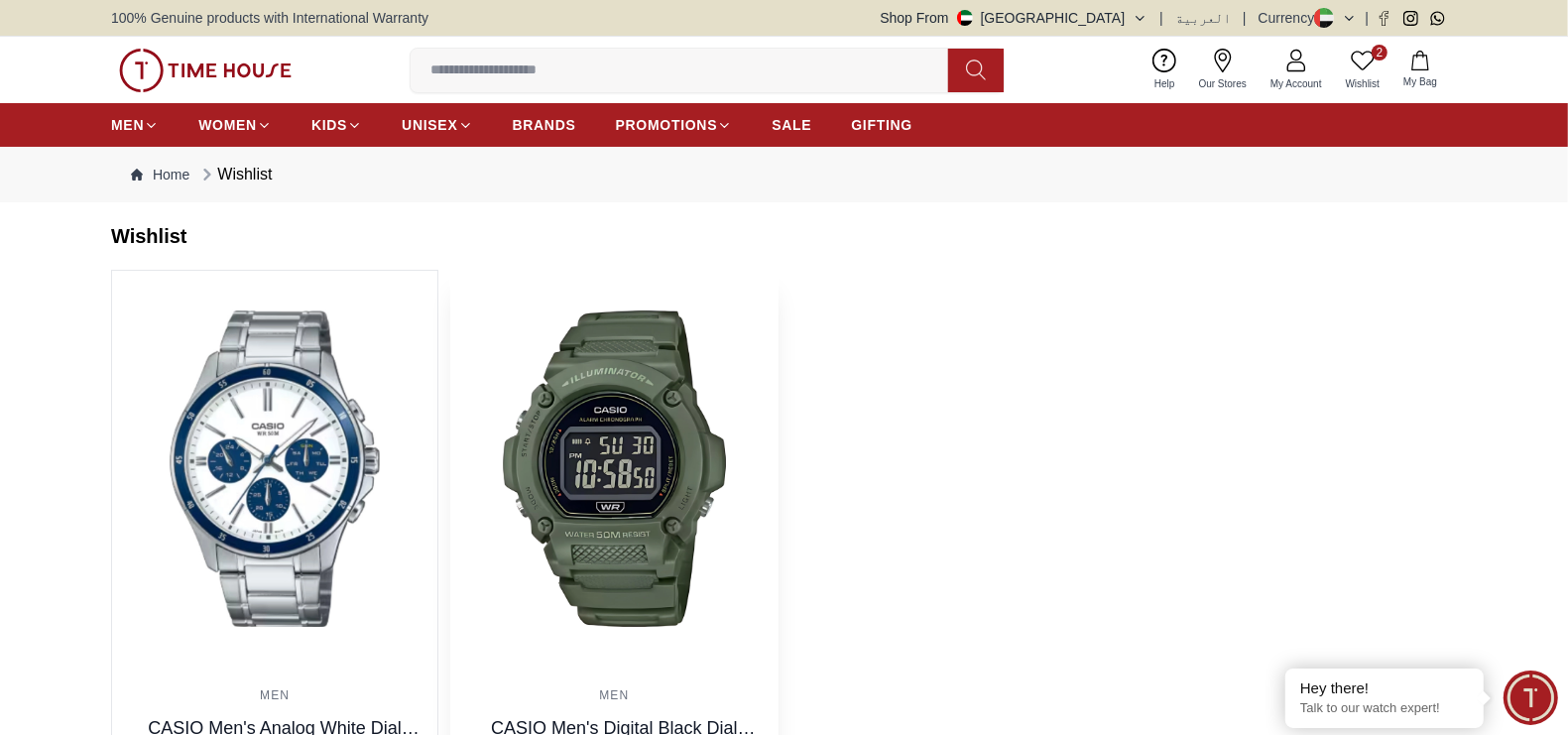 click at bounding box center [614, 468] 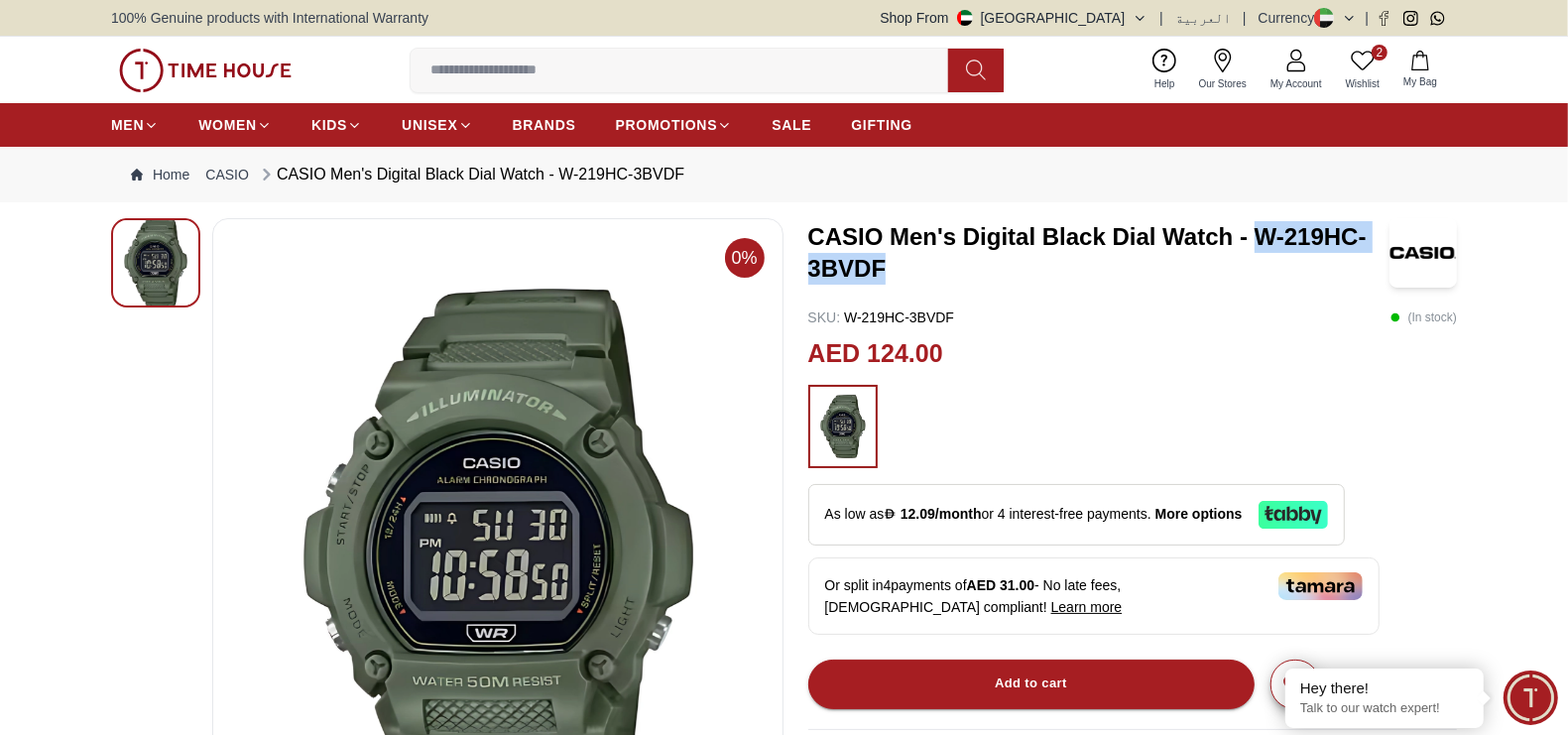 drag, startPoint x: 1261, startPoint y: 231, endPoint x: 1354, endPoint y: 260, distance: 97.41663 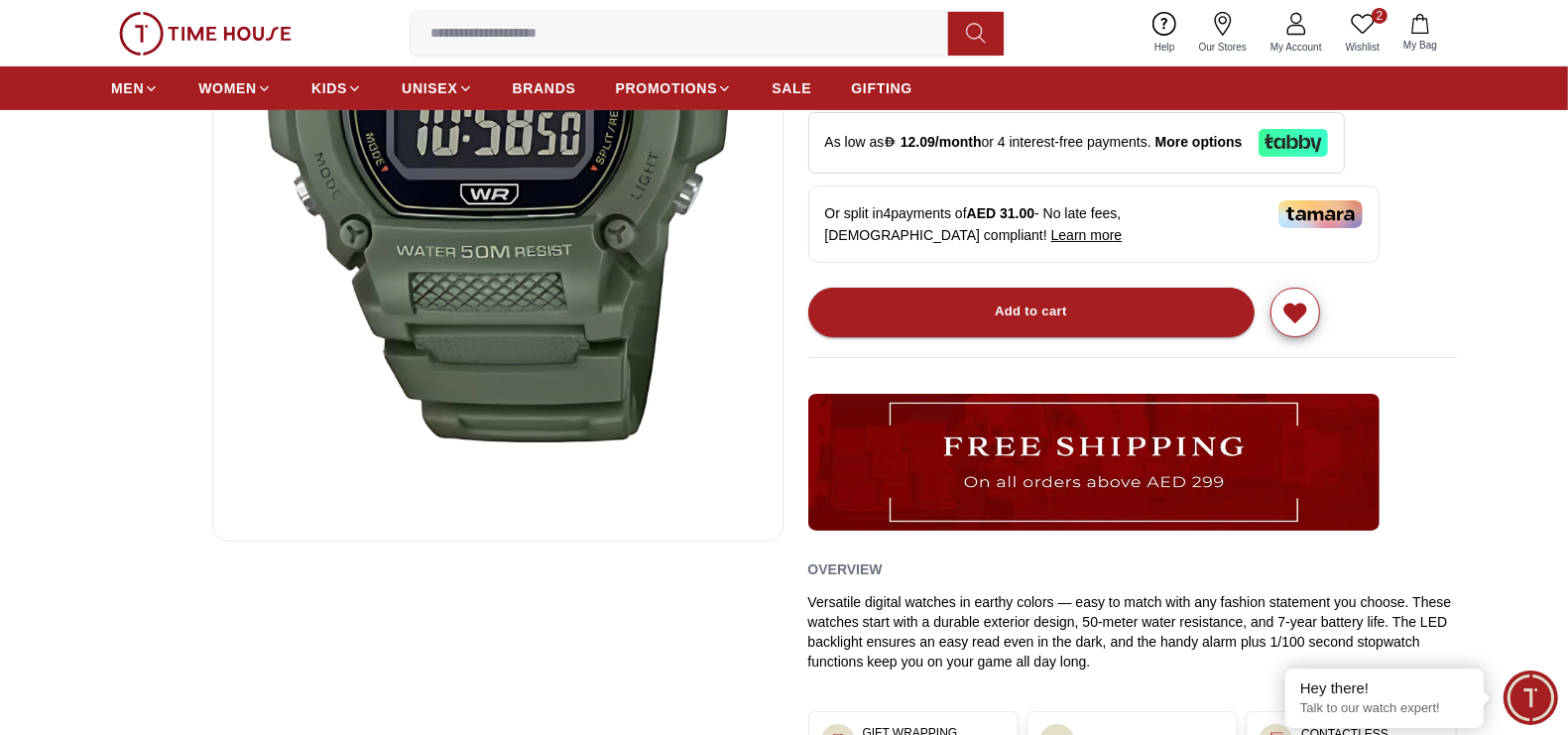 scroll, scrollTop: 0, scrollLeft: 0, axis: both 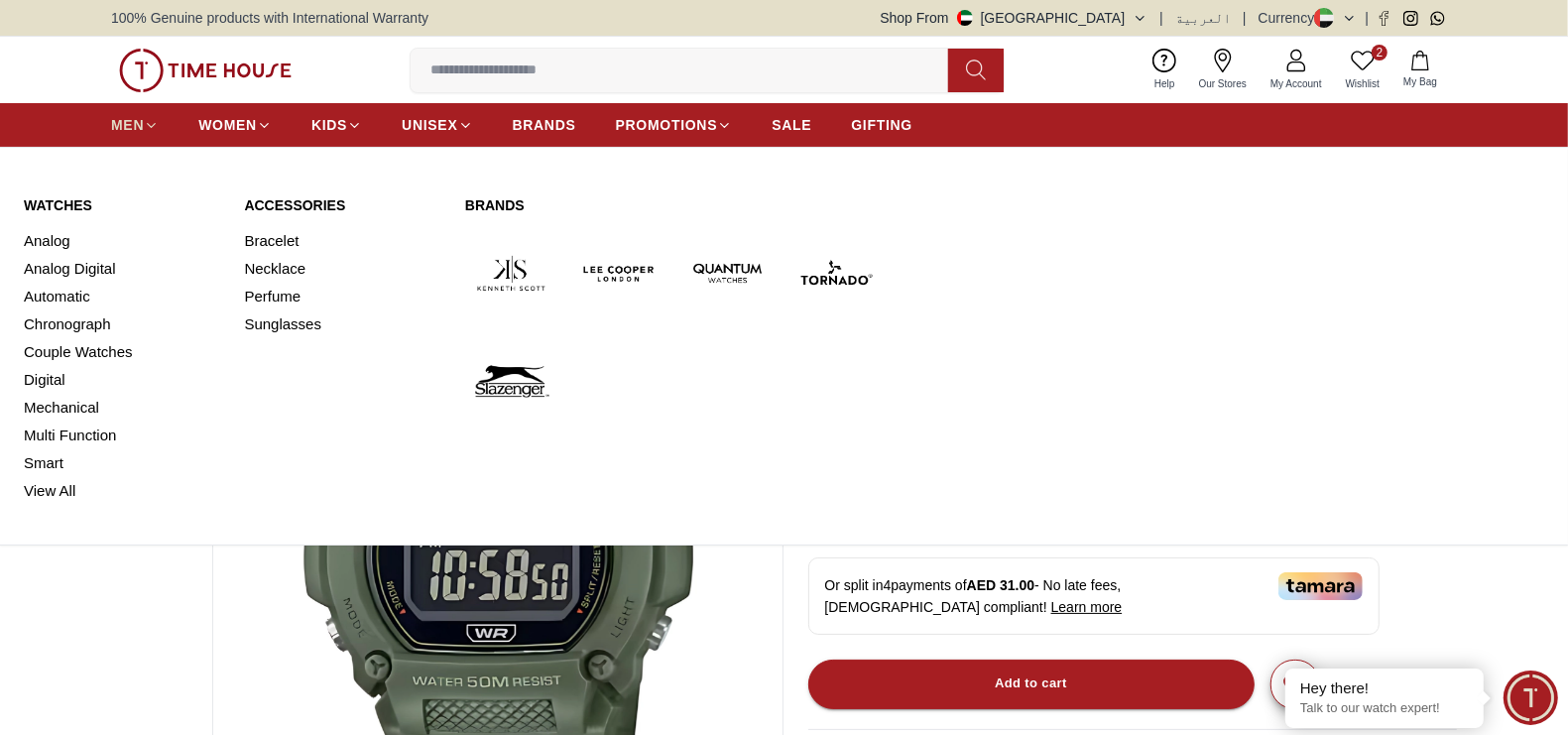 click on "MEN" at bounding box center [127, 125] 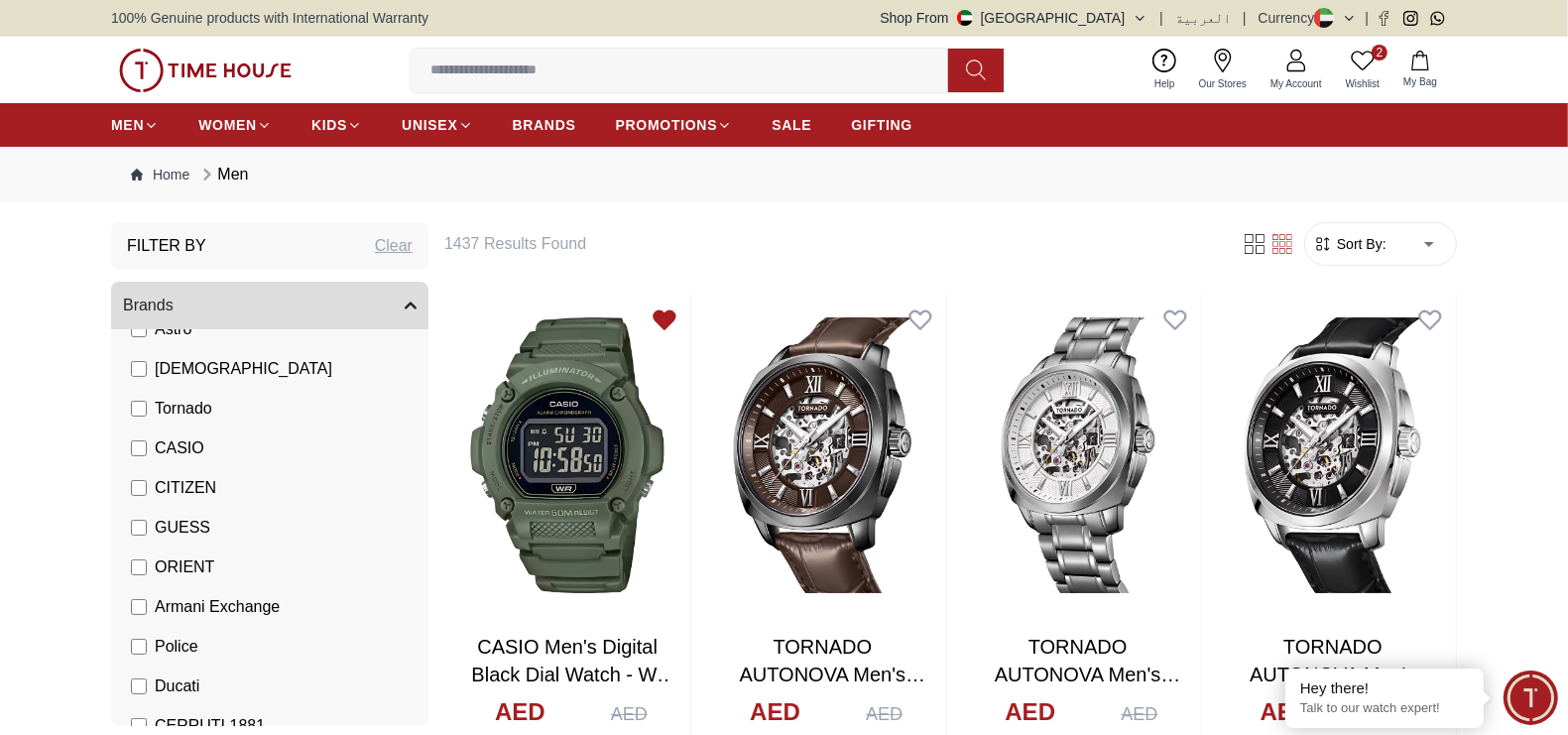 scroll, scrollTop: 372, scrollLeft: 0, axis: vertical 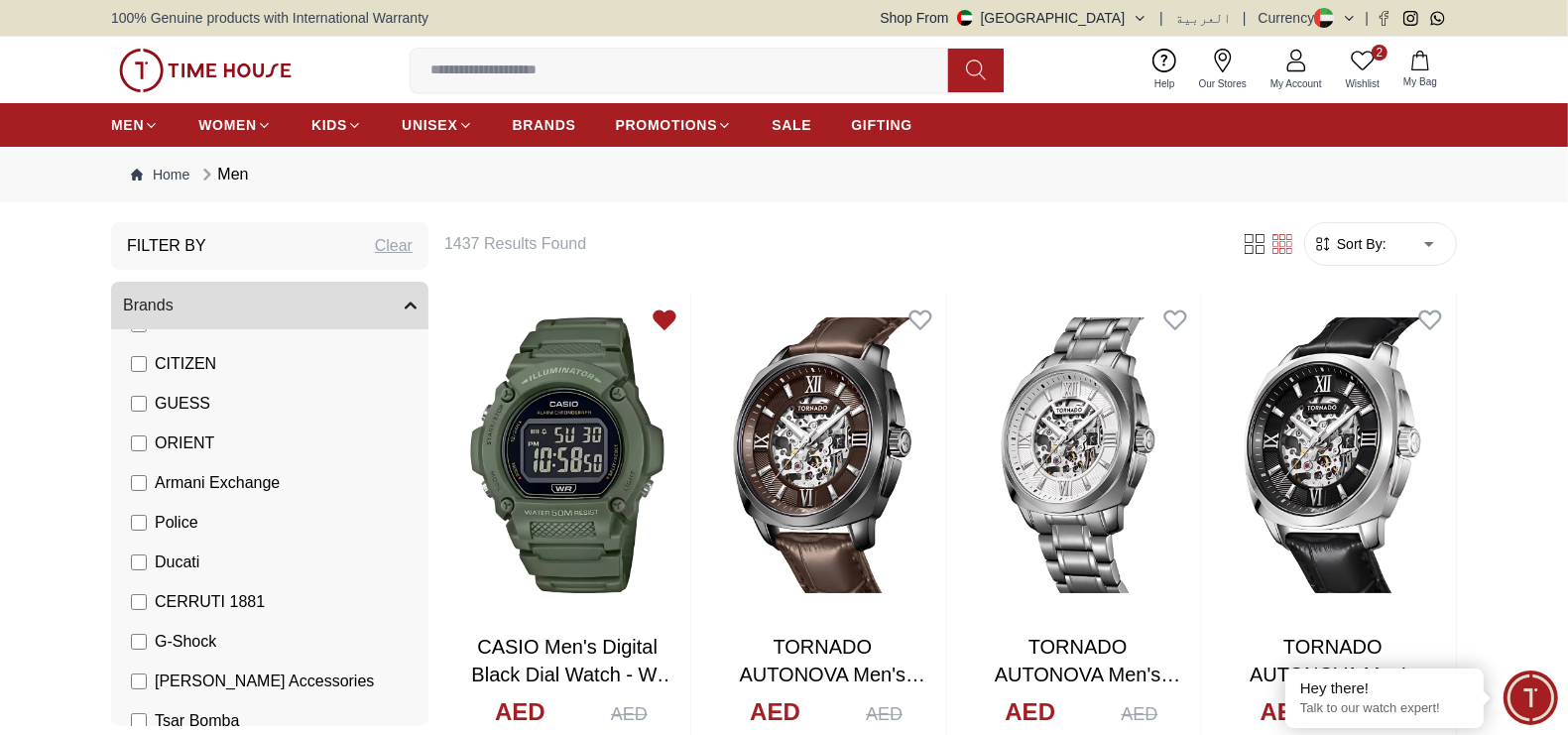 click on "Ducati" at bounding box center [274, 562] 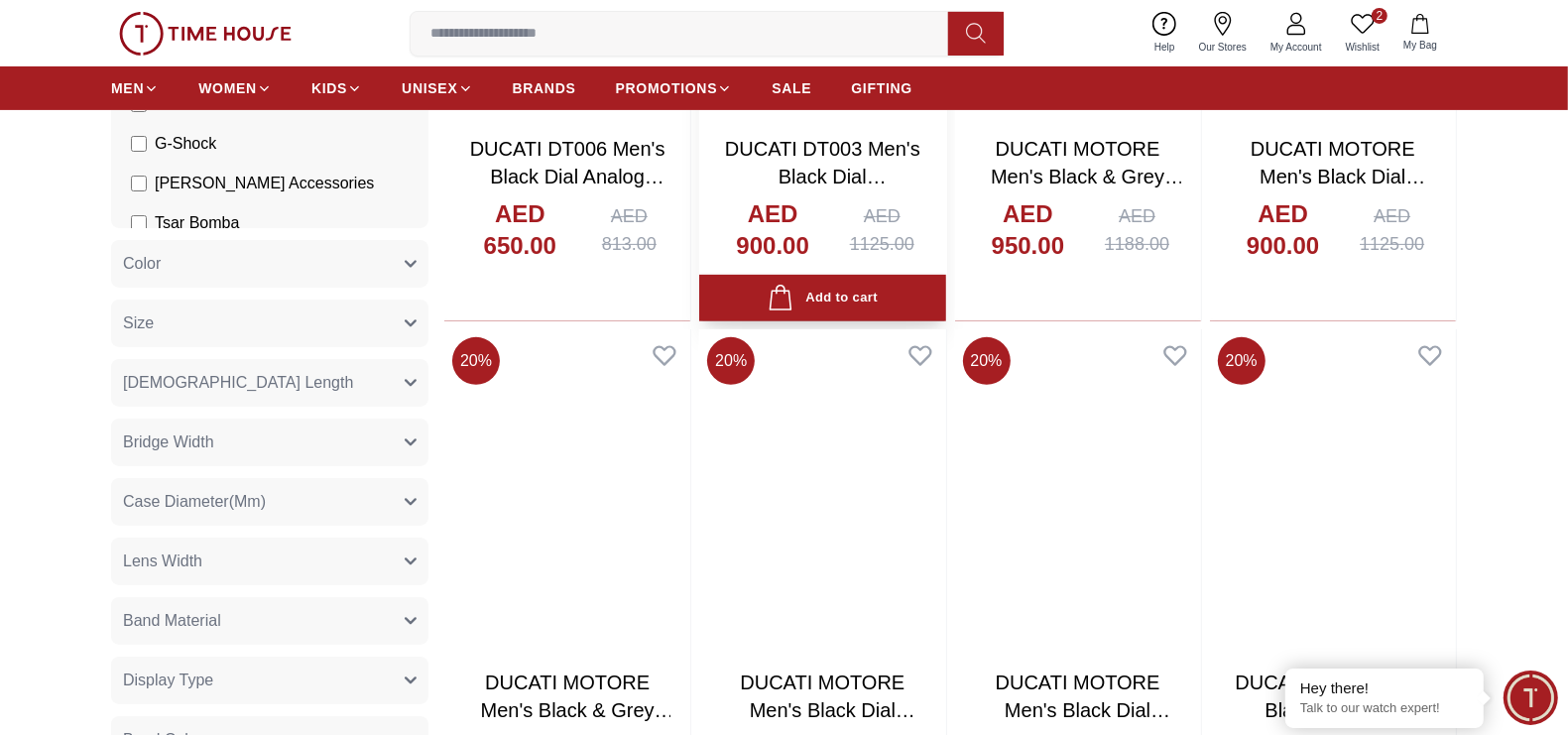 scroll, scrollTop: 620, scrollLeft: 0, axis: vertical 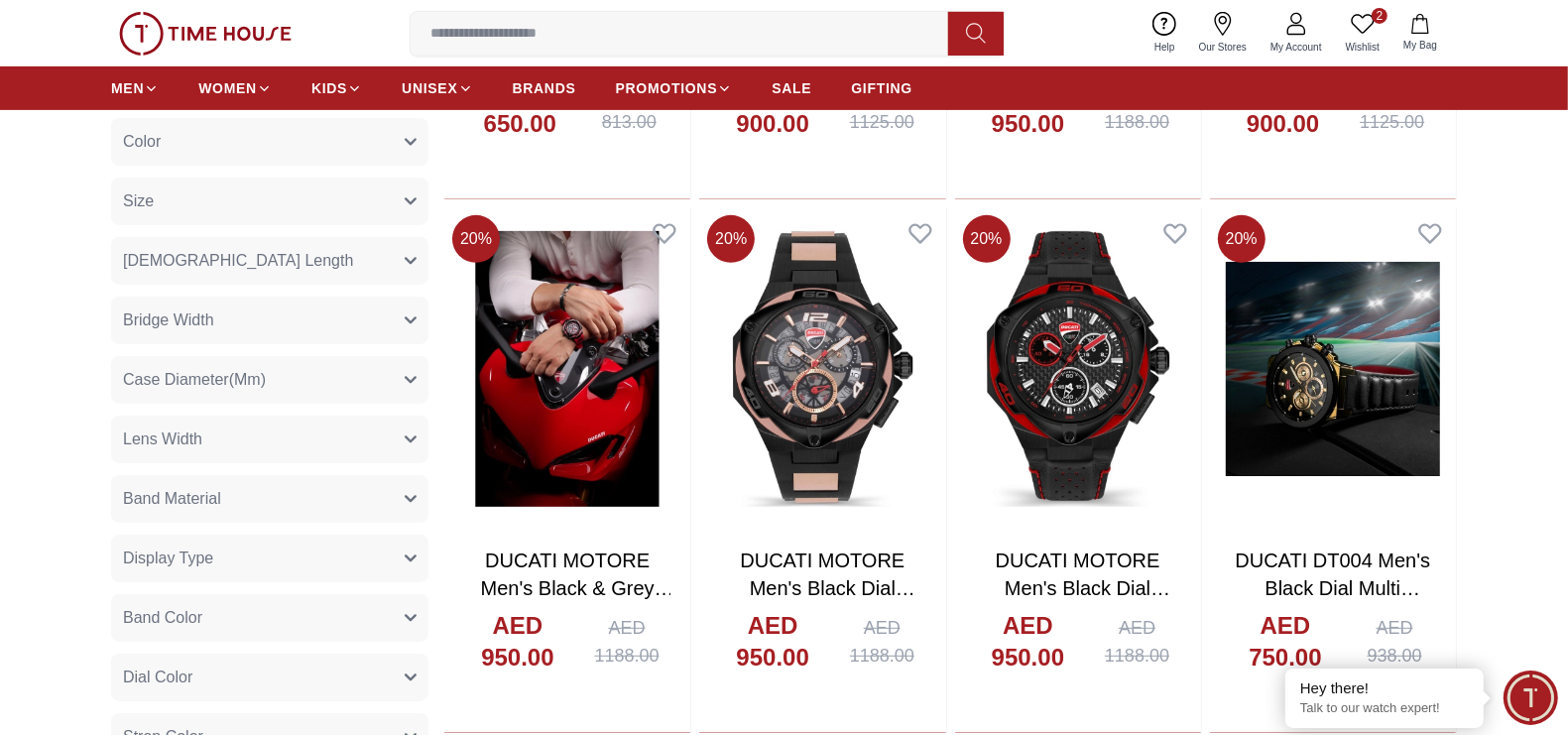 click on "Display Type" at bounding box center [270, 558] 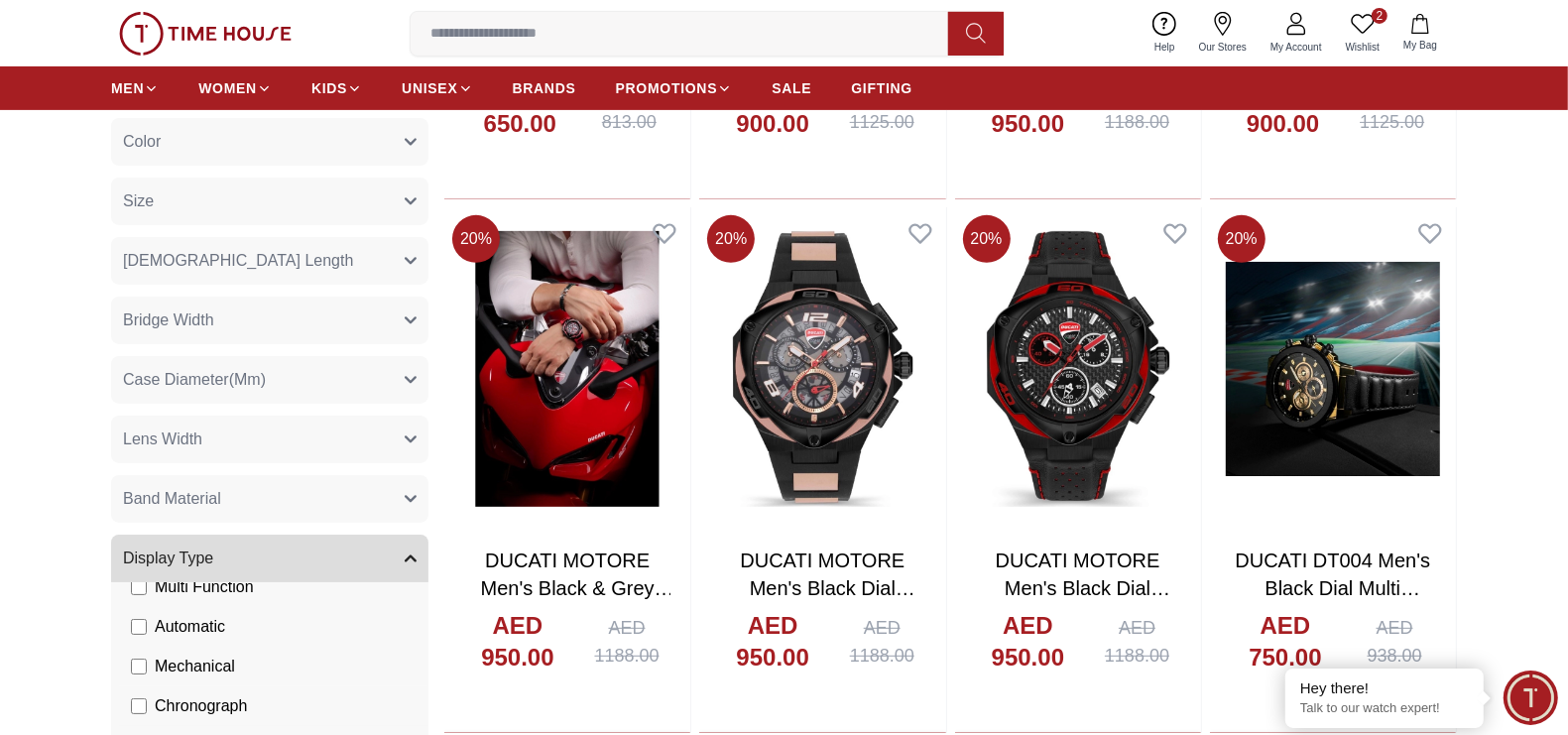 scroll, scrollTop: 248, scrollLeft: 0, axis: vertical 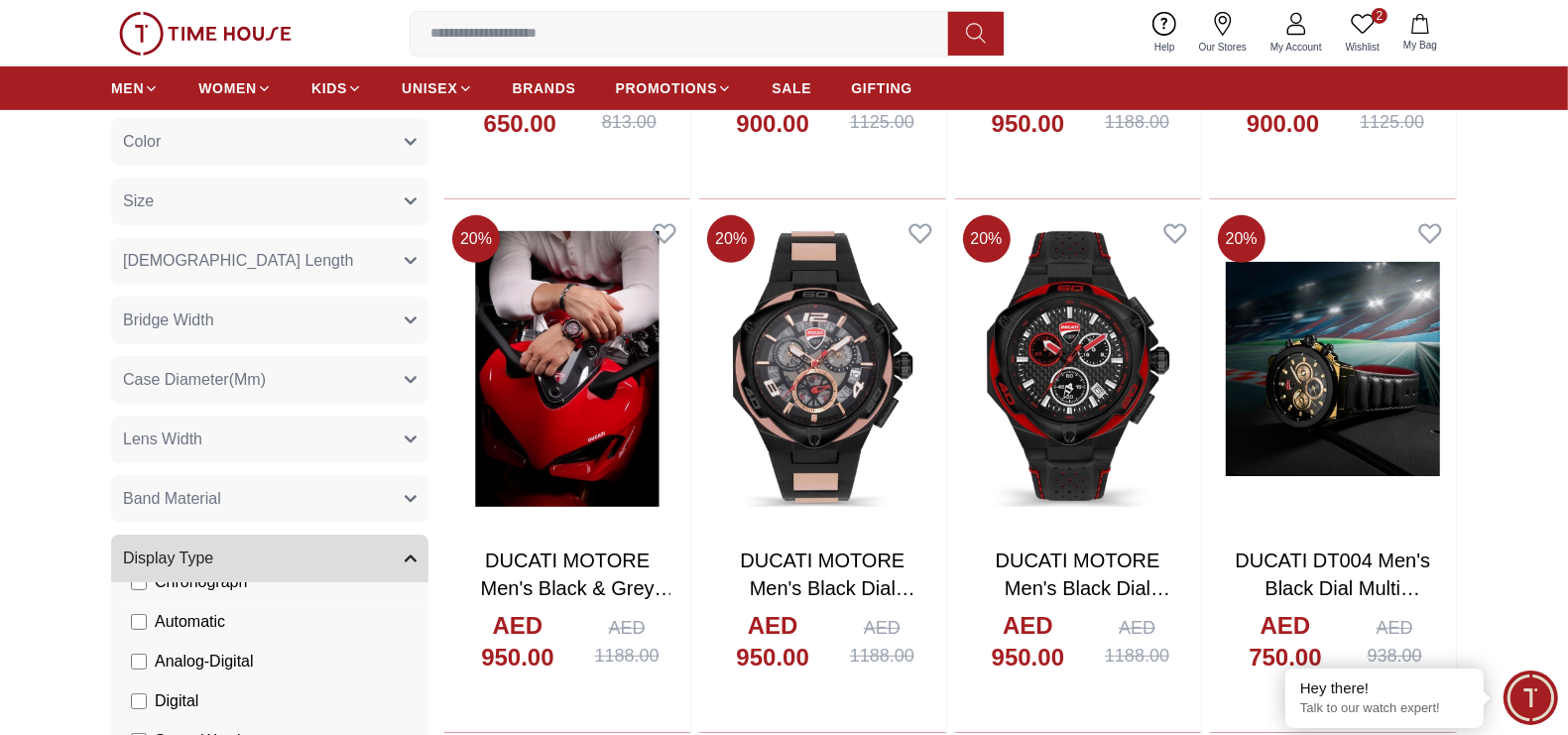 click on "Automatic" at bounding box center (231, -375) 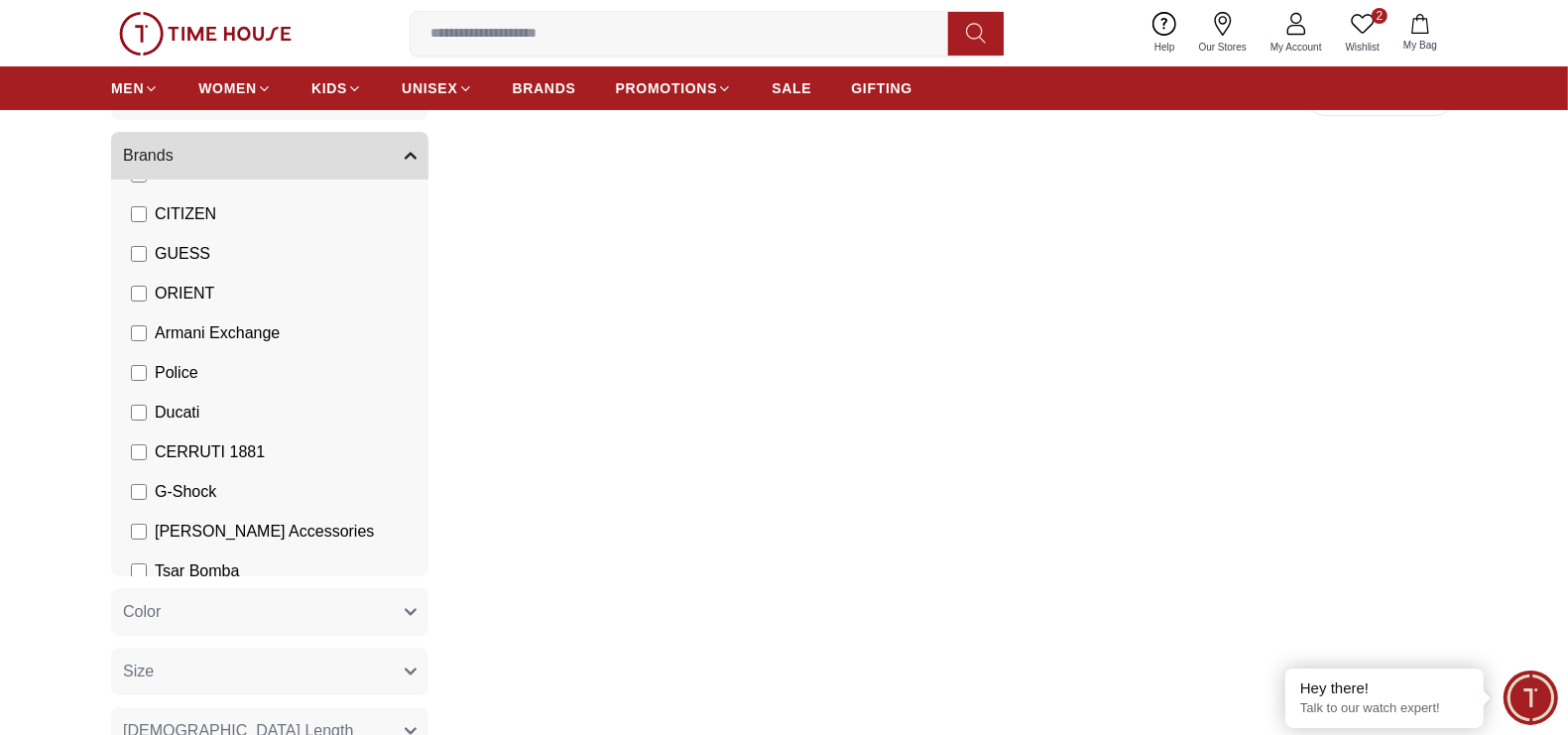 scroll, scrollTop: 124, scrollLeft: 0, axis: vertical 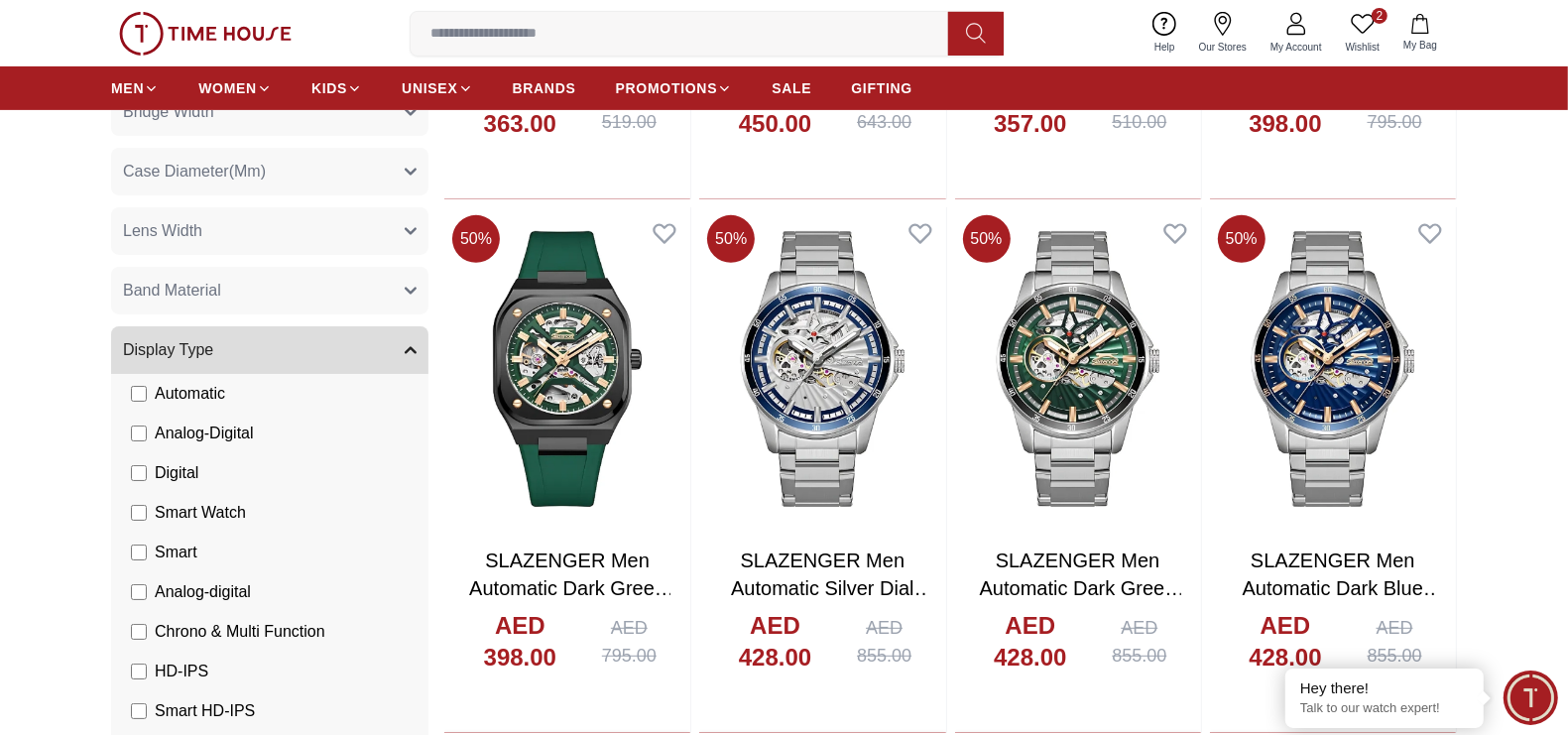 click at bounding box center [687, 34] 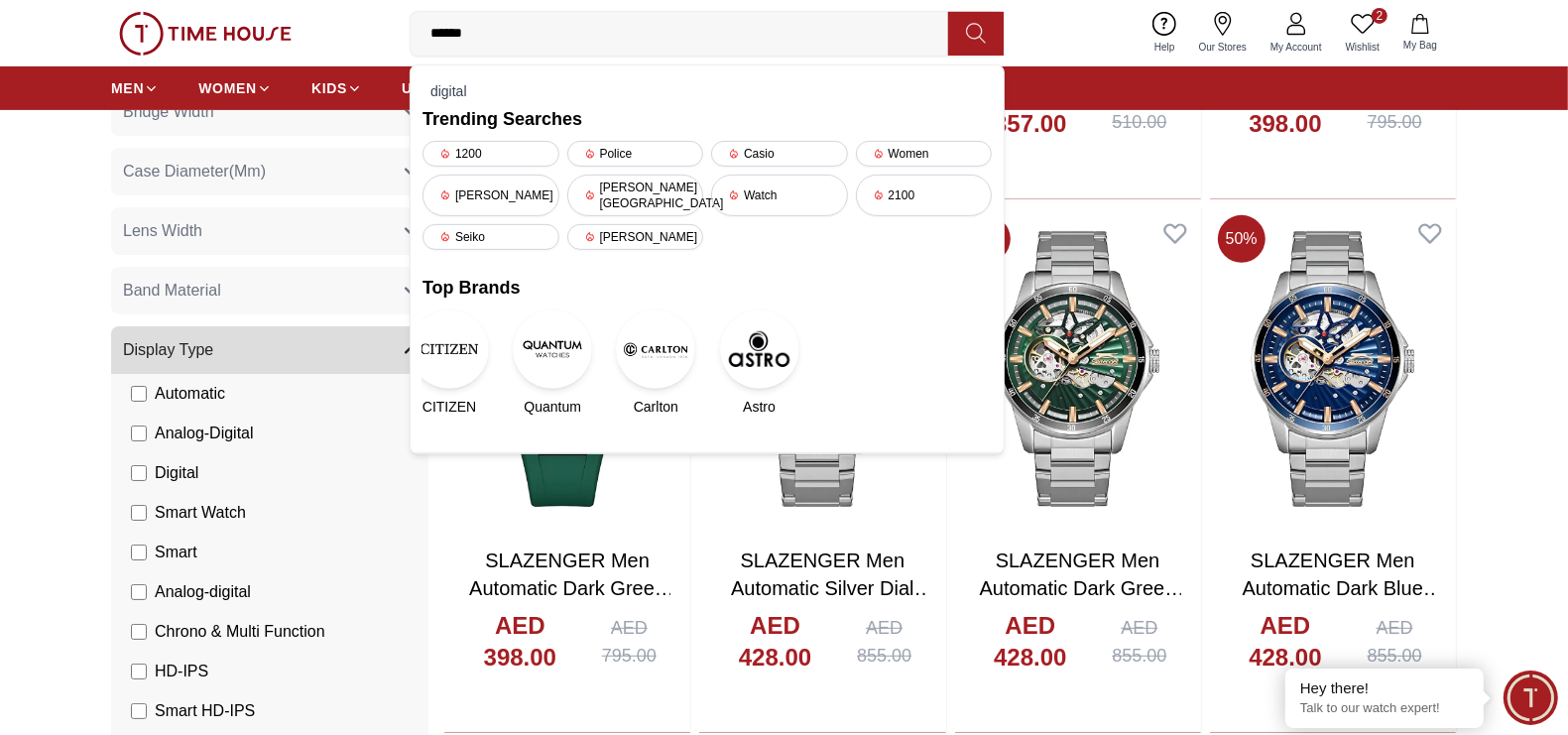 type on "*******" 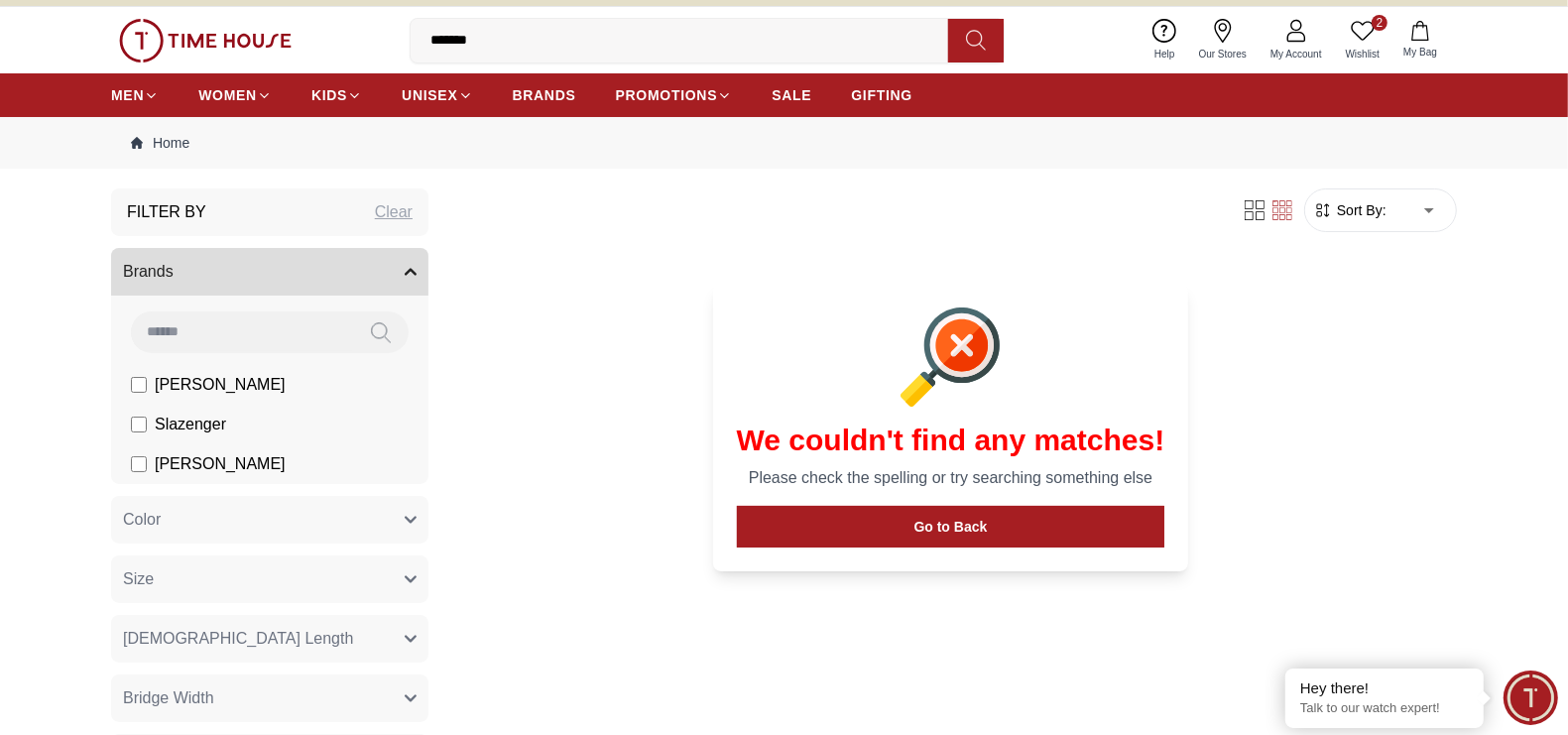 scroll, scrollTop: 0, scrollLeft: 0, axis: both 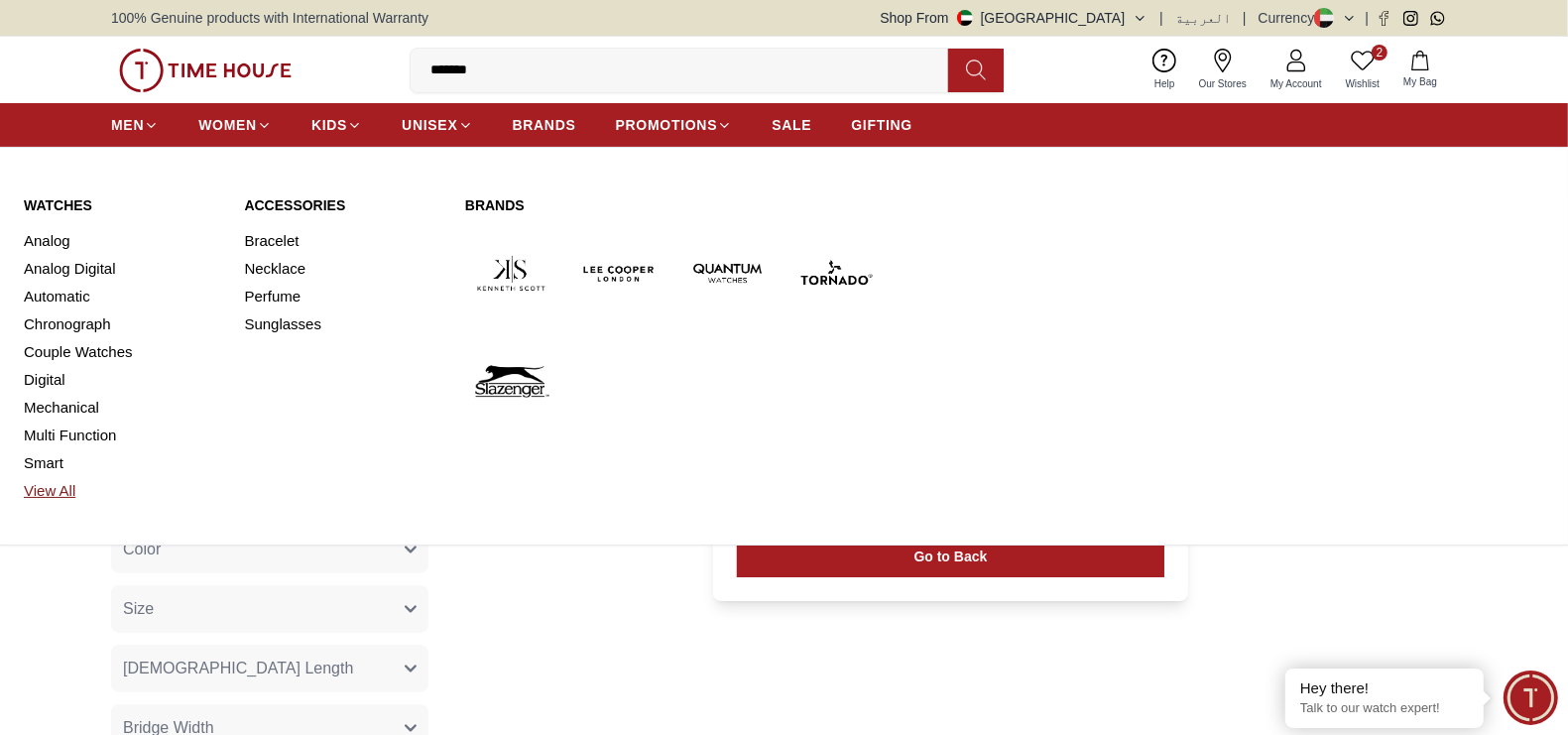 click on "View All" at bounding box center (122, 491) 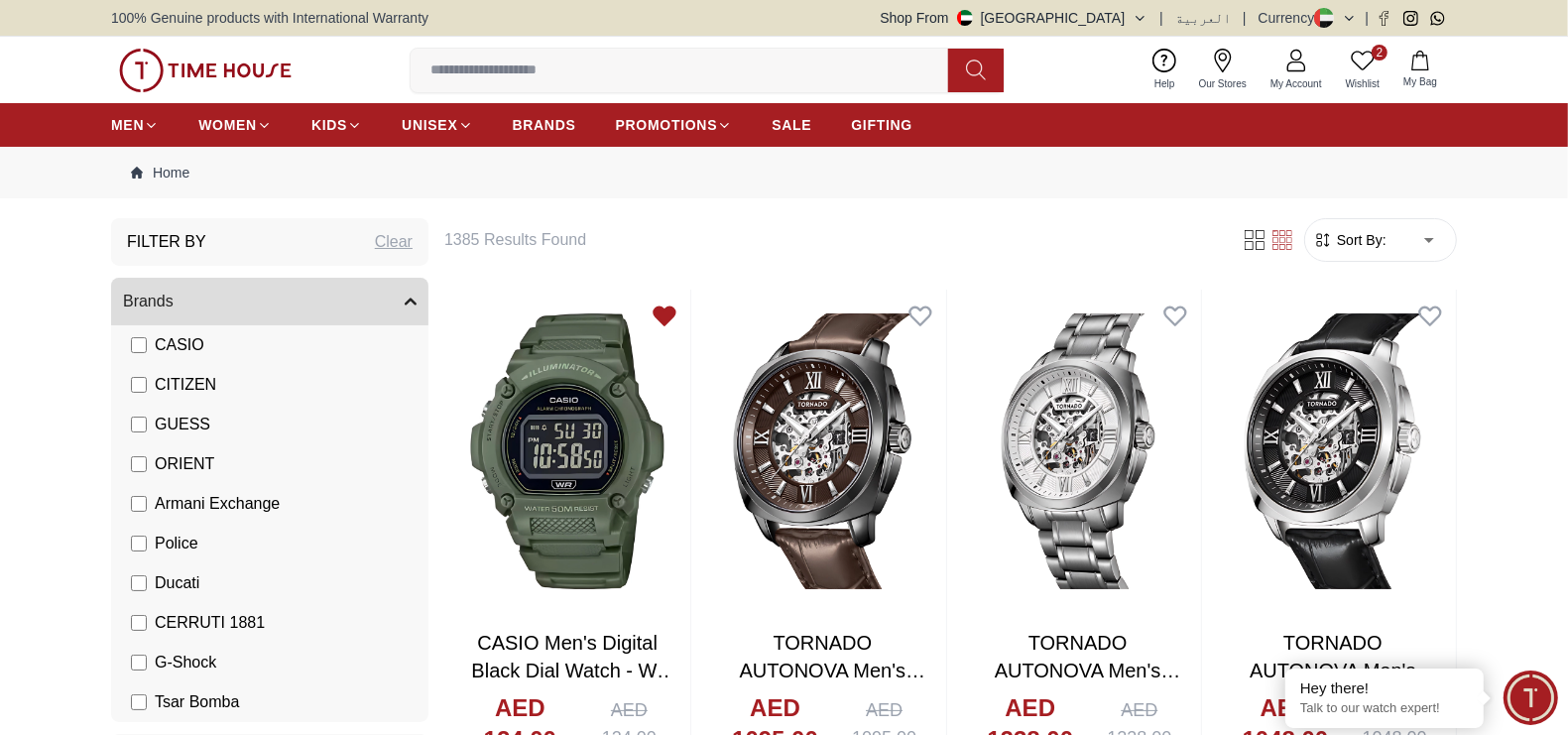 scroll, scrollTop: 223, scrollLeft: 0, axis: vertical 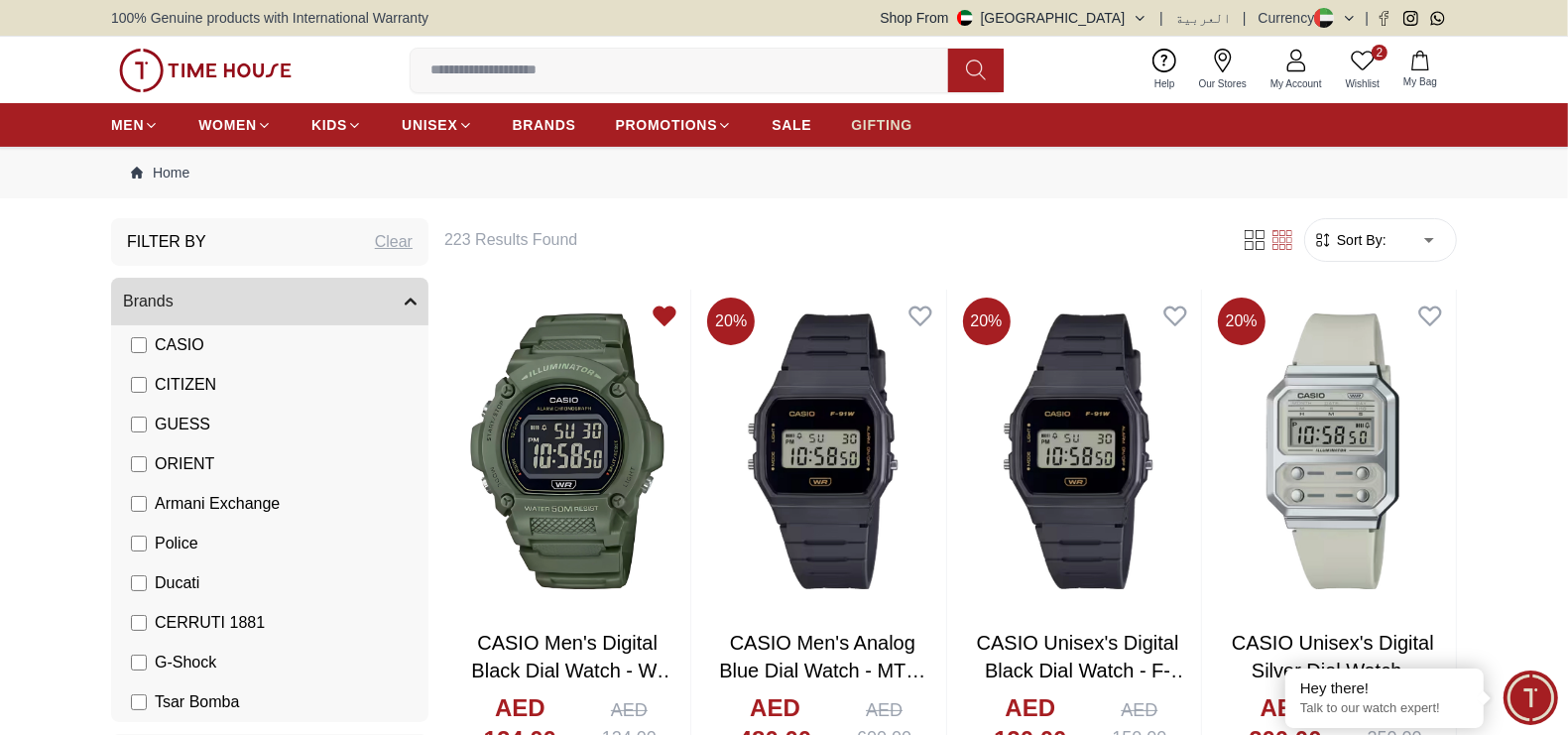 click on "GIFTING" at bounding box center [882, 125] 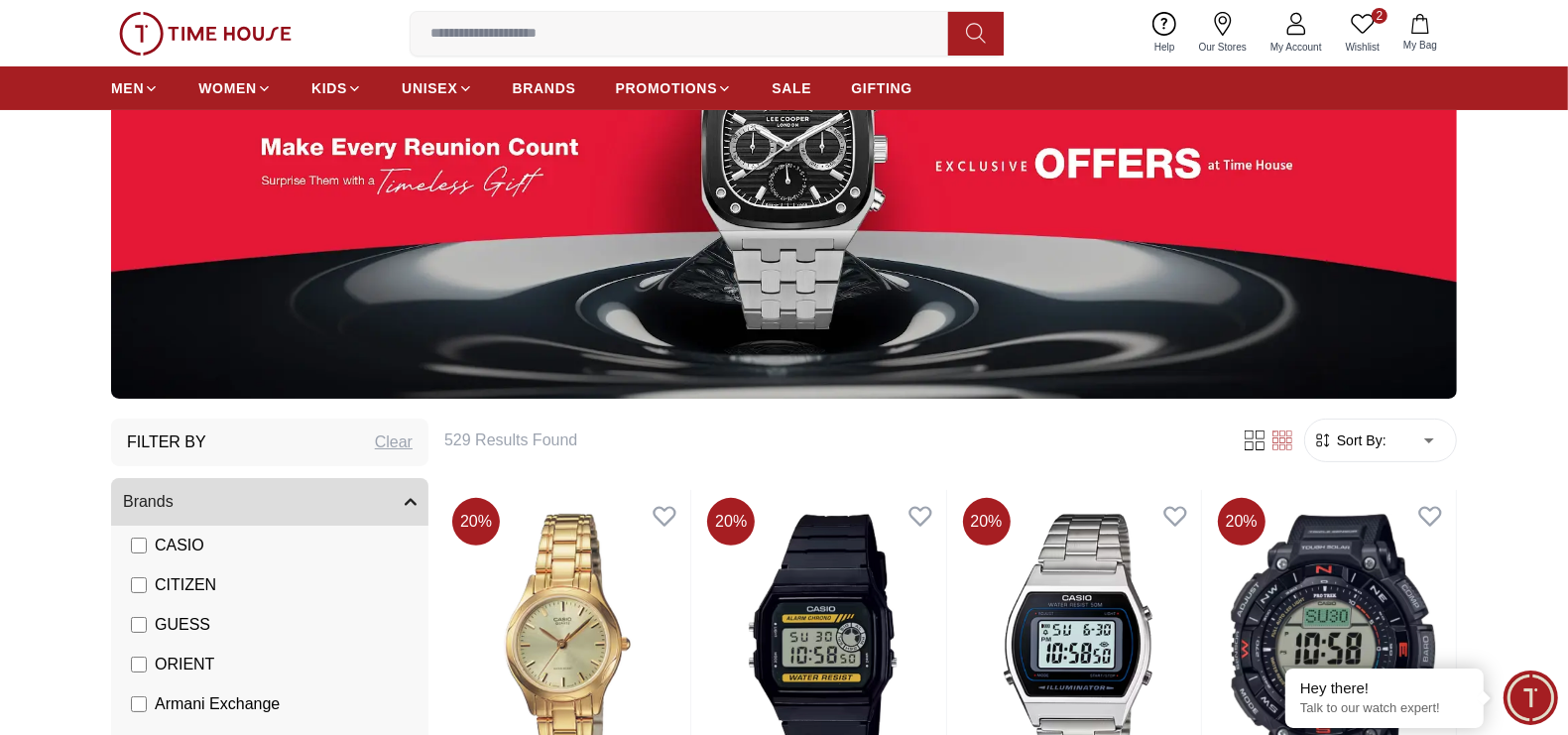 scroll, scrollTop: 248, scrollLeft: 0, axis: vertical 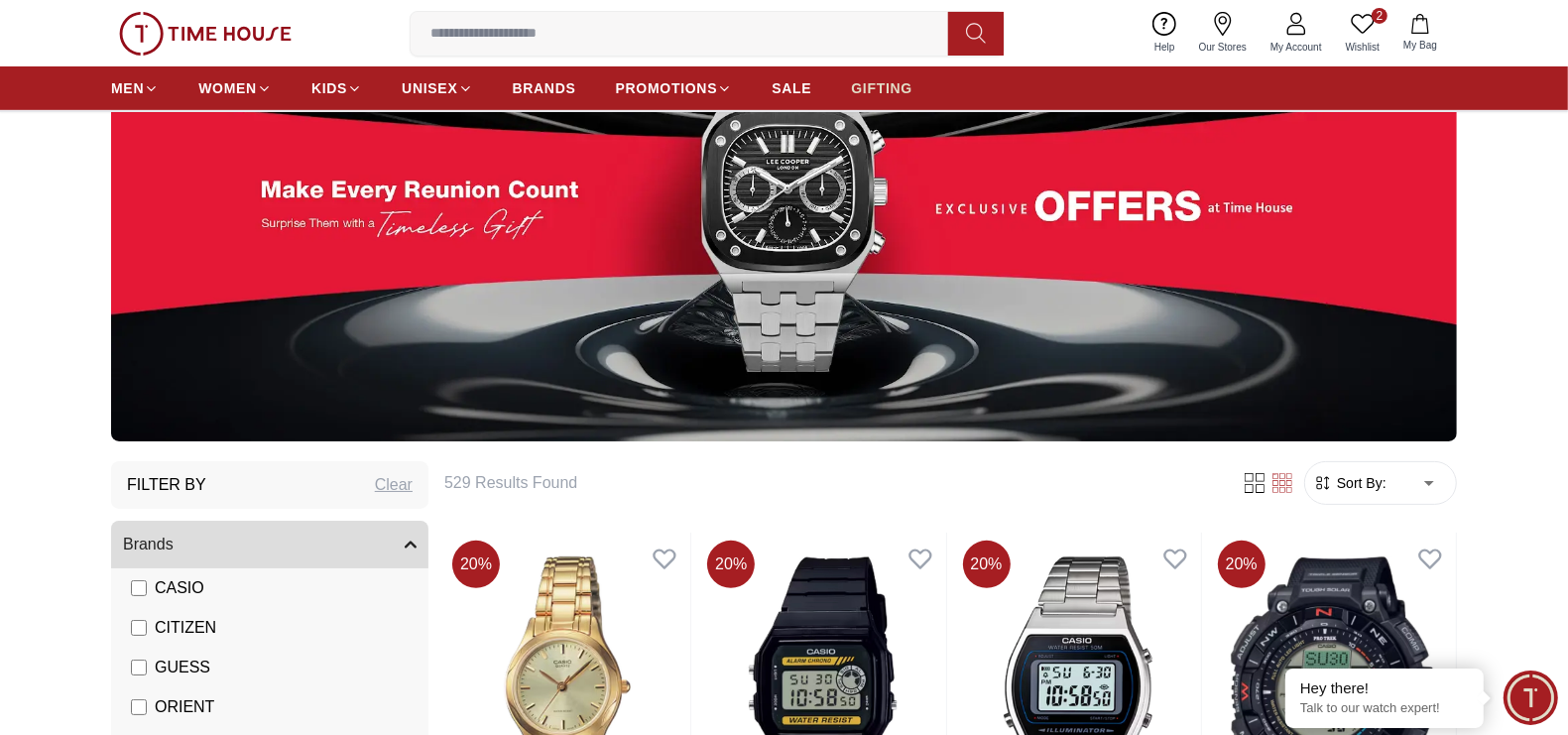 click on "GIFTING" at bounding box center (882, 88) 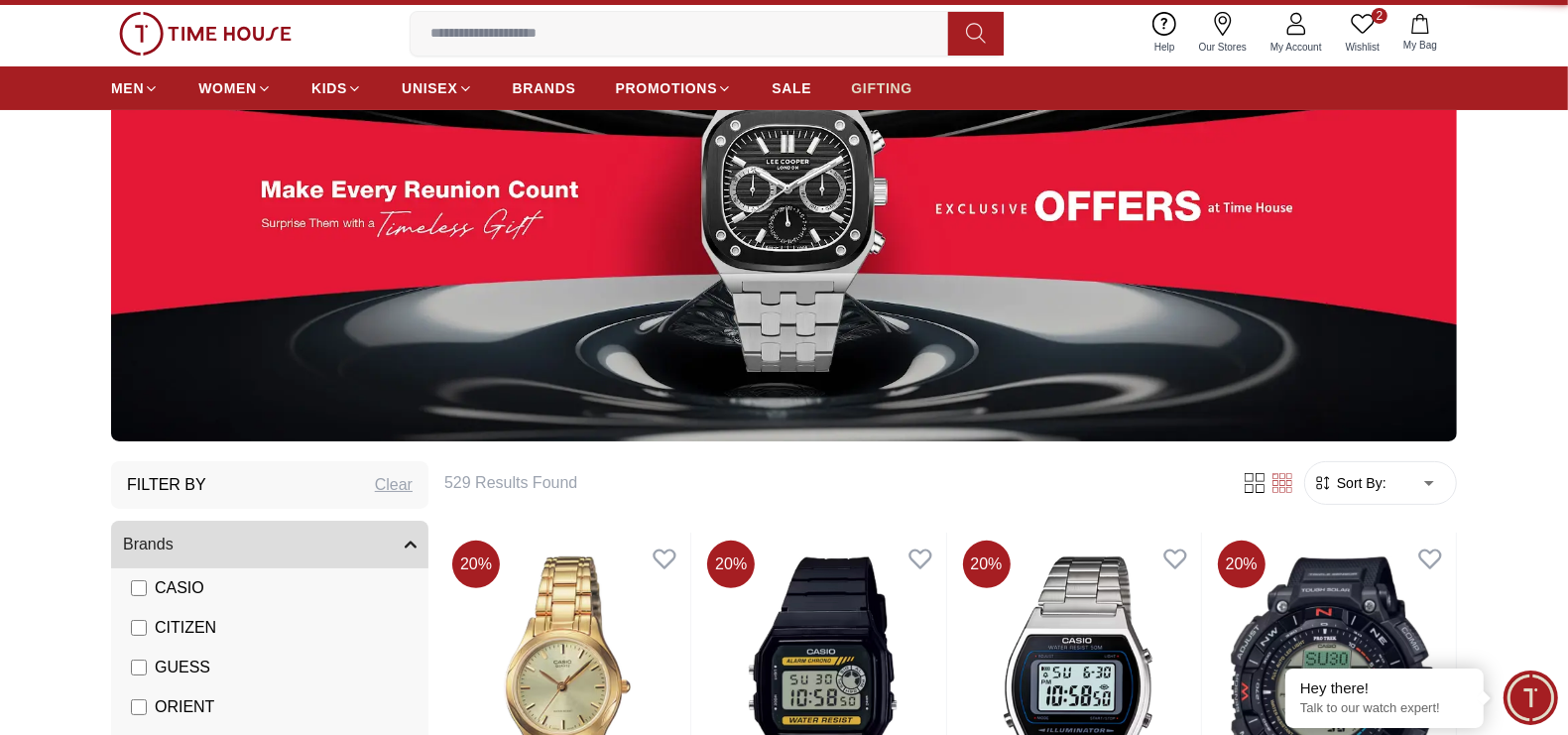 scroll, scrollTop: 0, scrollLeft: 0, axis: both 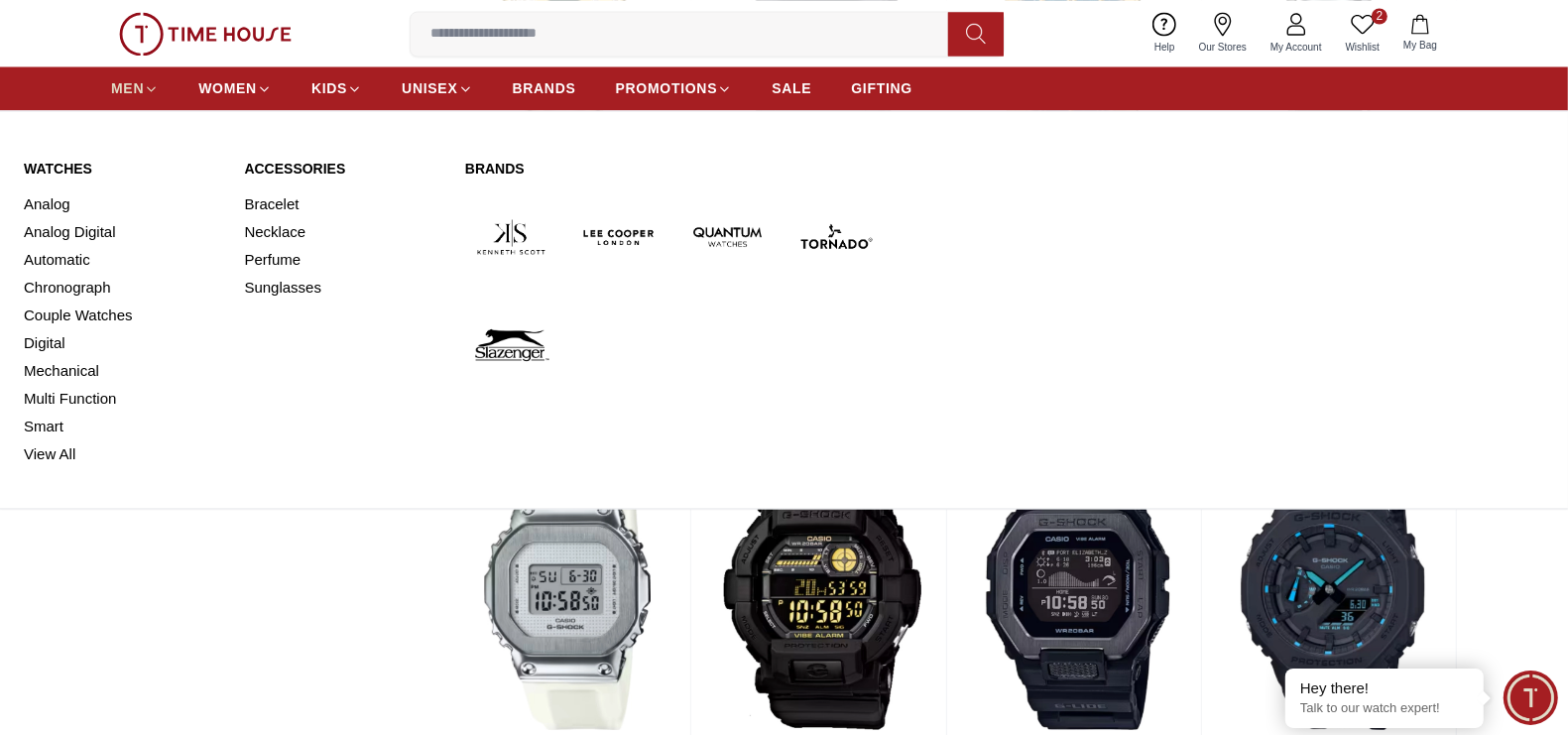 click on "MEN" at bounding box center (135, 88) 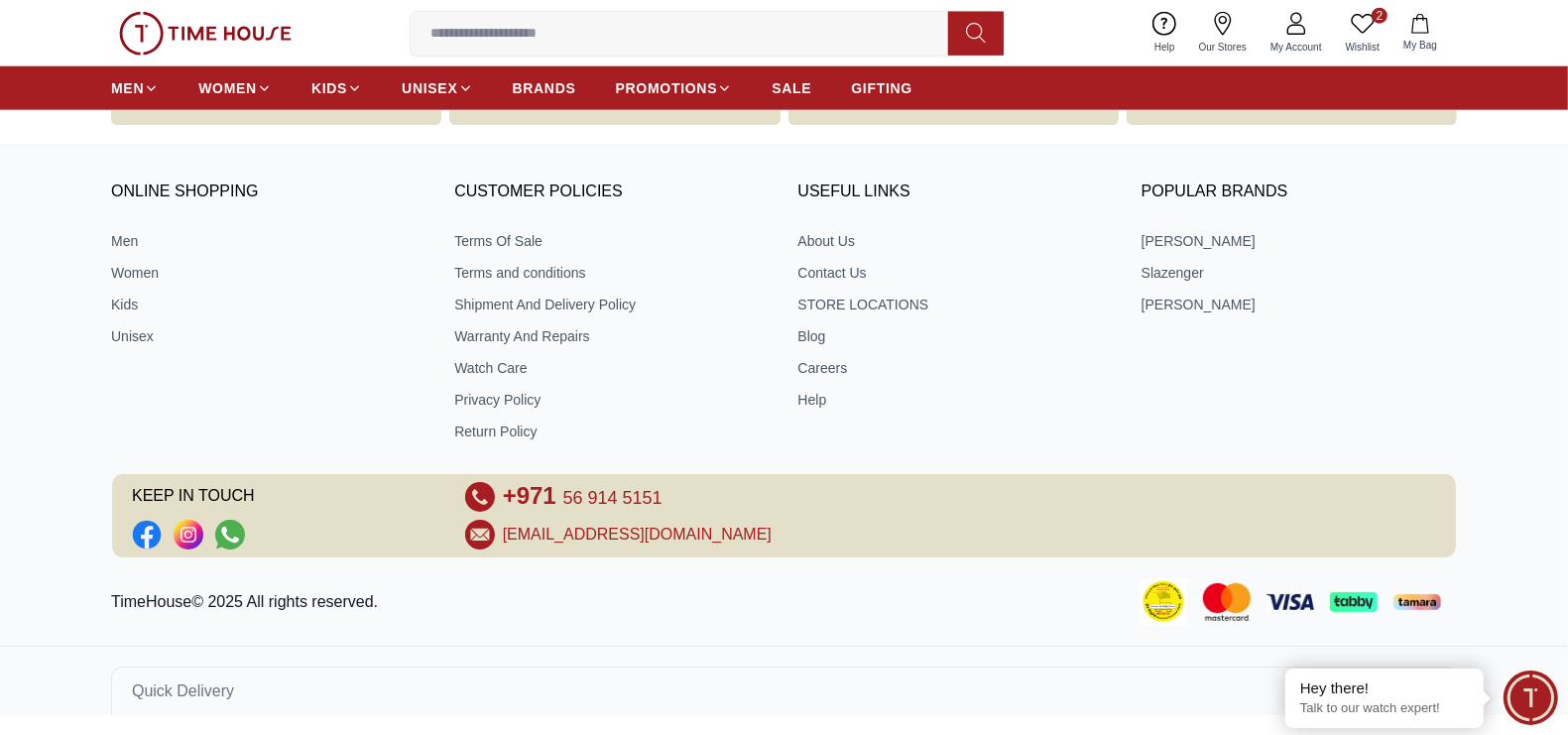 scroll, scrollTop: 0, scrollLeft: 0, axis: both 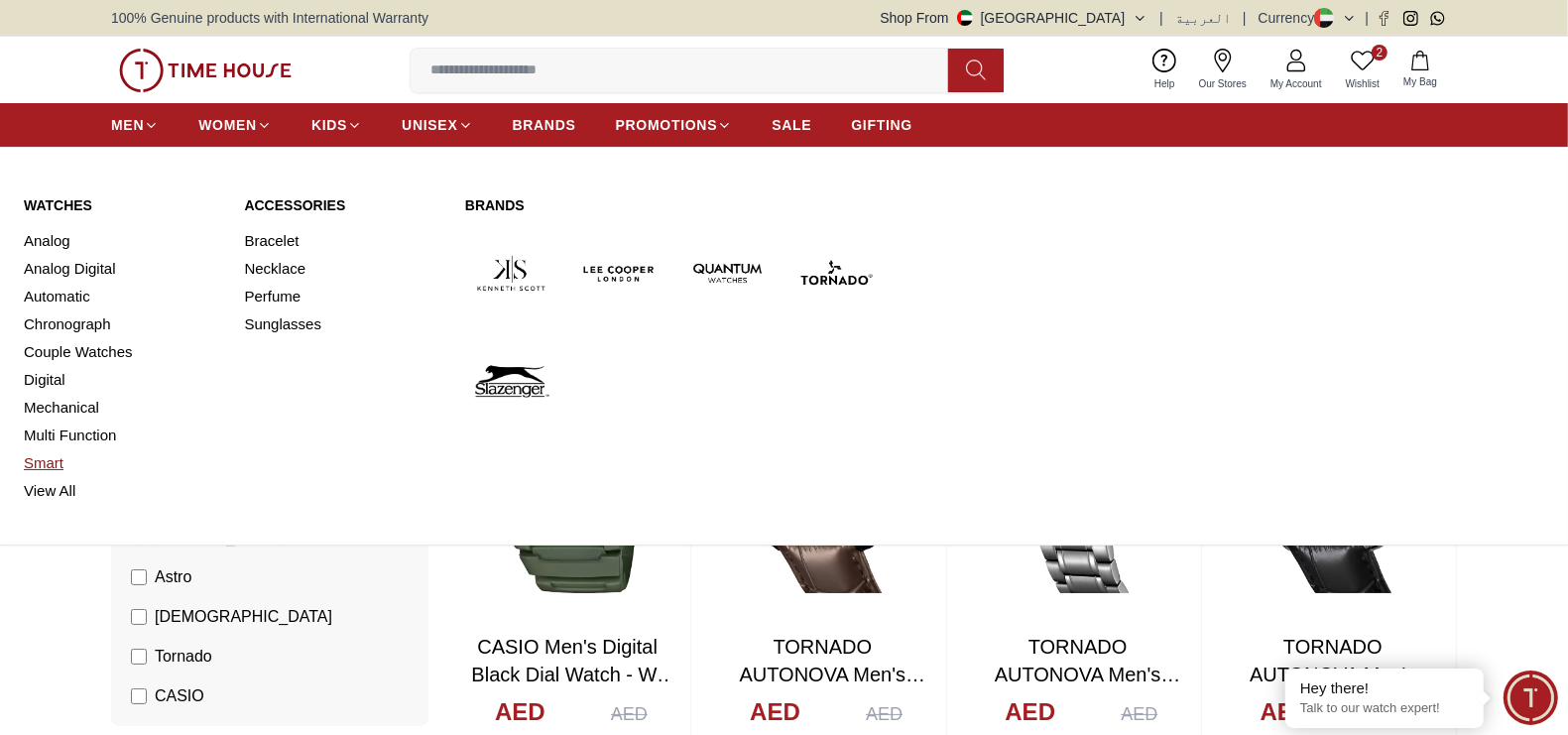 click on "Smart" at bounding box center [122, 463] 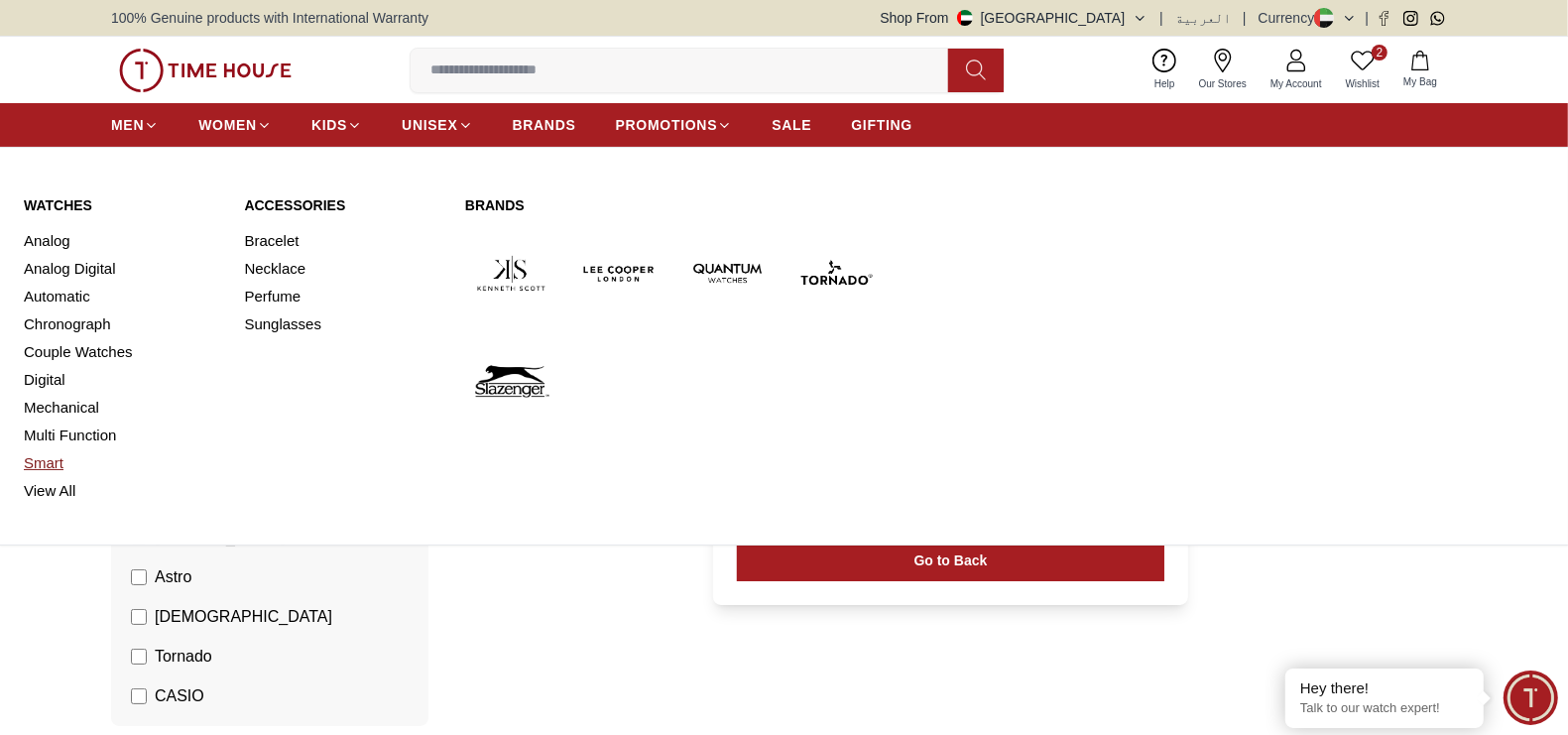 click on "Smart" at bounding box center [122, 463] 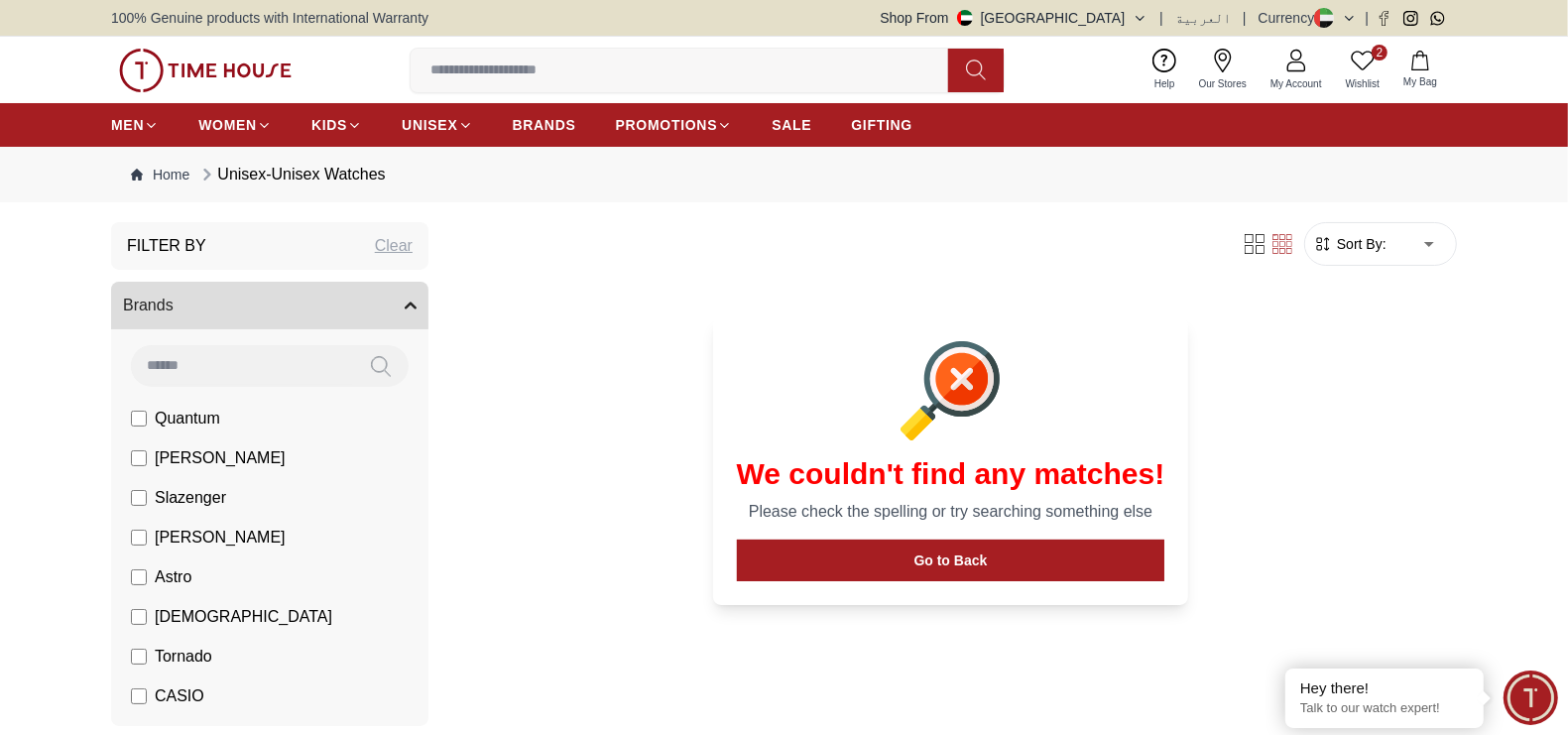 click on "Clear" at bounding box center (394, 246) 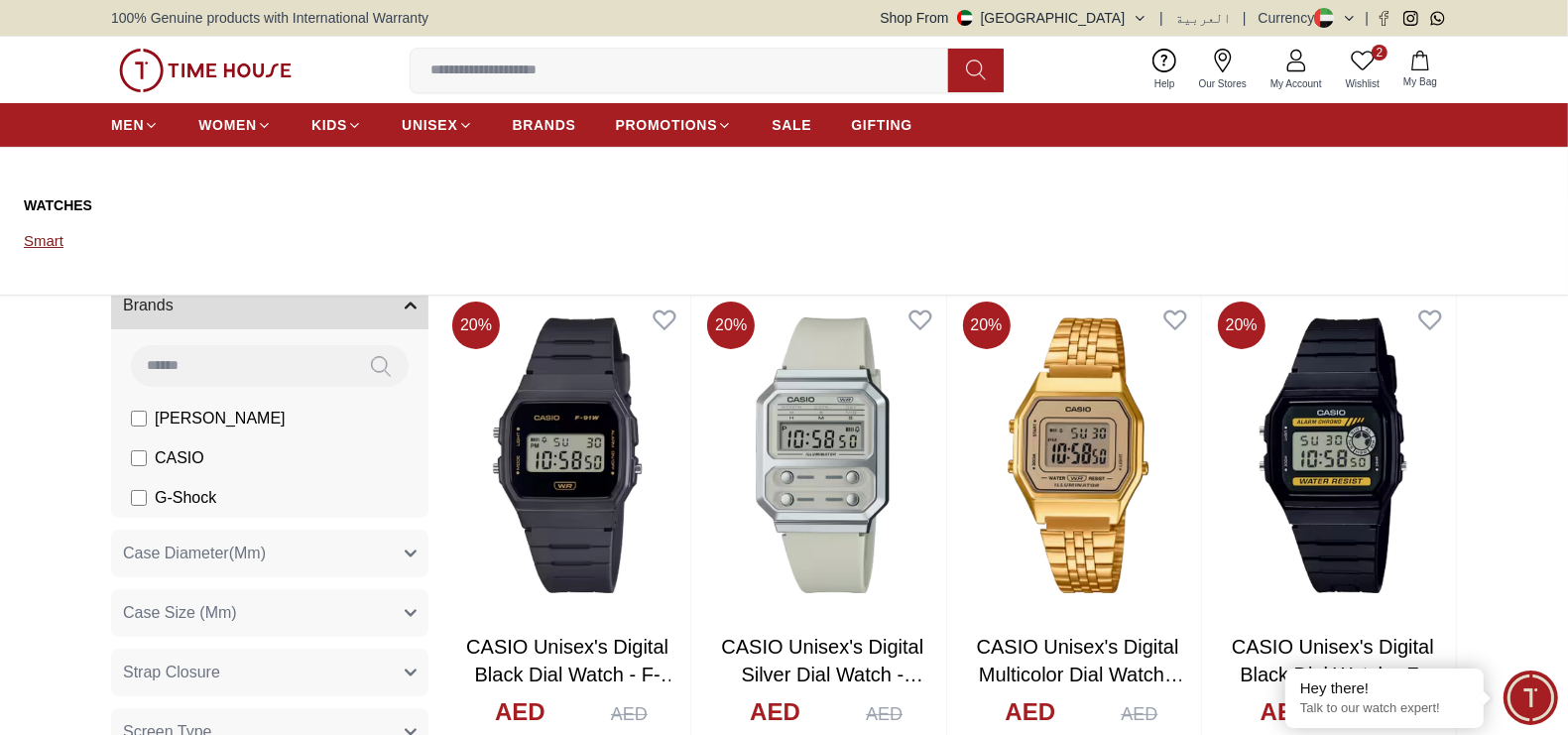 click on "Smart" at bounding box center (122, 241) 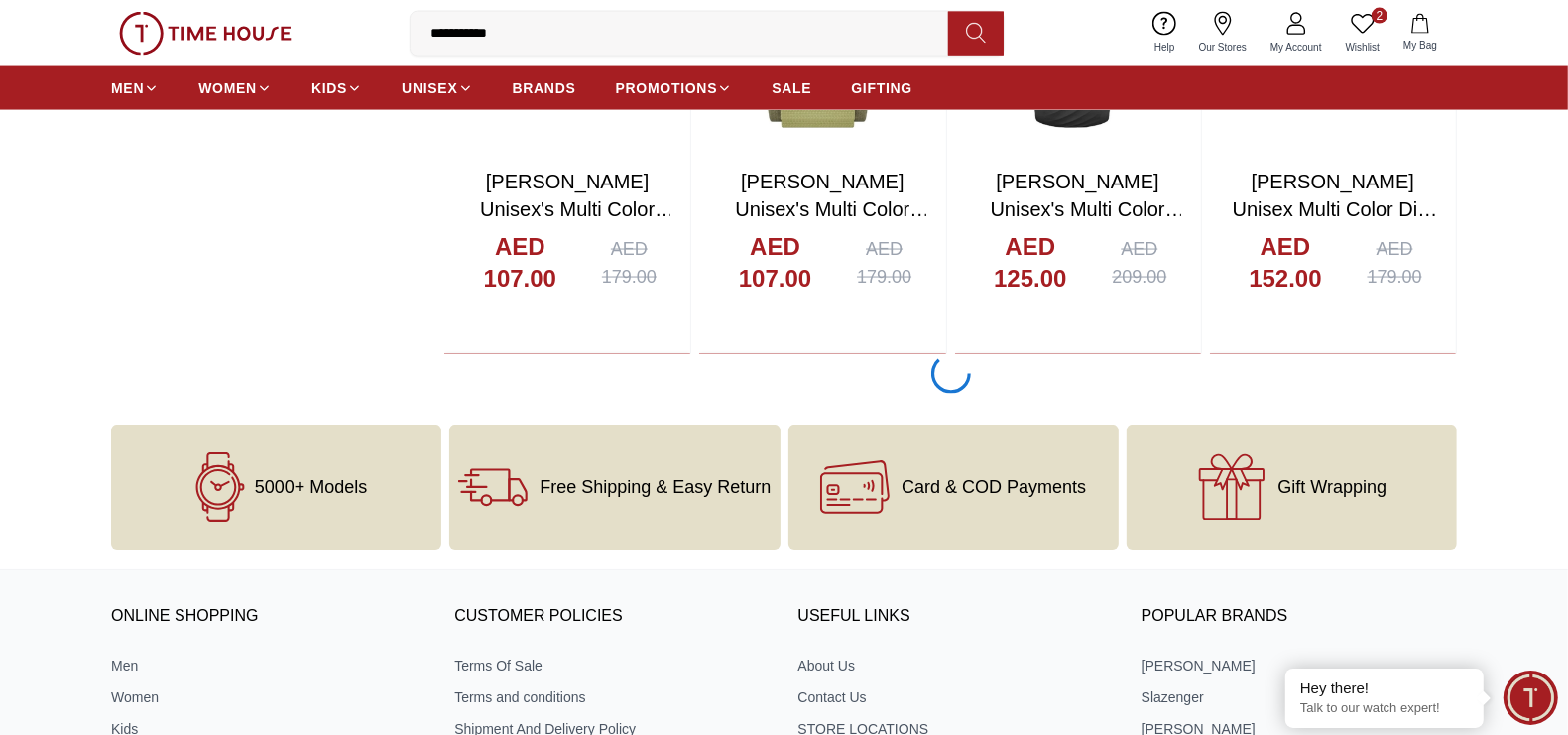 scroll, scrollTop: 2728, scrollLeft: 0, axis: vertical 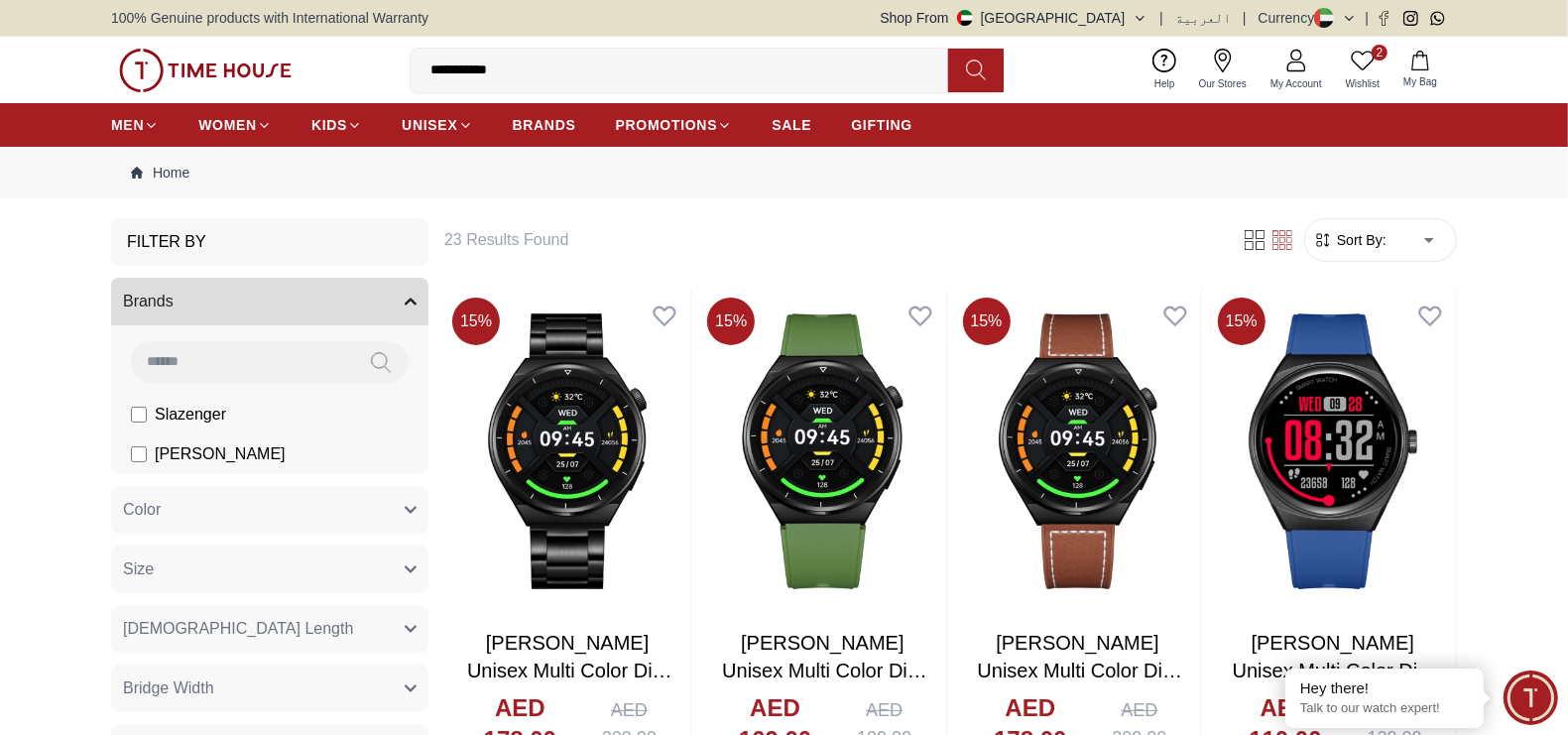 click at bounding box center [242, 361] 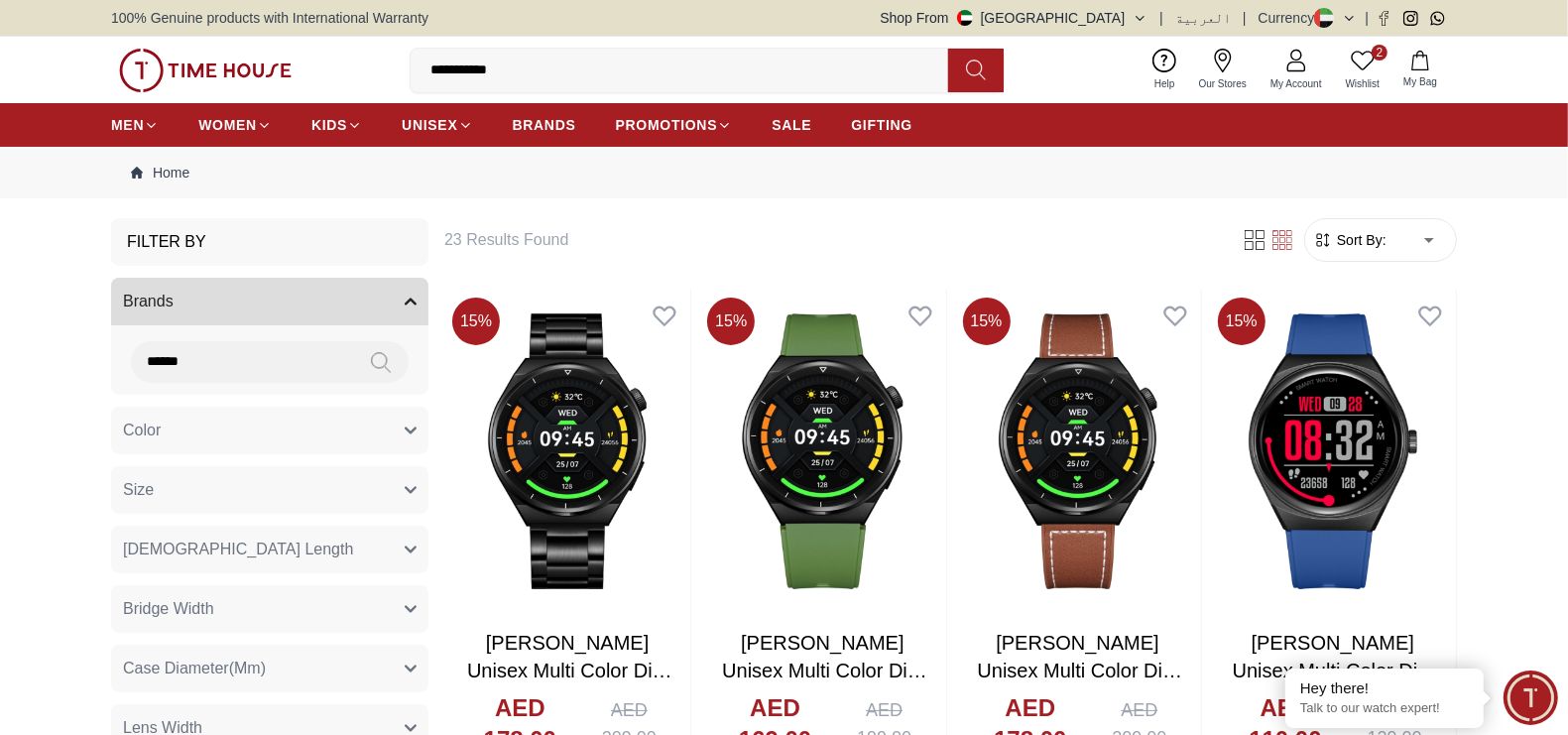 click 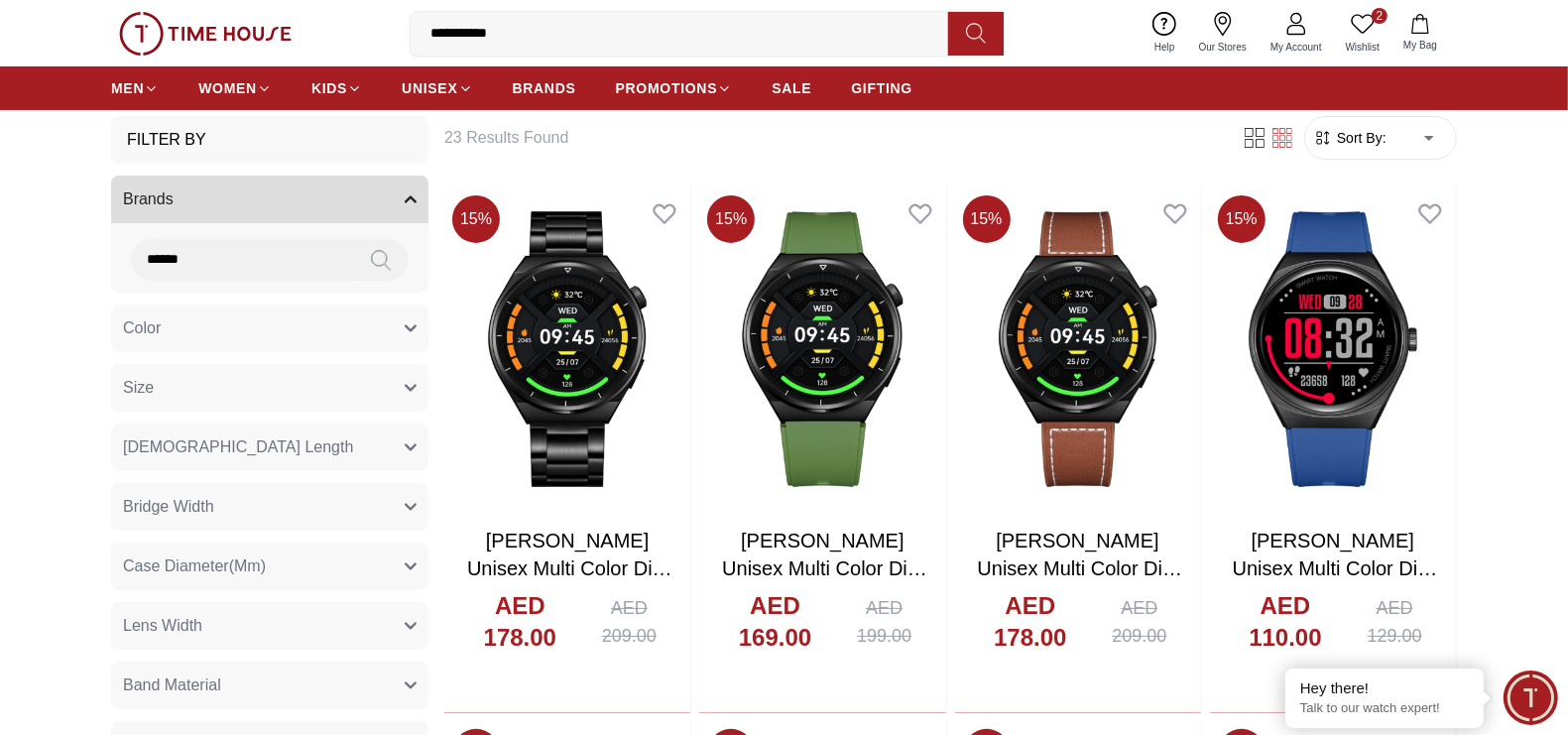 scroll, scrollTop: 124, scrollLeft: 0, axis: vertical 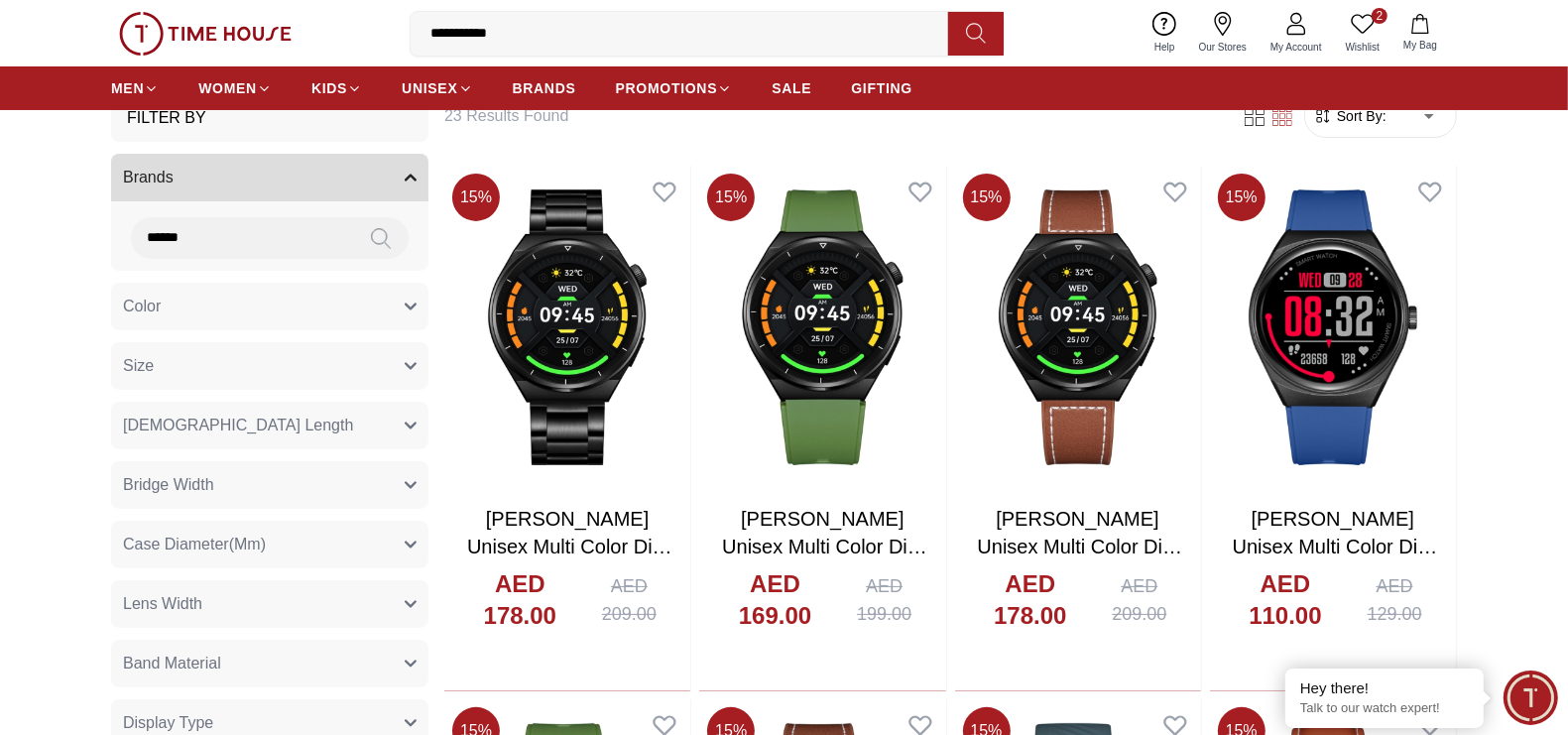 click on "******" at bounding box center (242, 237) 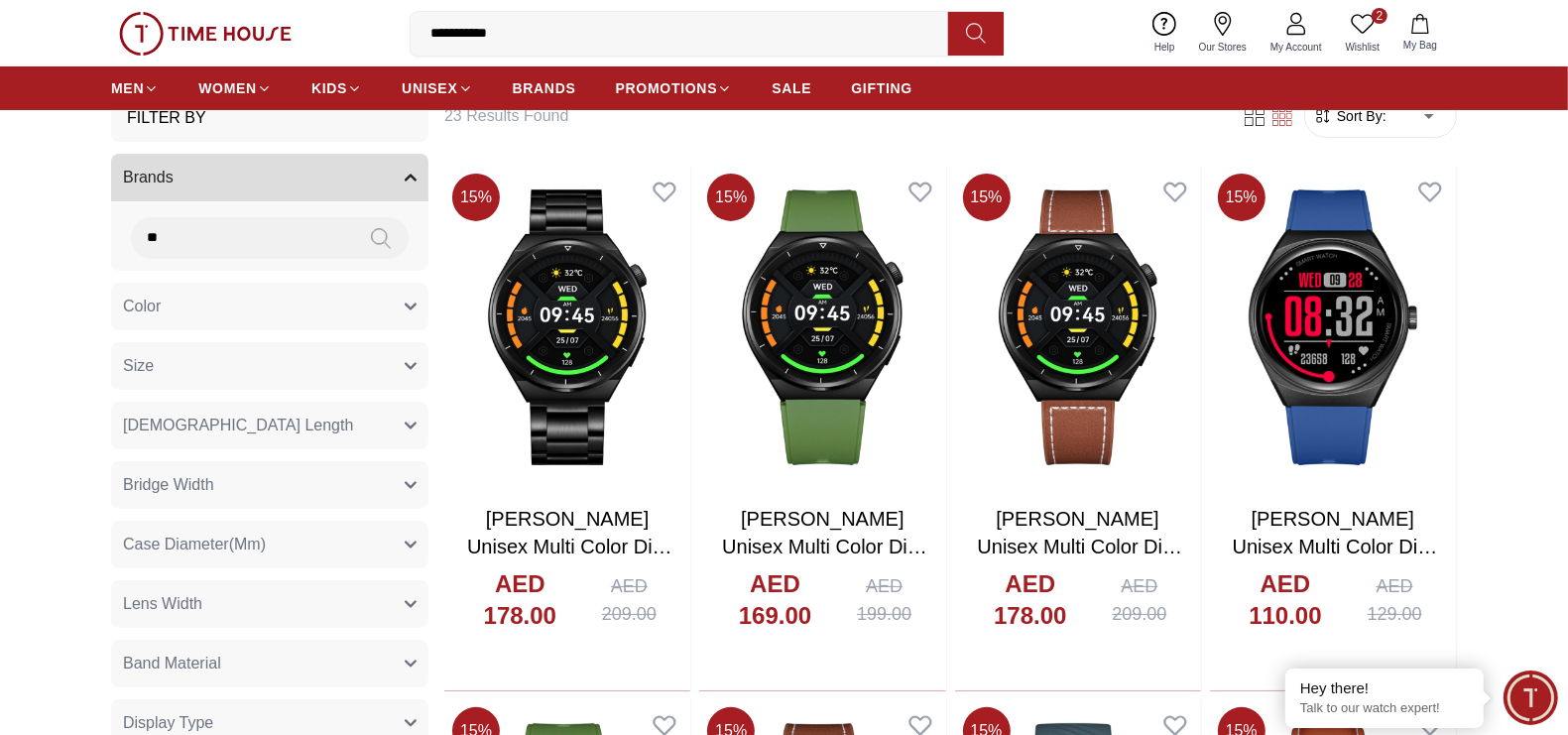 type on "*" 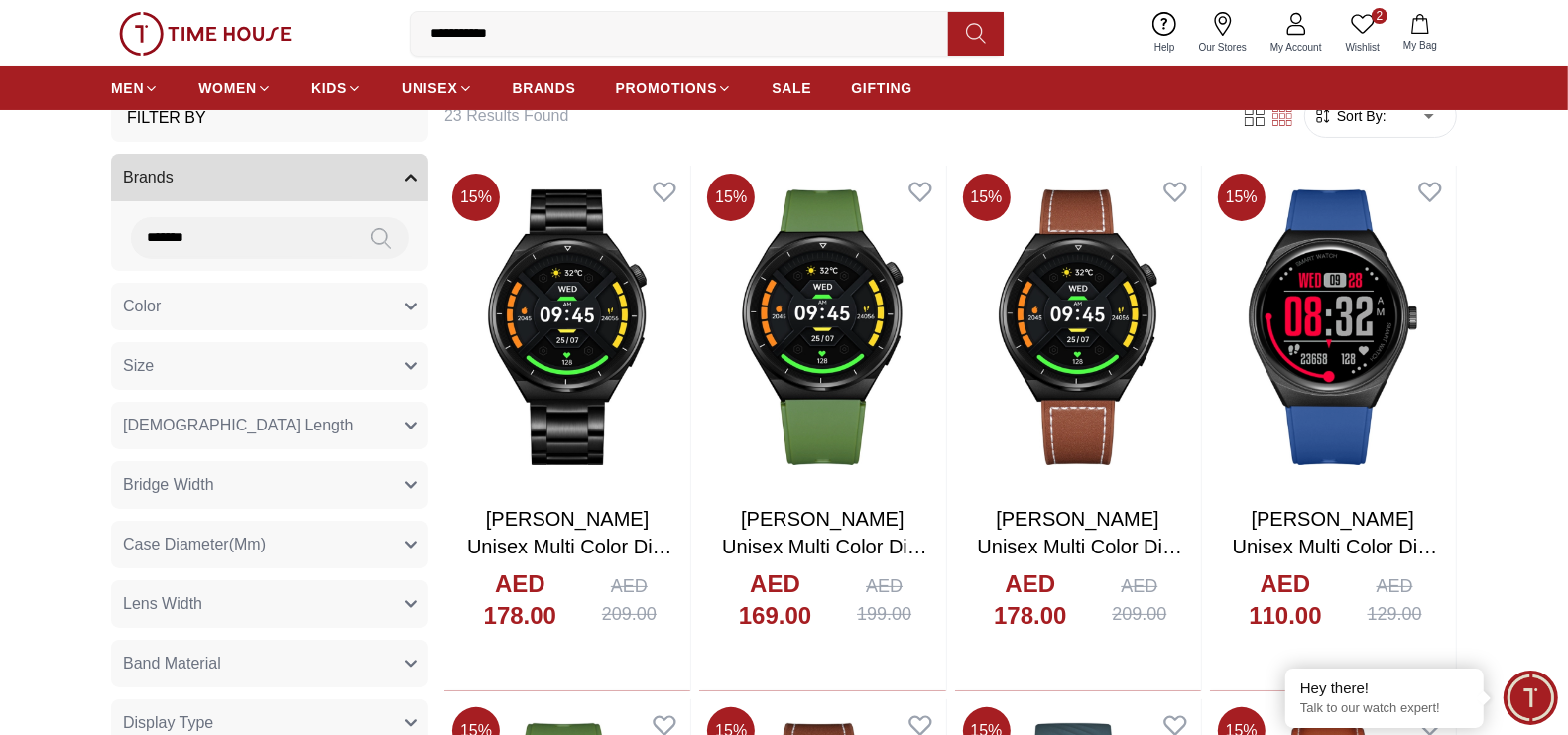 type on "*******" 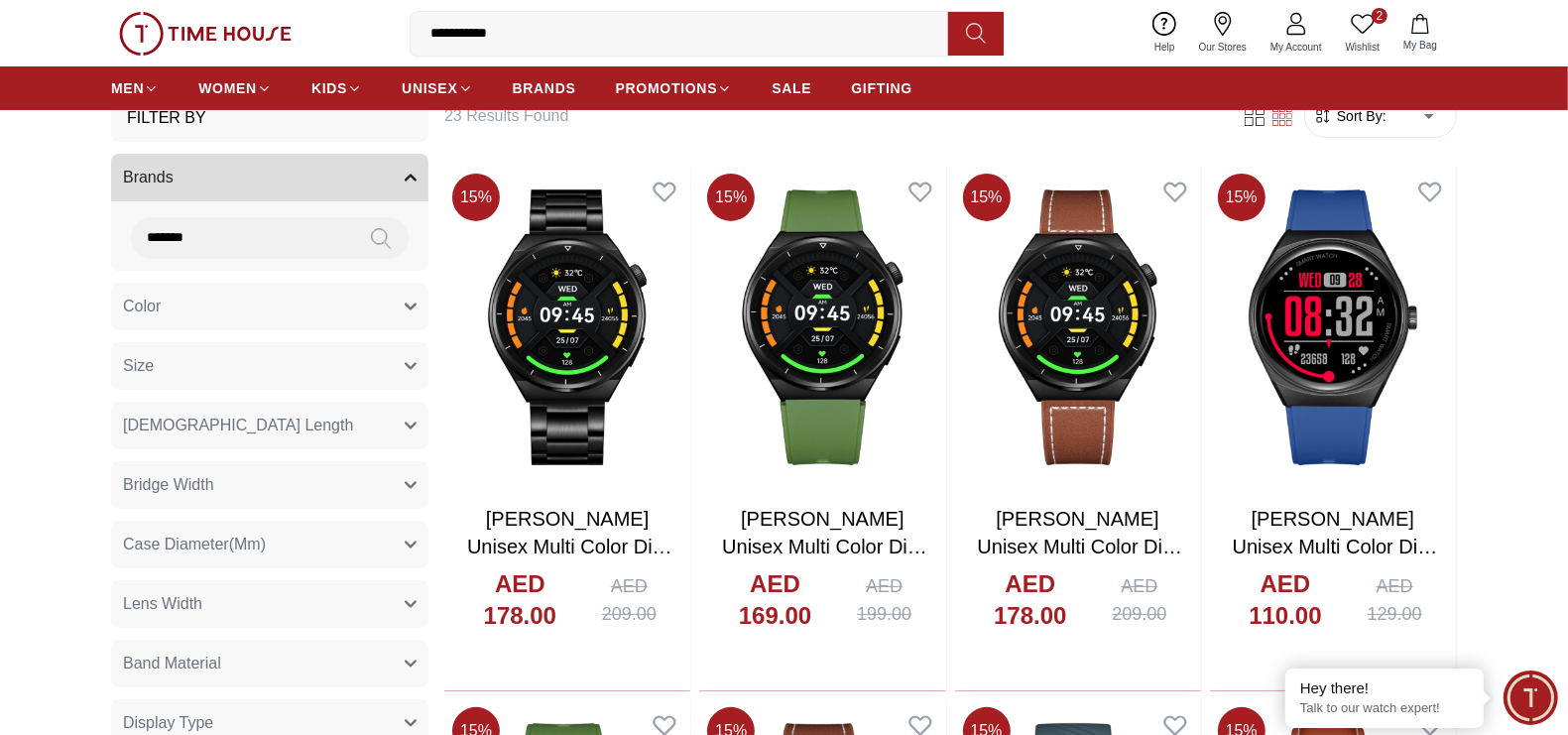 click at bounding box center (381, 238) 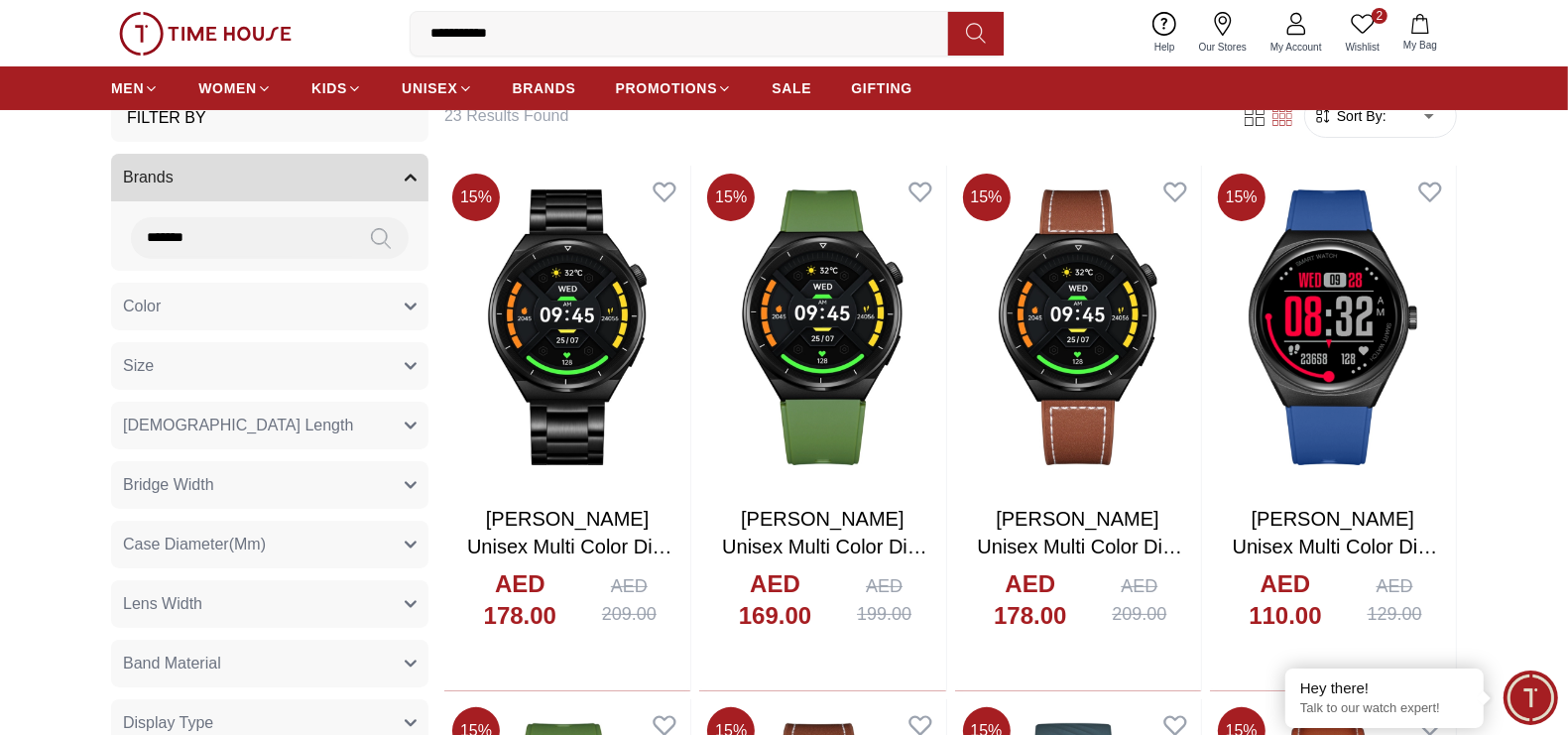 click 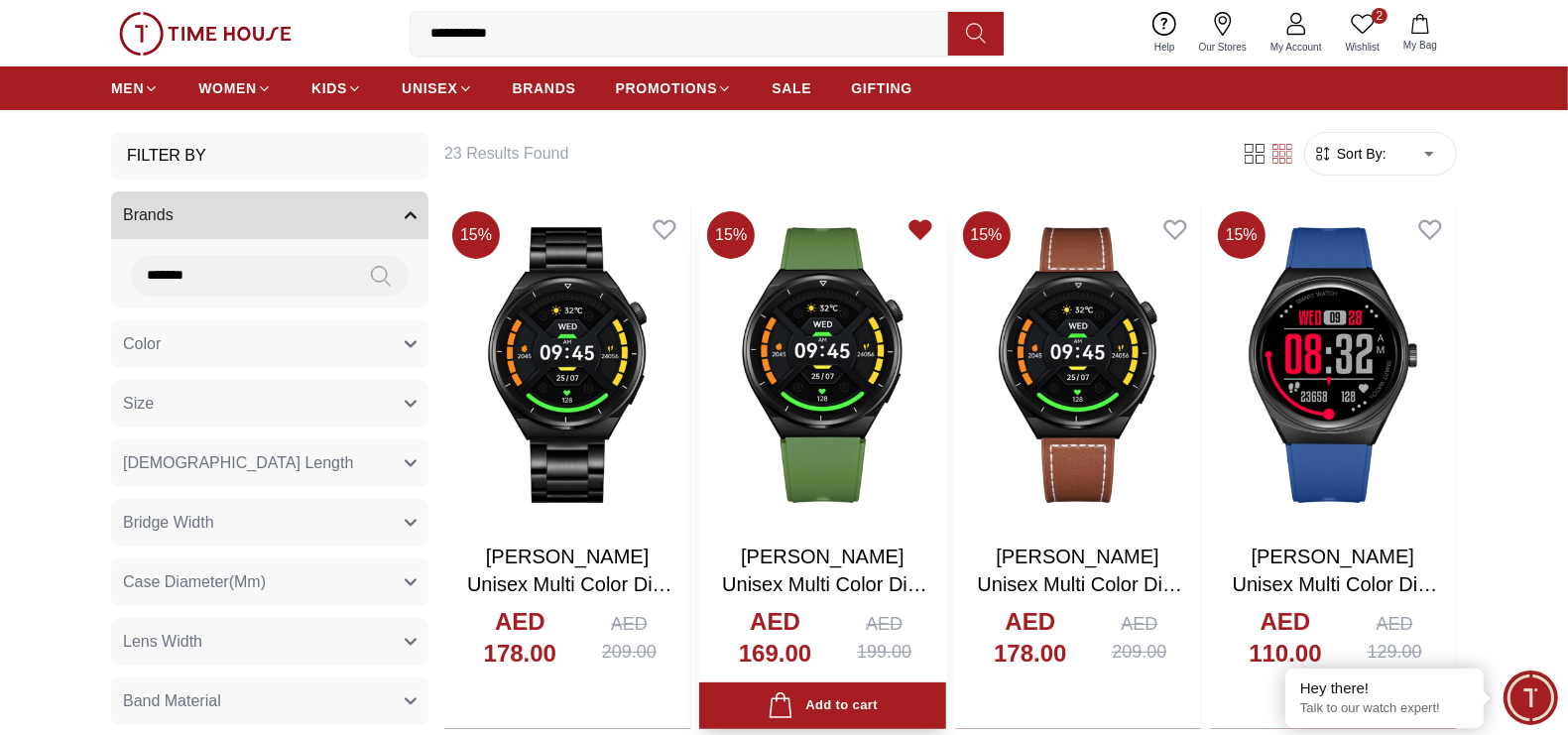 scroll, scrollTop: 0, scrollLeft: 0, axis: both 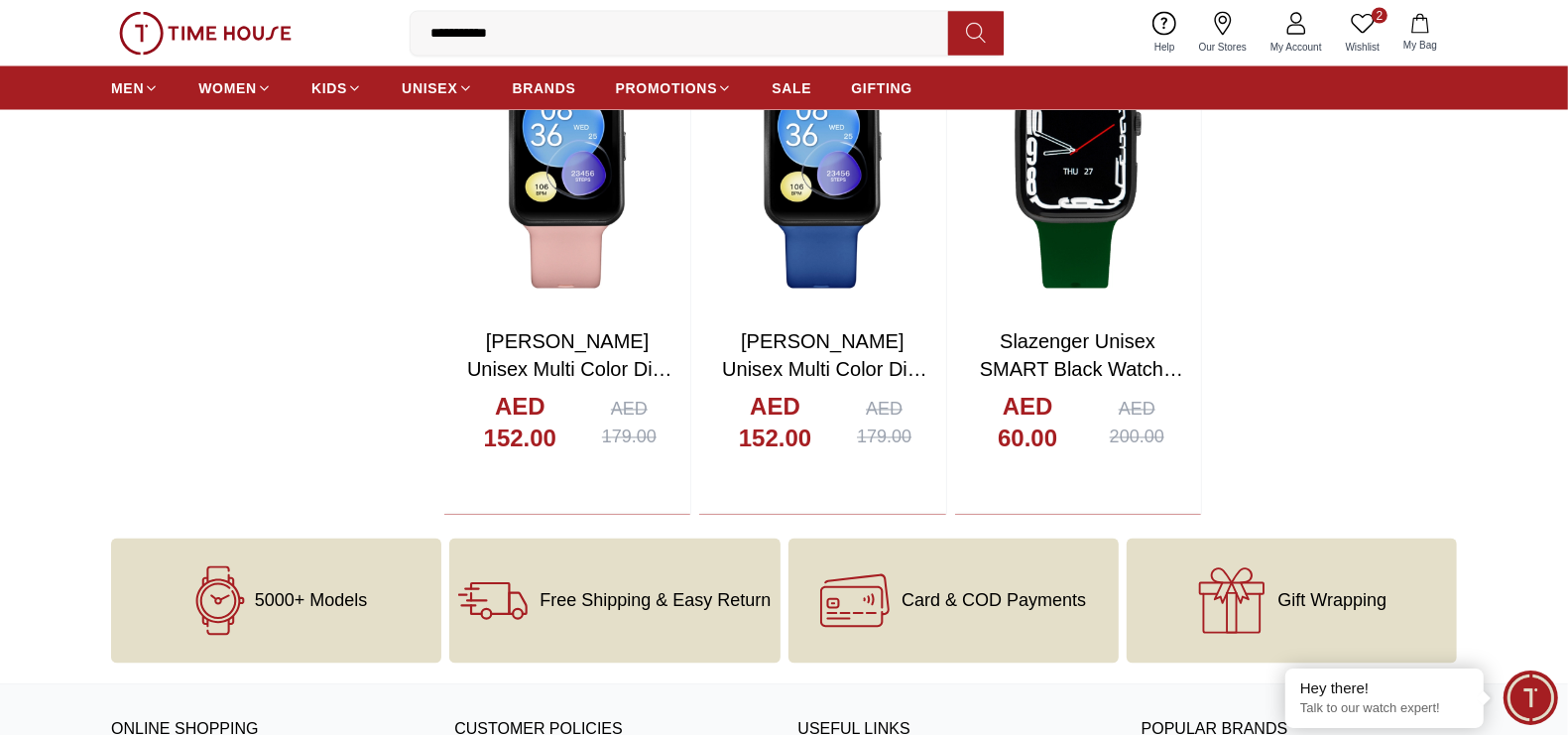 click 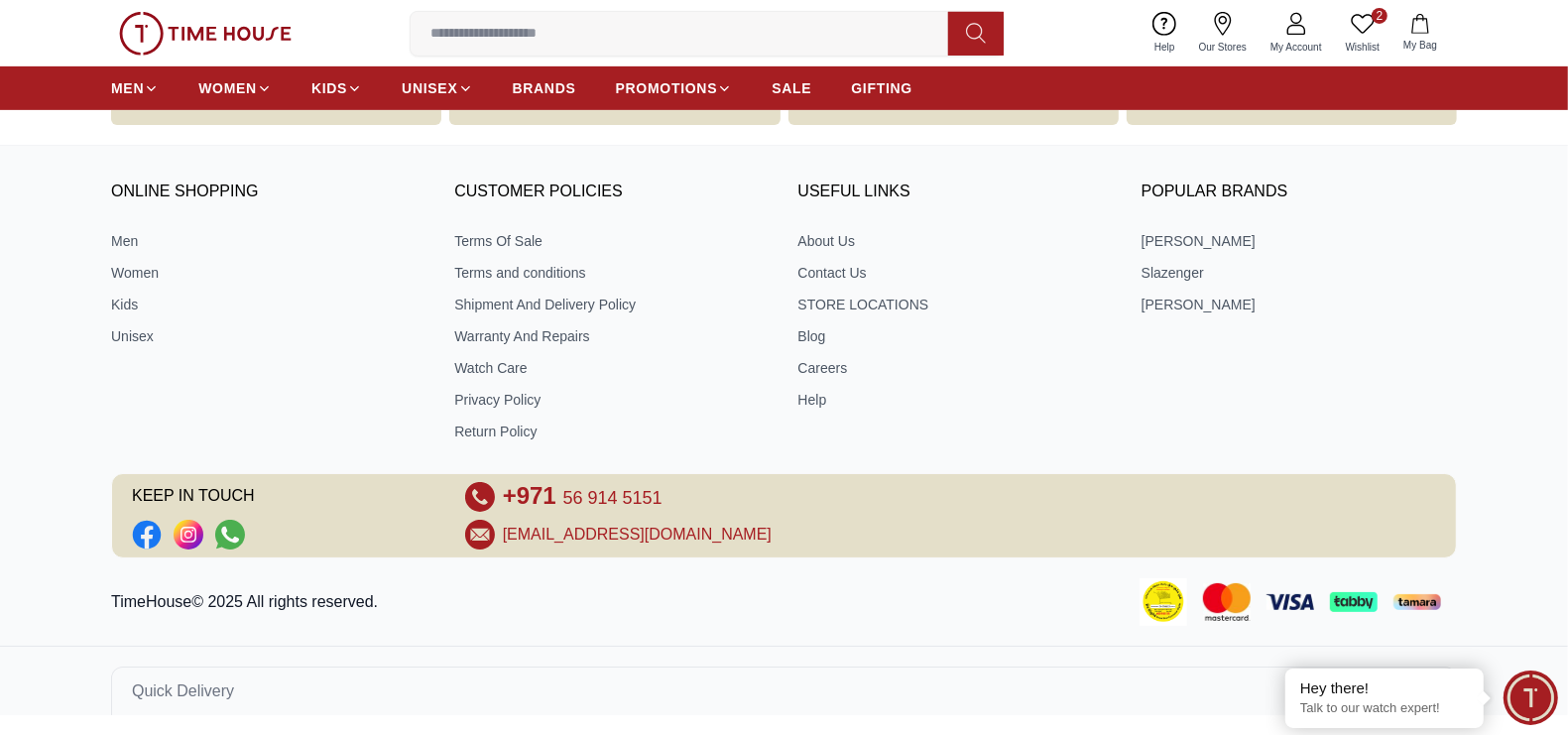 scroll, scrollTop: 0, scrollLeft: 0, axis: both 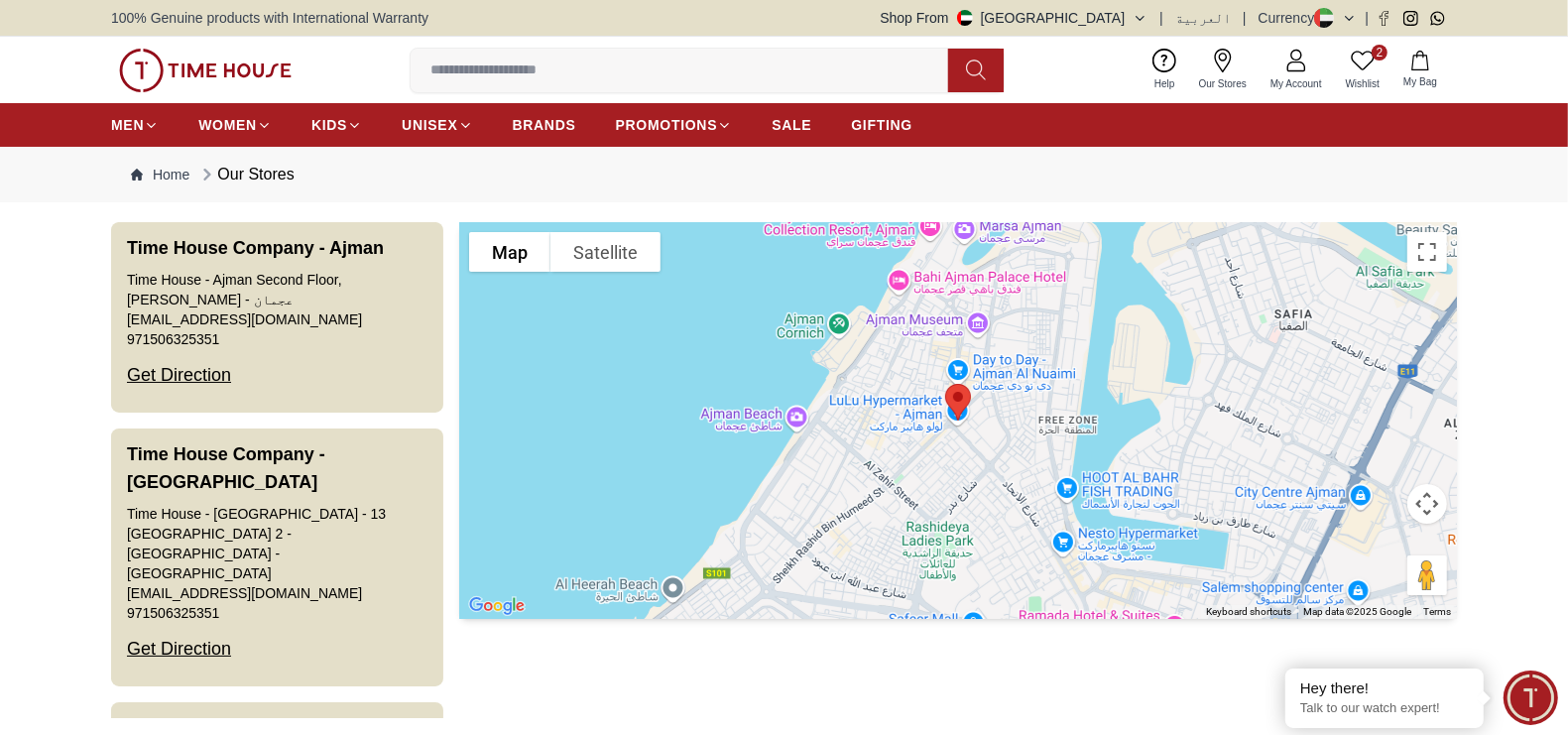 click at bounding box center [958, 402] 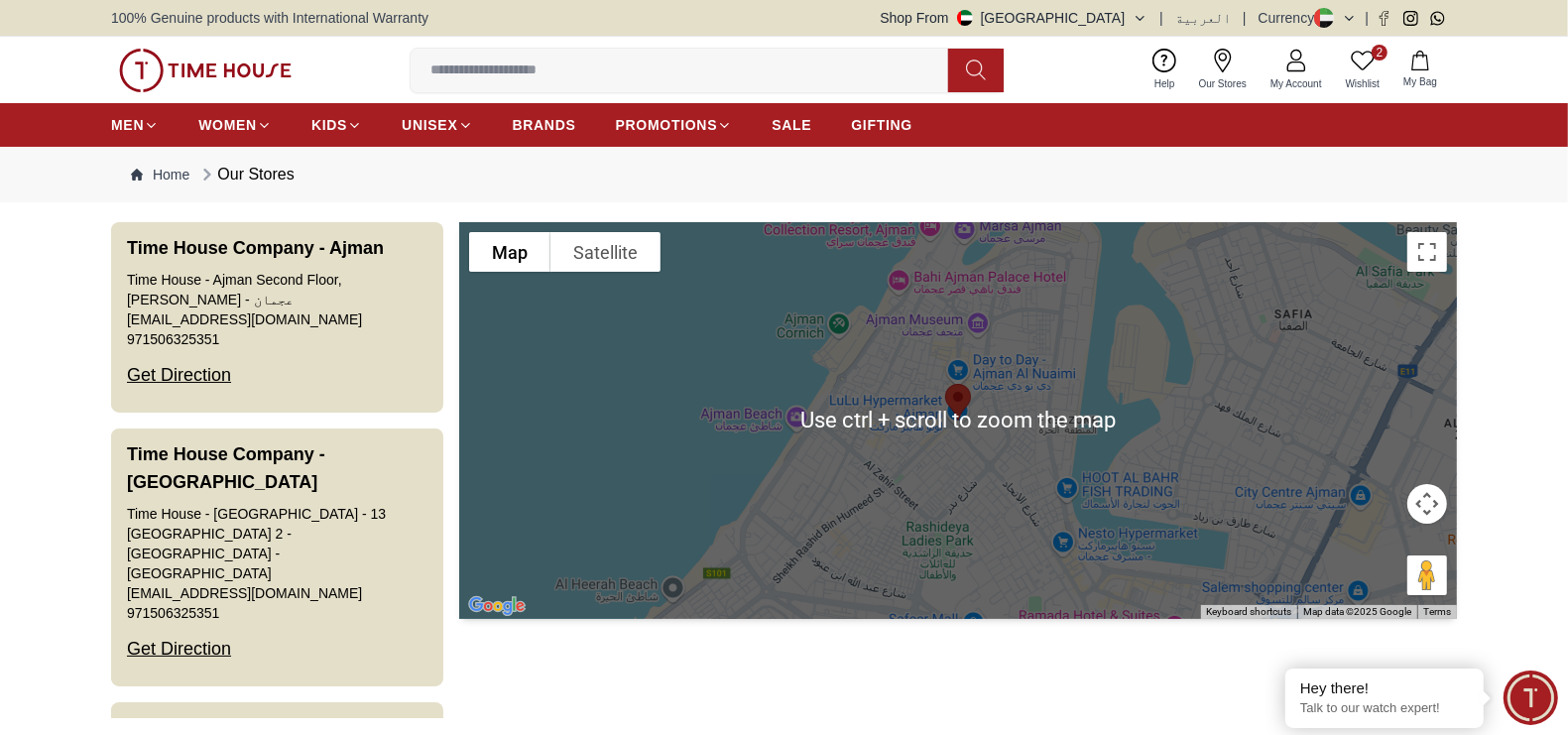 scroll, scrollTop: 0, scrollLeft: 0, axis: both 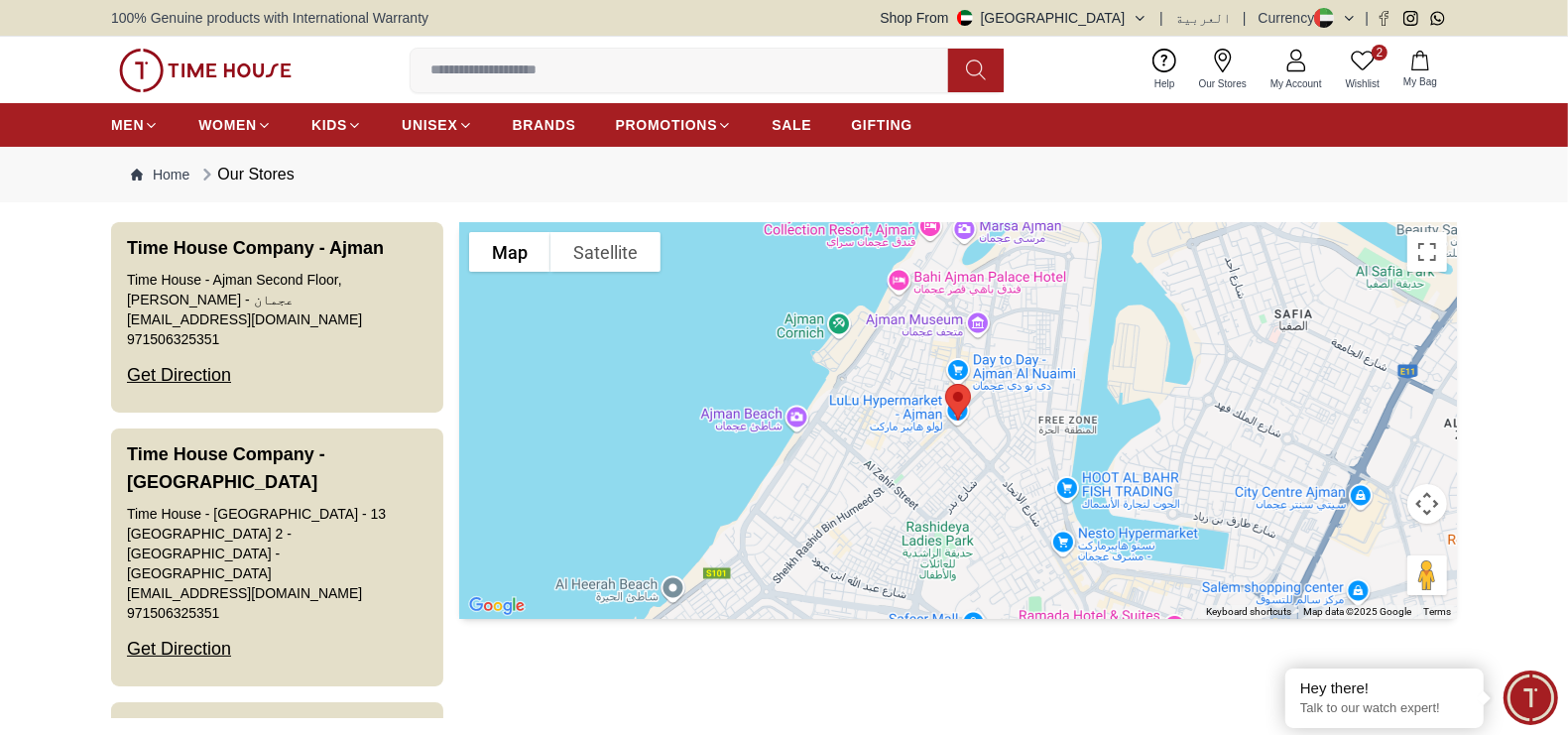 click at bounding box center (958, 402) 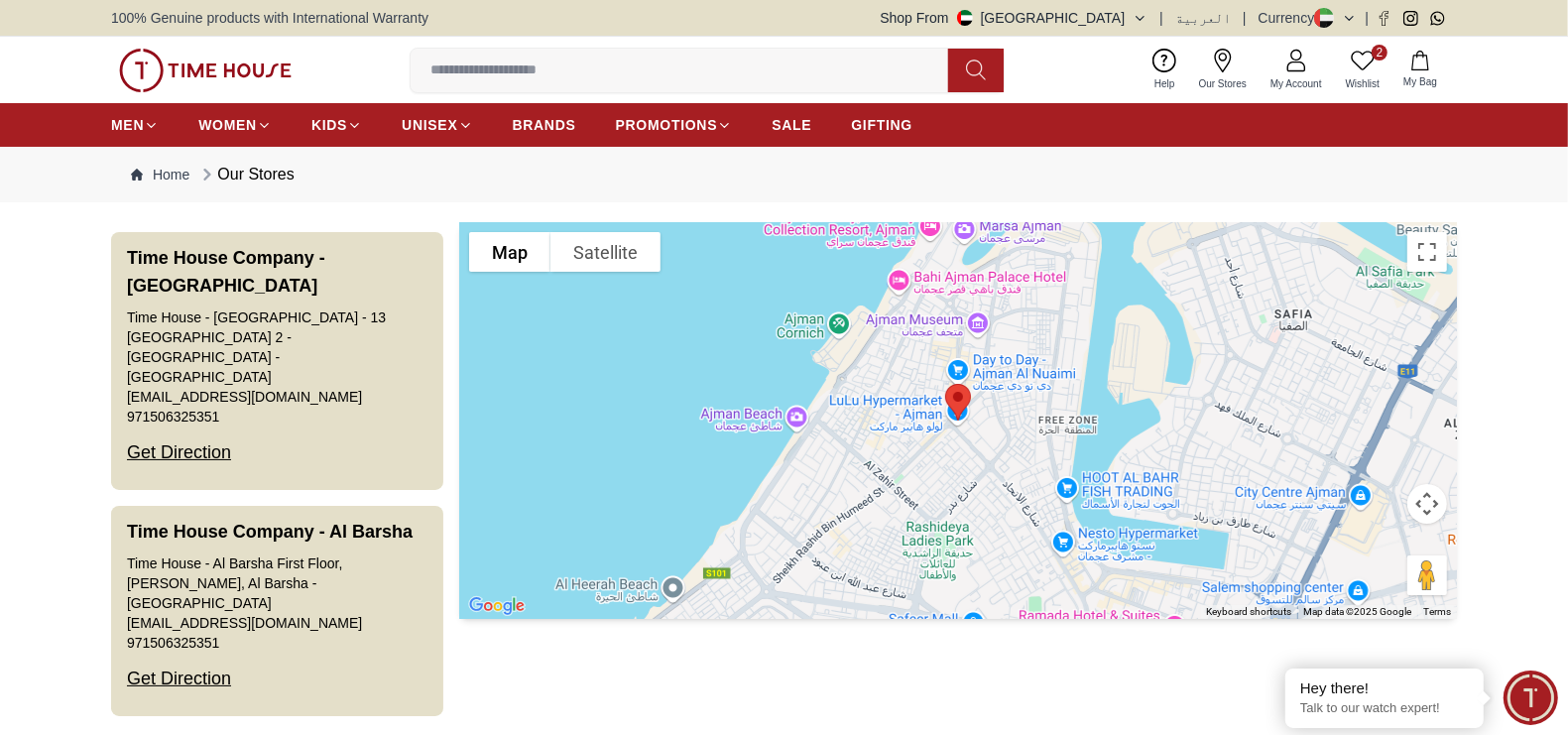 scroll, scrollTop: 124, scrollLeft: 0, axis: vertical 